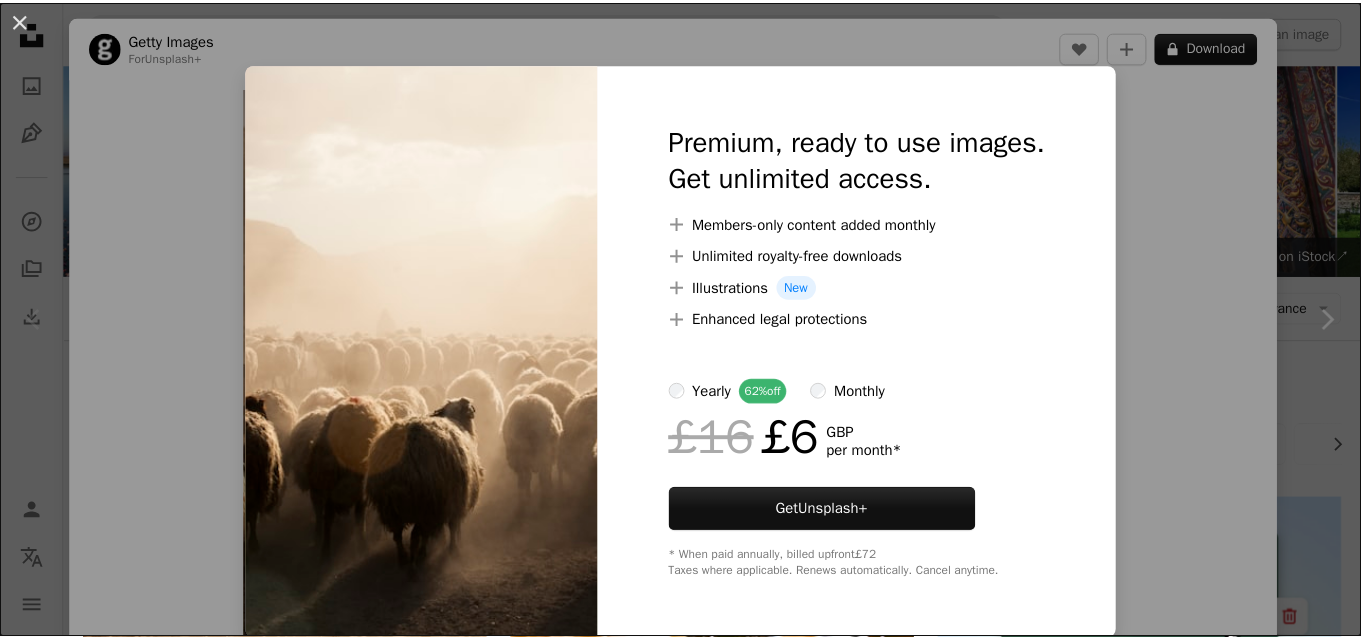 scroll, scrollTop: 43, scrollLeft: 0, axis: vertical 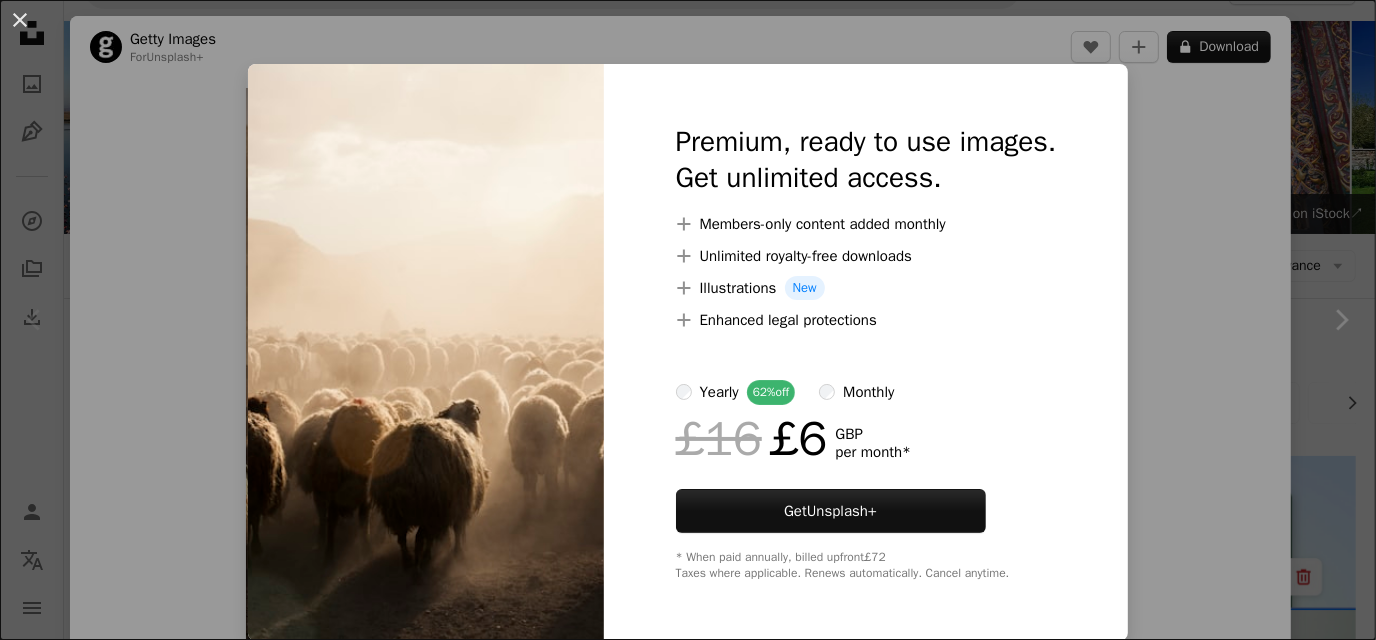 click on "An X shape Premium, ready to use images. Get unlimited access. A plus sign Members-only content added monthly A plus sign Unlimited royalty-free downloads A plus sign Illustrations  New A plus sign Enhanced legal protections yearly 62%  off monthly £16   £6 GBP per month * Get  Unsplash+ * When paid annually, billed upfront  £72 Taxes where applicable. Renews automatically. Cancel anytime." at bounding box center [688, 320] 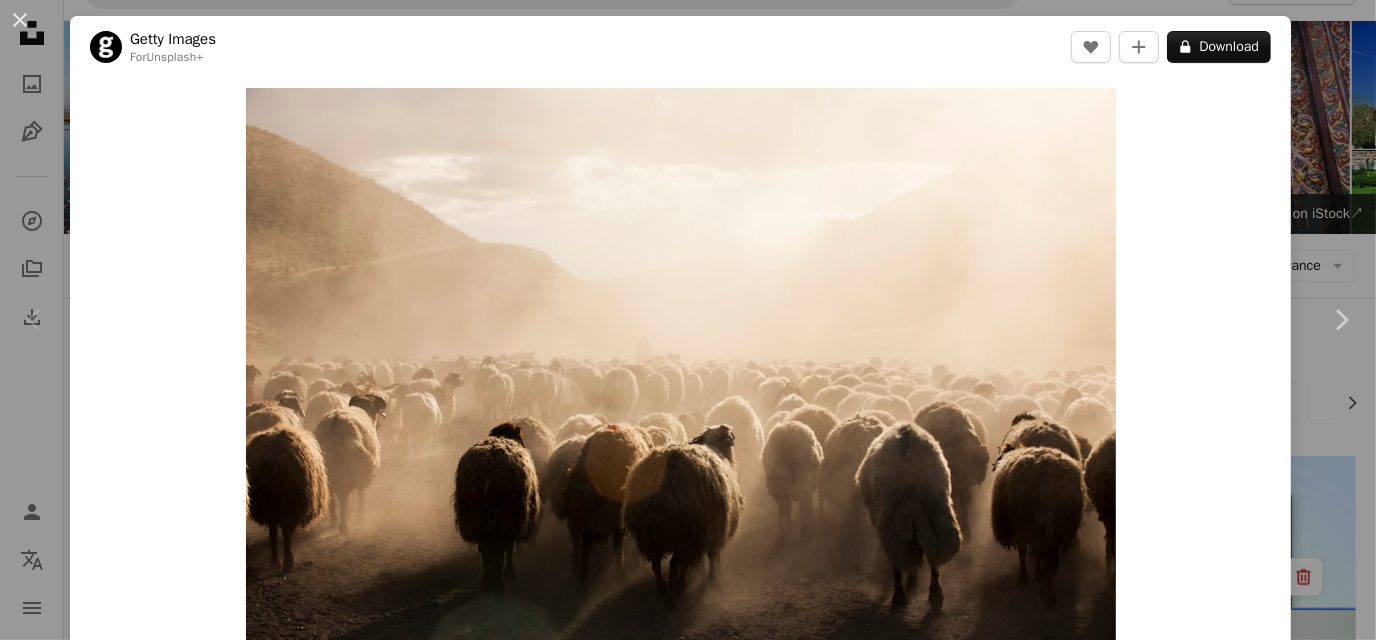 click on "An X shape Chevron left Chevron right Getty Images For  Unsplash+ A heart A plus sign A lock Download Zoom in A forward-right arrow Share More Actions Calendar outlined Published on  [DATE], [YEAR] Camera Canon, EOS 5D Mark II Safety Licensed under the  Unsplash+ License animal people summer adult photography adults only agriculture leadership sheep walking village goat outdoors valley asia religion unity horizontal shepherd day Free pictures Related images Plus sign for Unsplash+ A heart A plus sign Getty Images For  Unsplash+ A lock Download Plus sign for Unsplash+ A heart A plus sign Curated Lifestyle For  Unsplash+ A lock Download Plus sign for Unsplash+ A heart A plus sign JSB Co. For  Unsplash+ A lock Download Plus sign for Unsplash+ A heart A plus sign Getty Images For  Unsplash+ A lock Download Plus sign for Unsplash+ A heart A plus sign JSB Co. For  Unsplash+ A lock Download Plus sign for Unsplash+ A heart A plus sign Getty Images For  Unsplash+ A lock Download Plus sign for Unsplash+ A heart For" at bounding box center [688, 320] 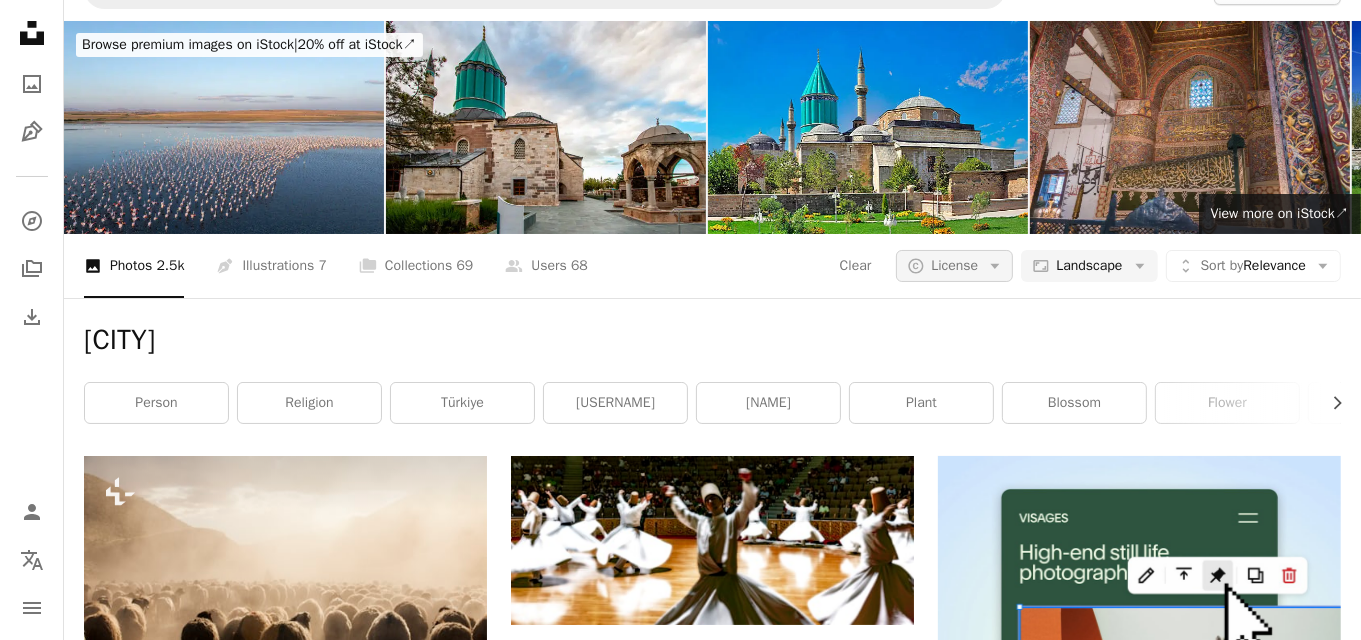 click on "License" at bounding box center [954, 265] 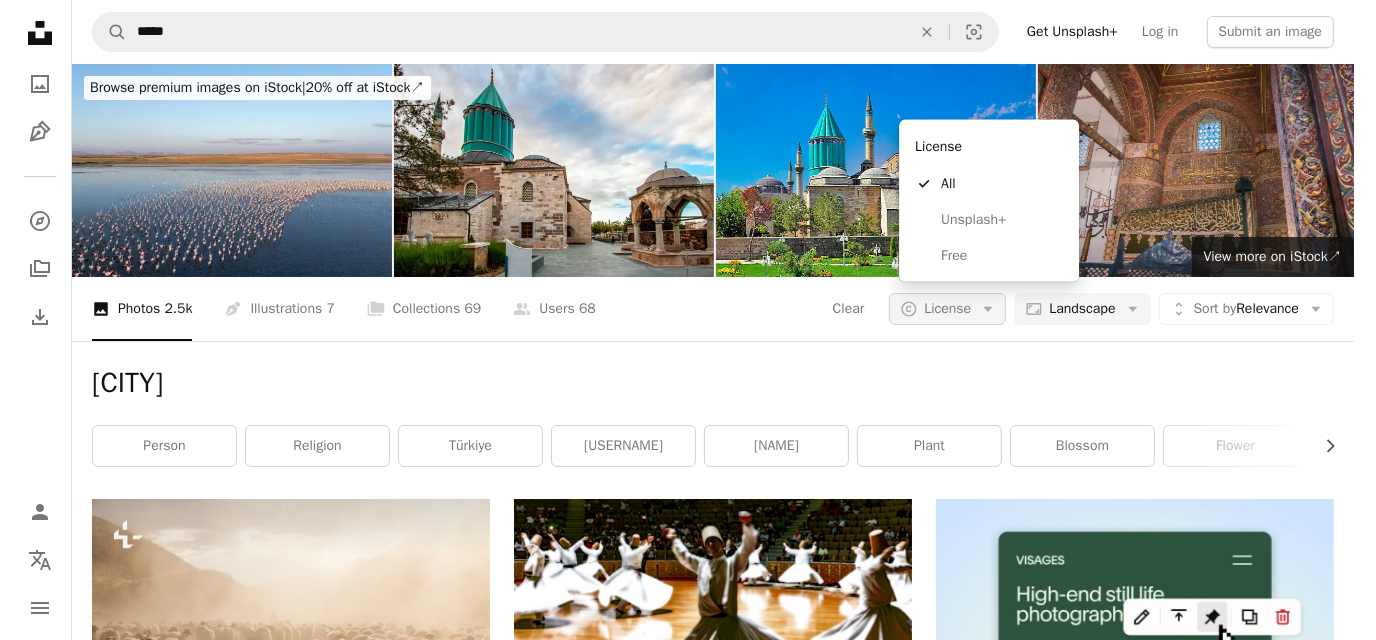 scroll, scrollTop: 0, scrollLeft: 0, axis: both 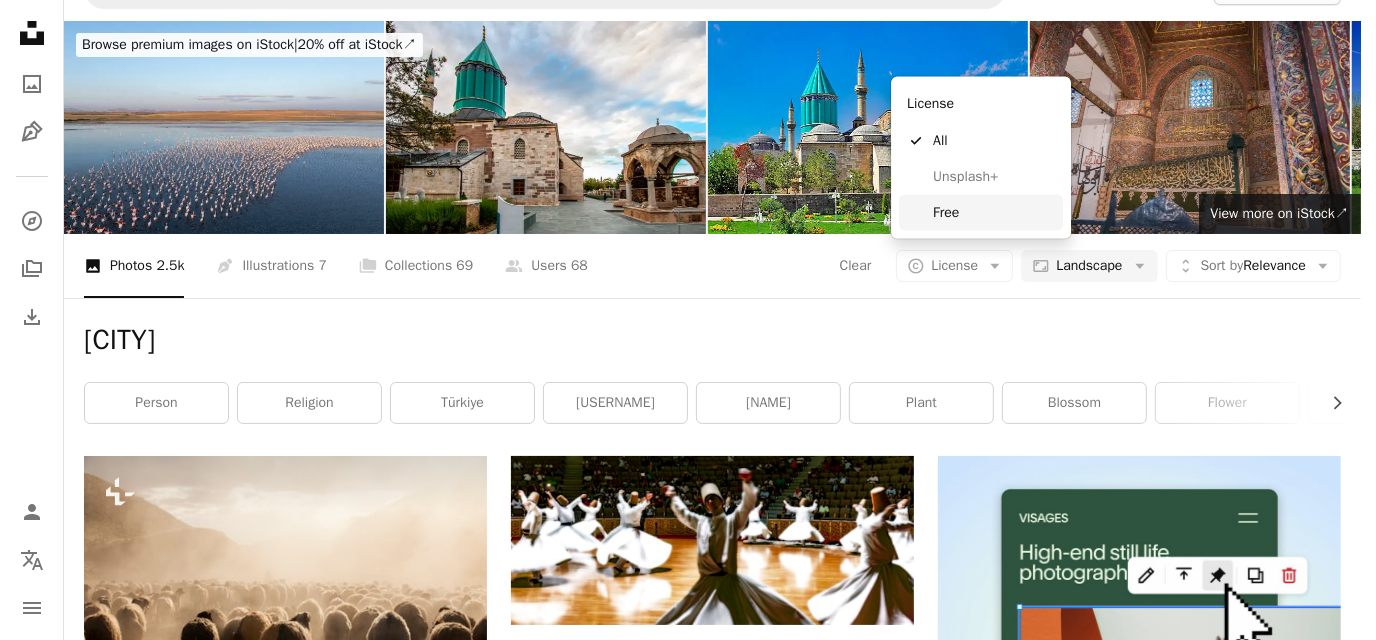 click on "Free" at bounding box center [994, 213] 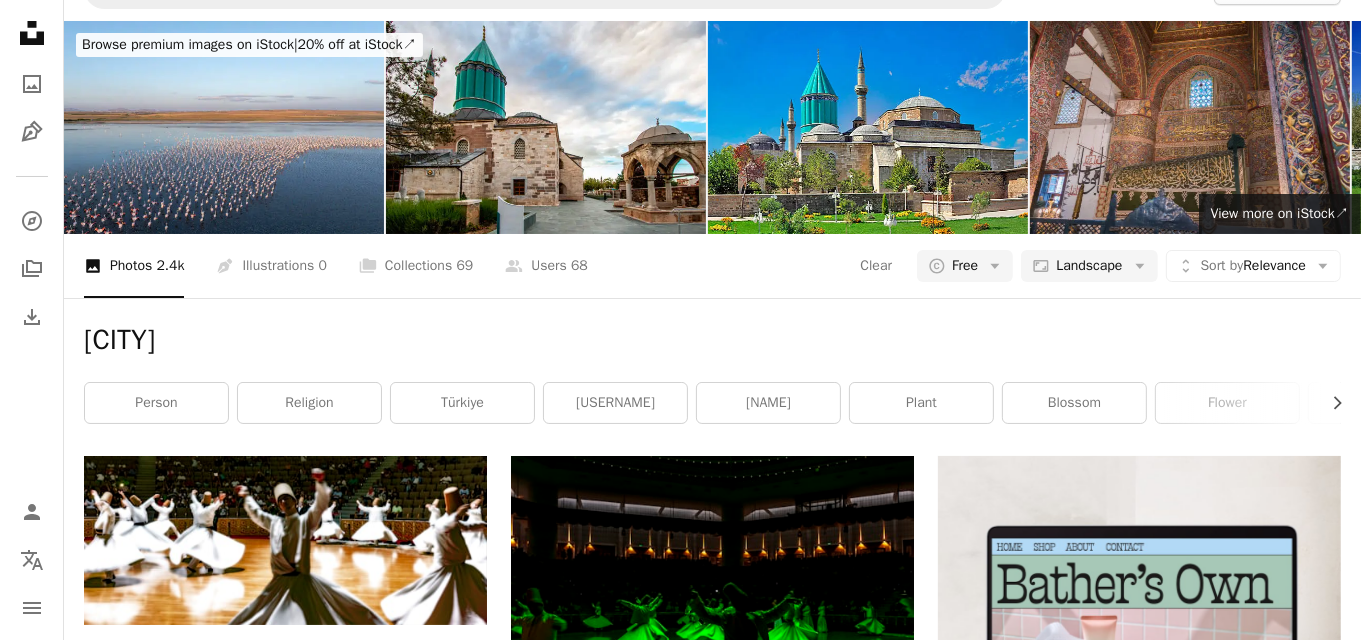 scroll, scrollTop: 187, scrollLeft: 0, axis: vertical 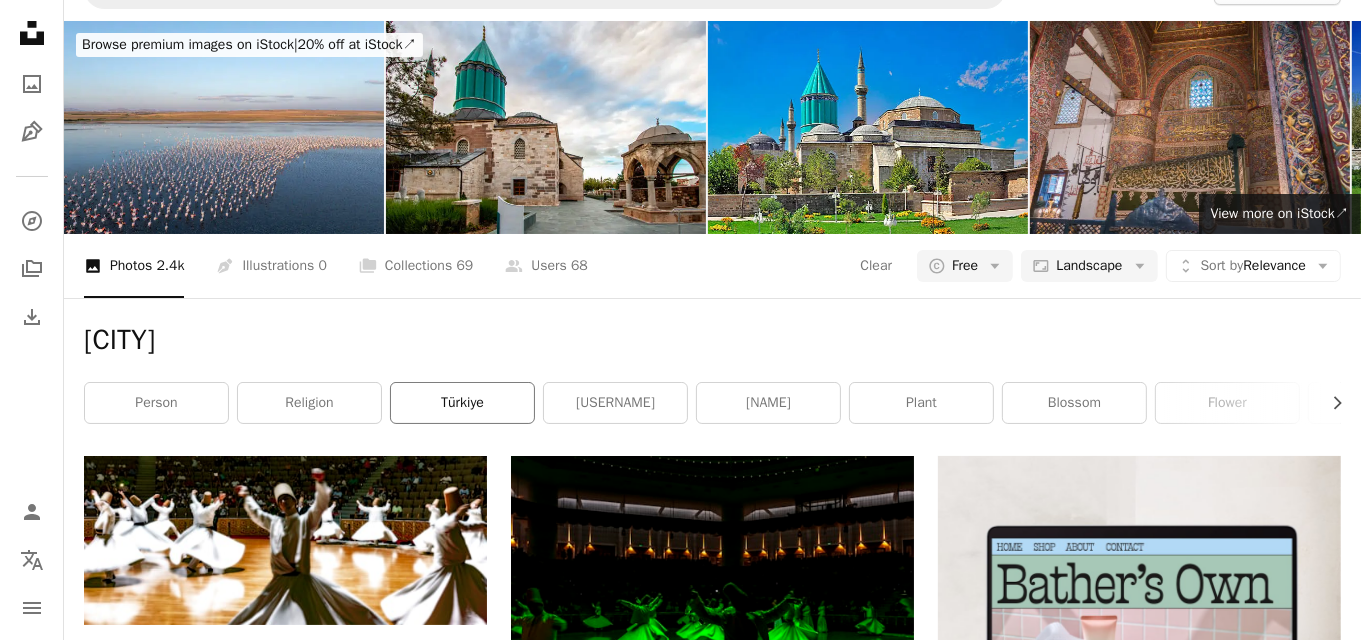 click on "türkiye" at bounding box center (462, 403) 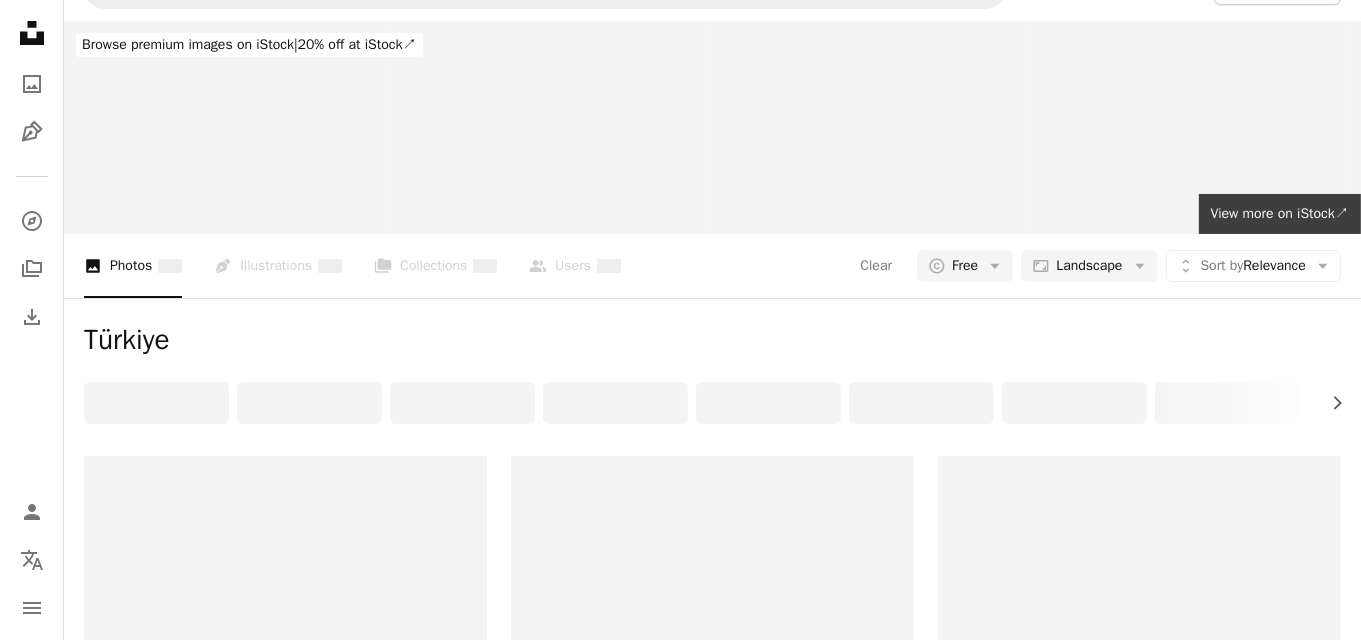 scroll, scrollTop: 0, scrollLeft: 0, axis: both 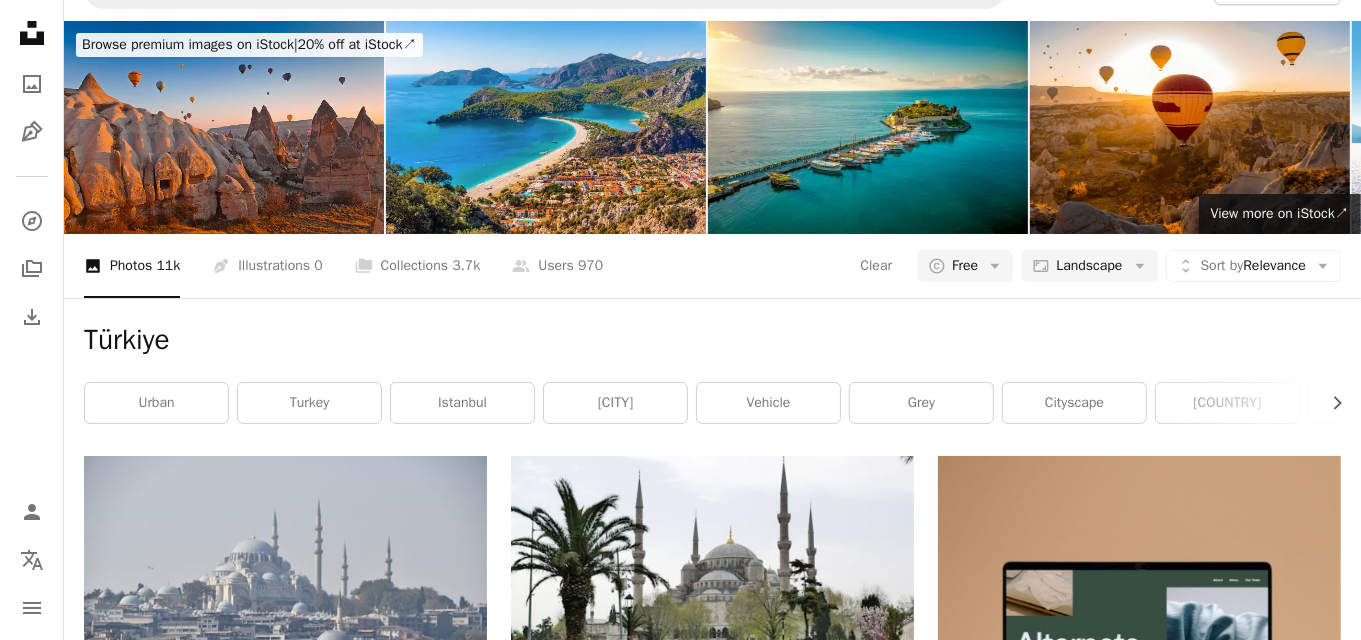 click on "Load more" at bounding box center [712, 3073] 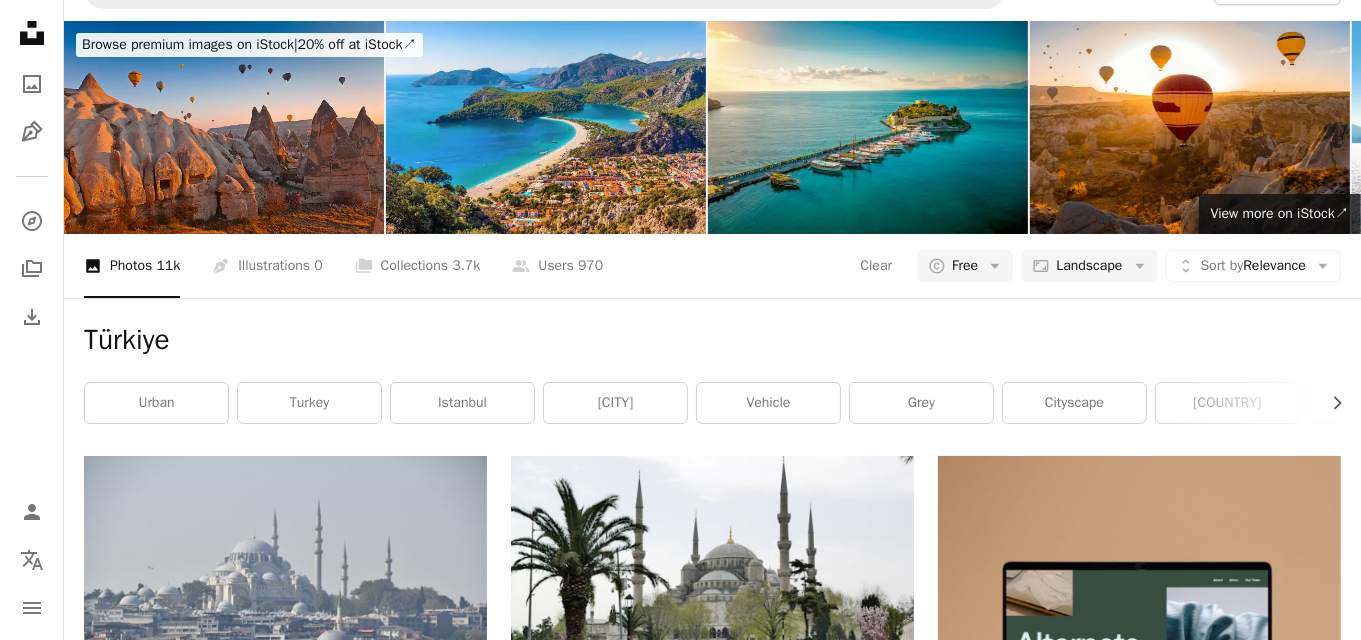 scroll, scrollTop: 3754, scrollLeft: 0, axis: vertical 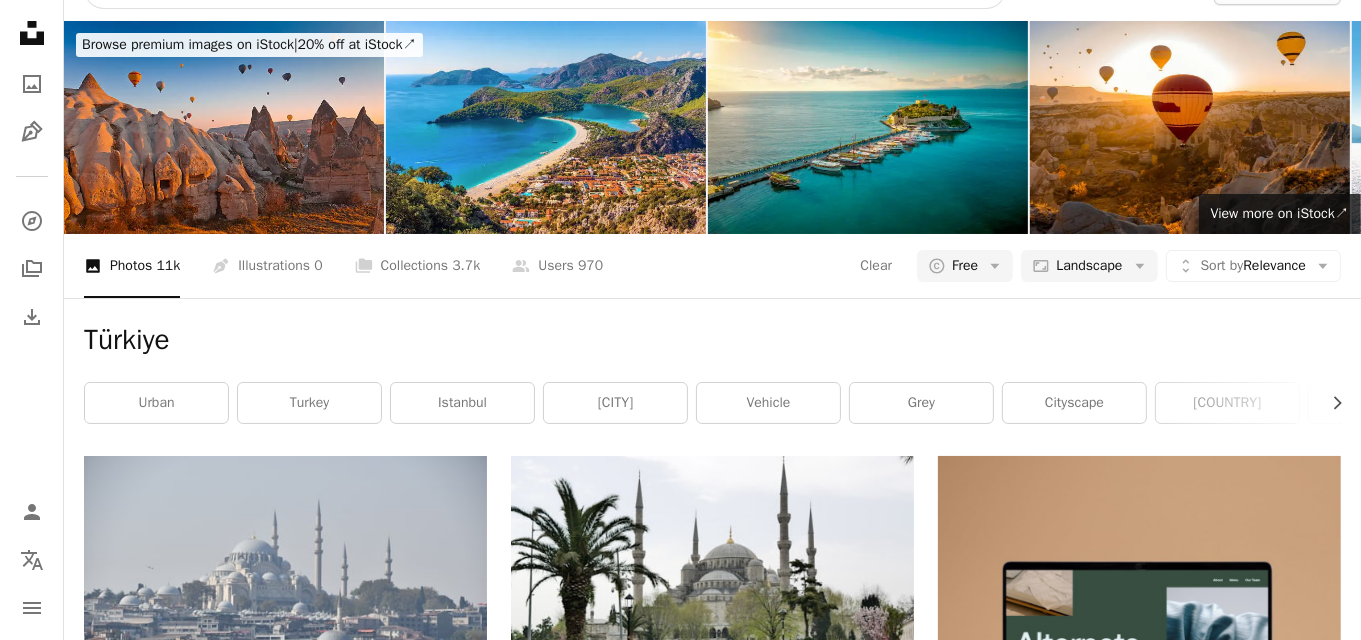 click on "*******" at bounding box center [515, -11] 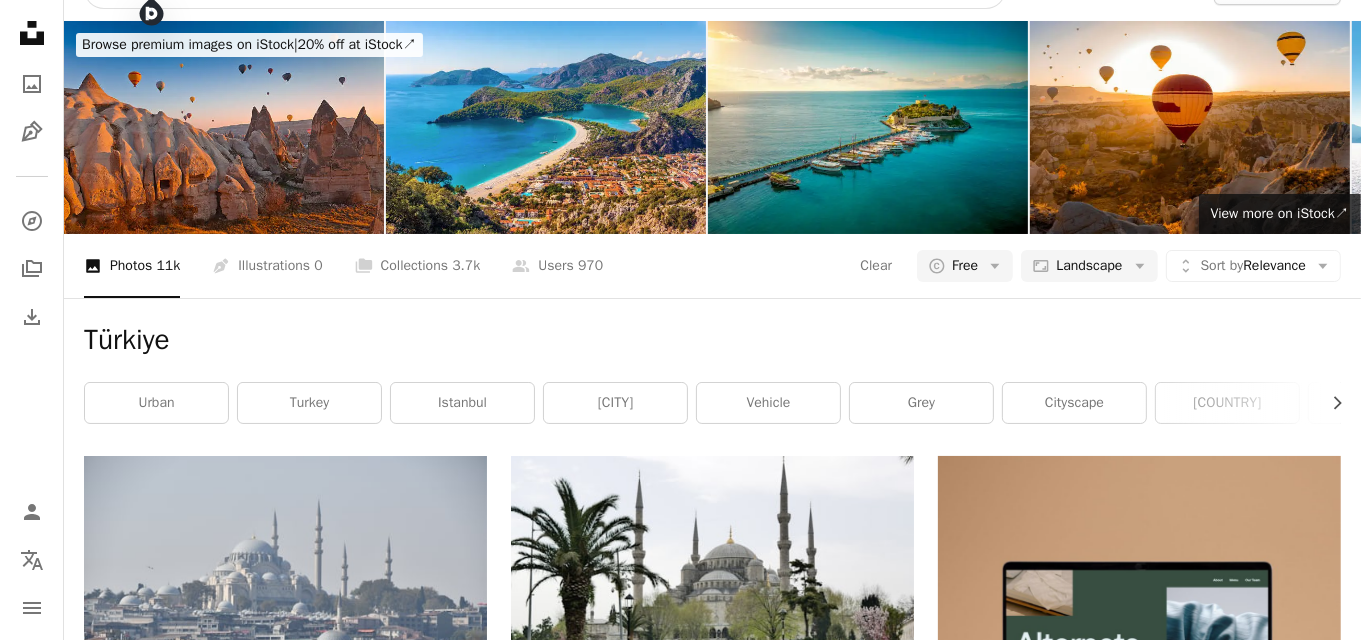 type on "********" 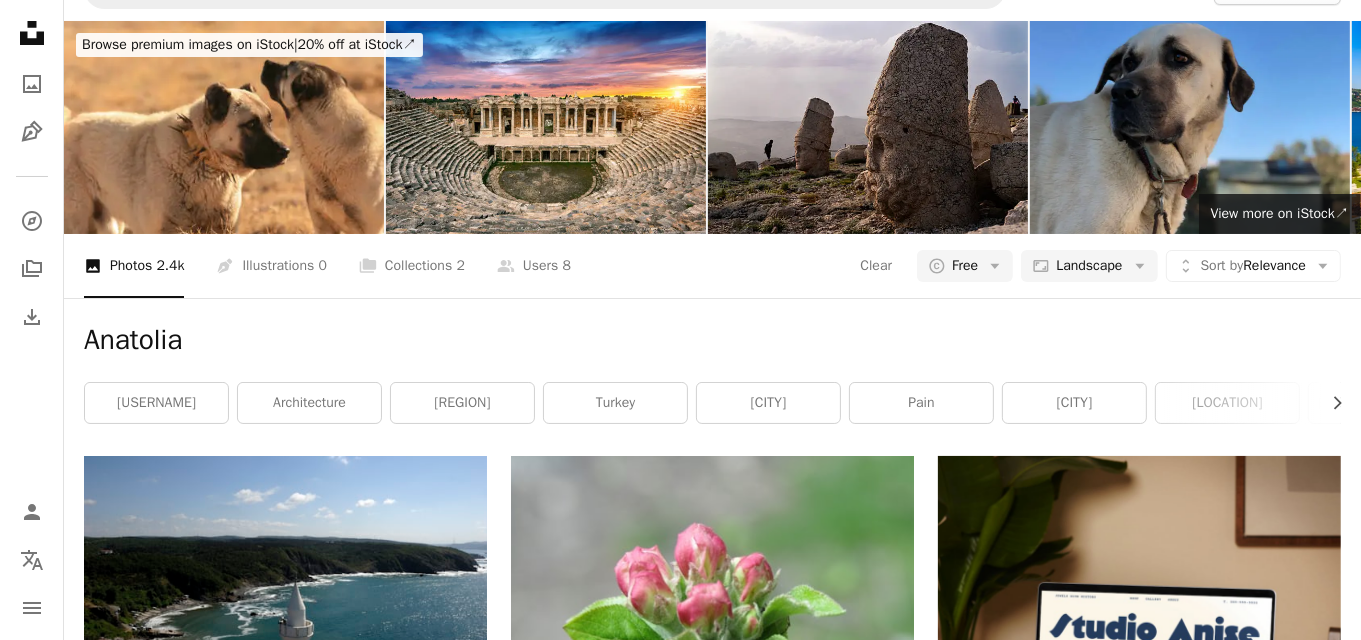 scroll, scrollTop: 800, scrollLeft: 0, axis: vertical 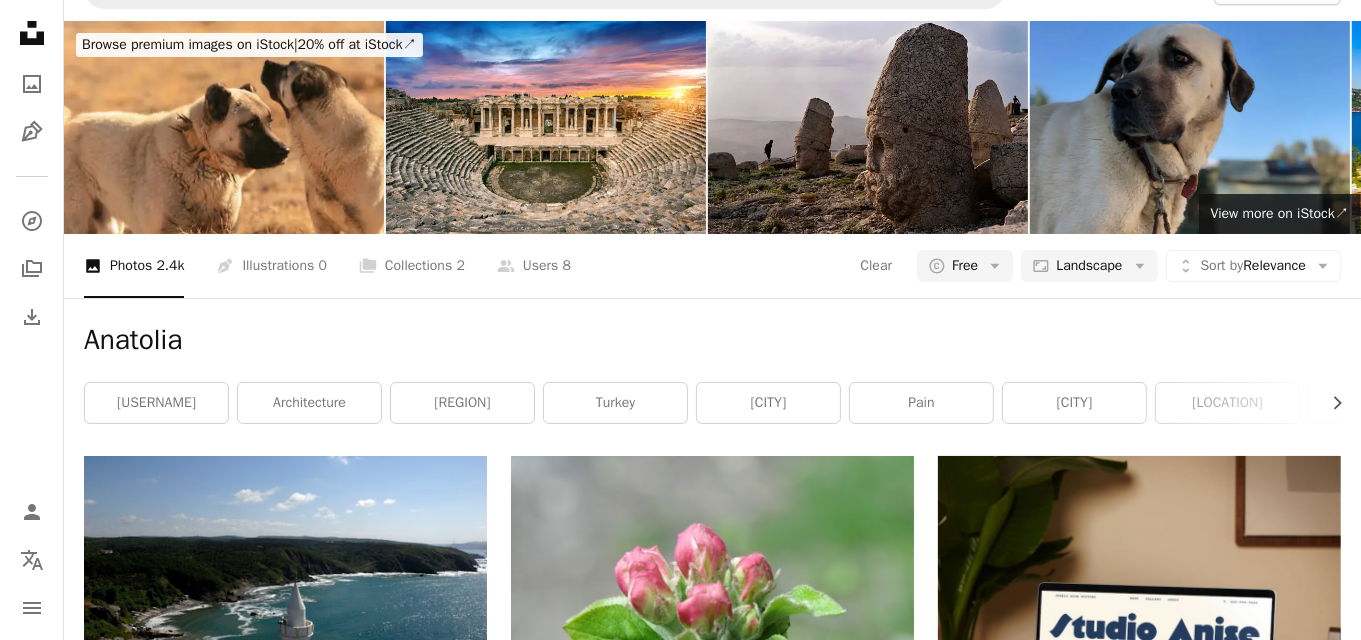 click on "Load more" at bounding box center [712, 3110] 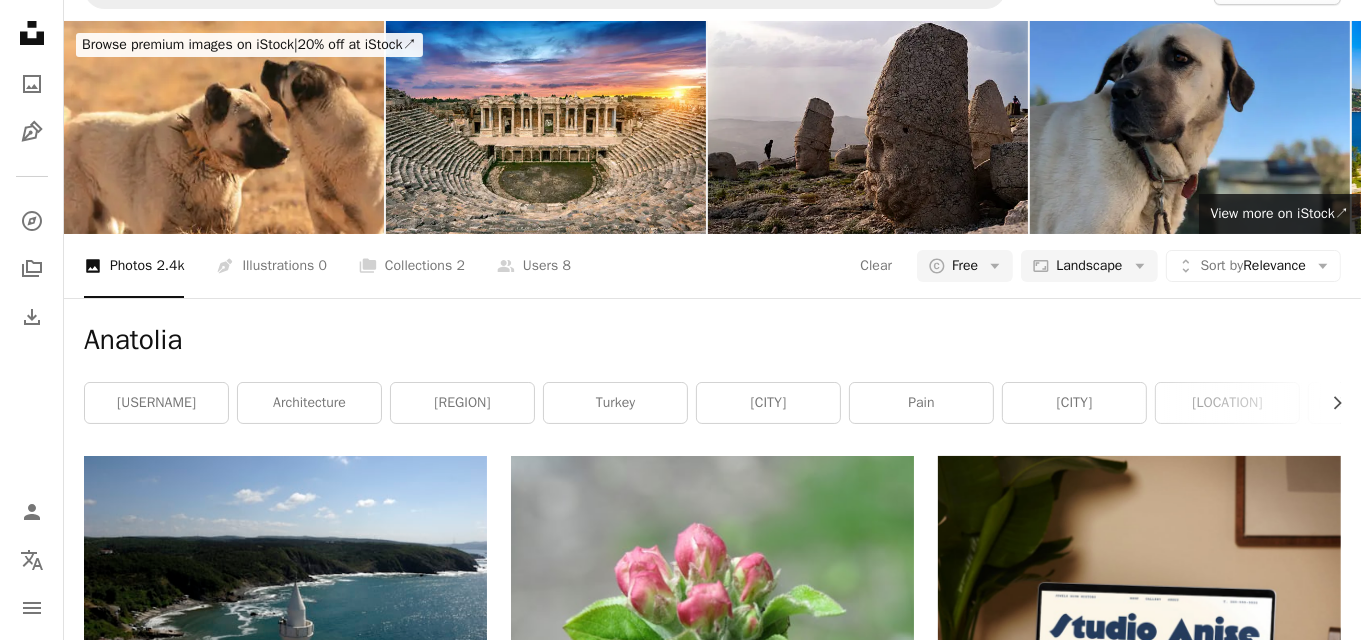 scroll, scrollTop: 2904, scrollLeft: 0, axis: vertical 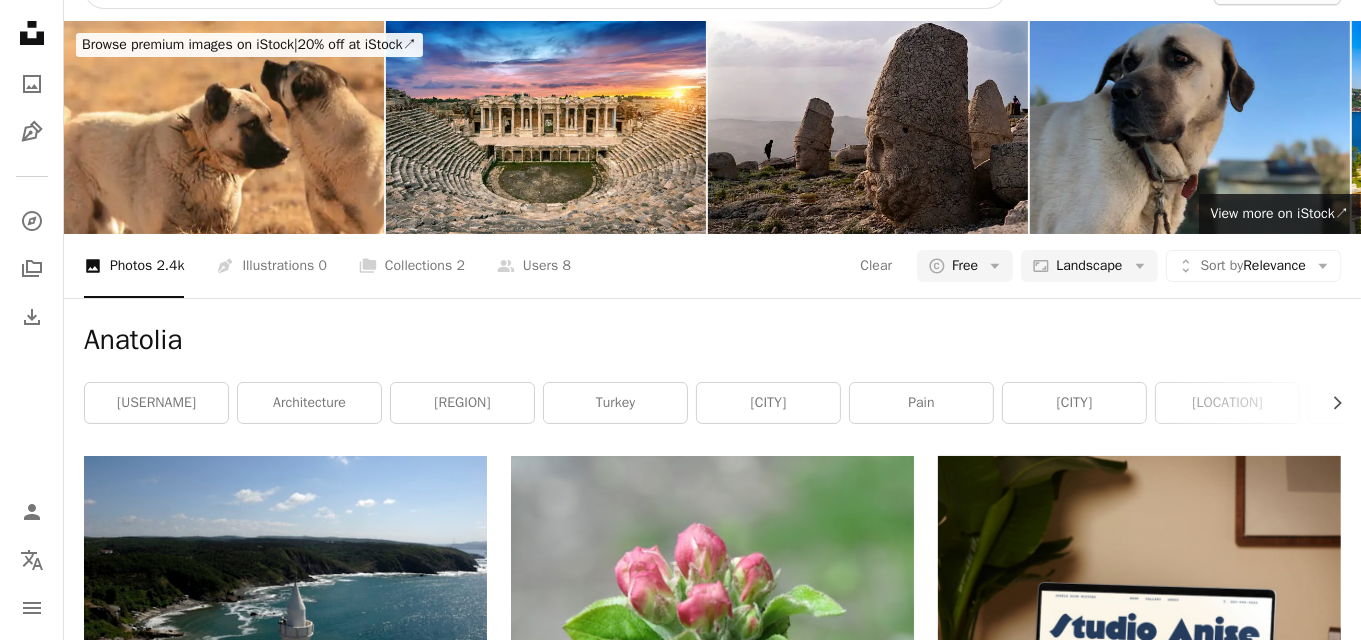click on "********" at bounding box center (515, -11) 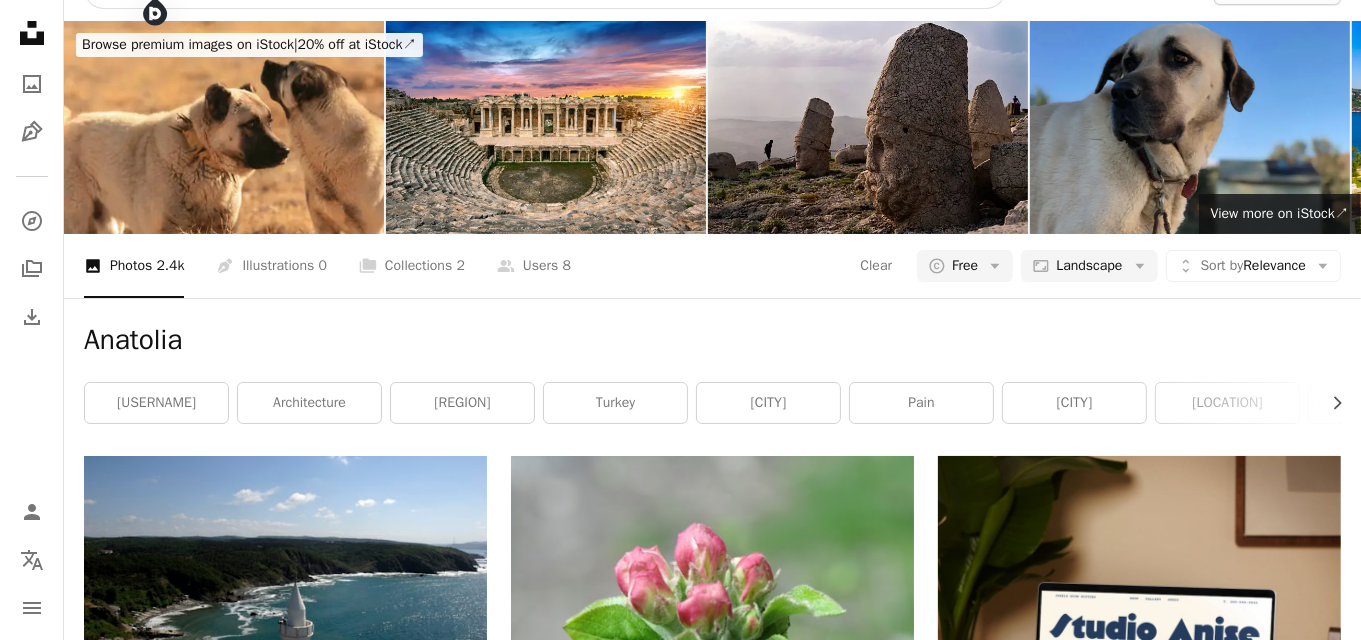 type on "***" 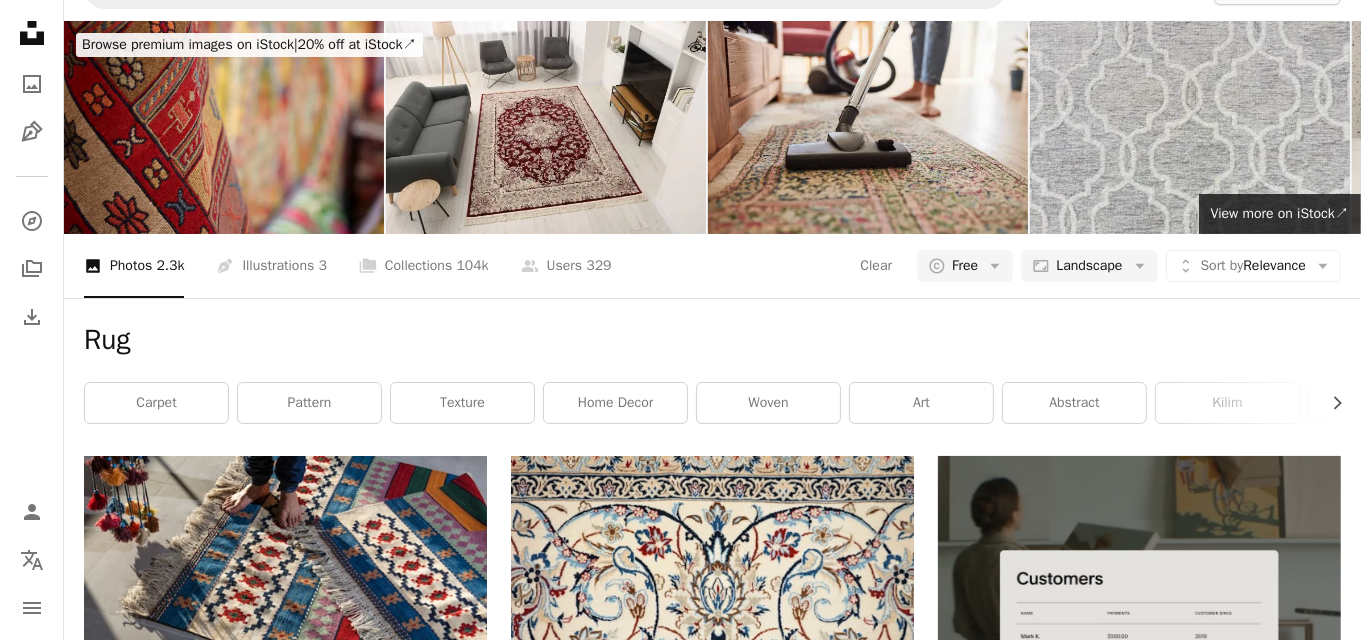 scroll, scrollTop: 1599, scrollLeft: 0, axis: vertical 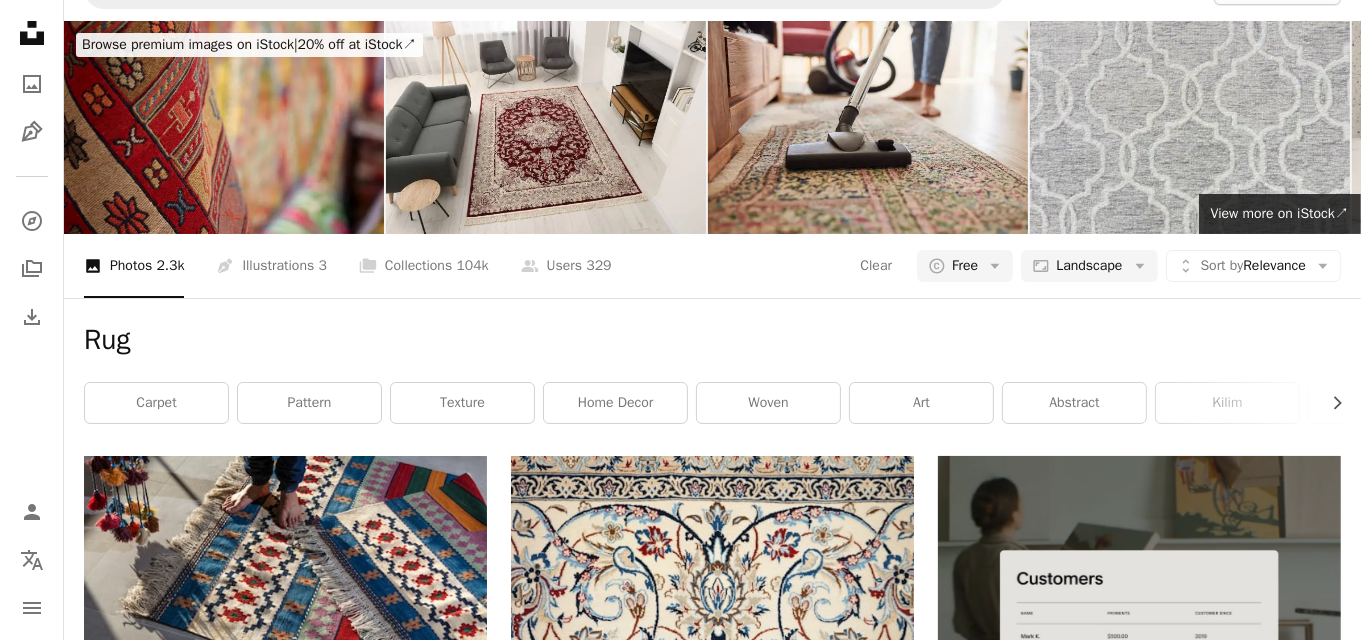 click at bounding box center (712, 883) 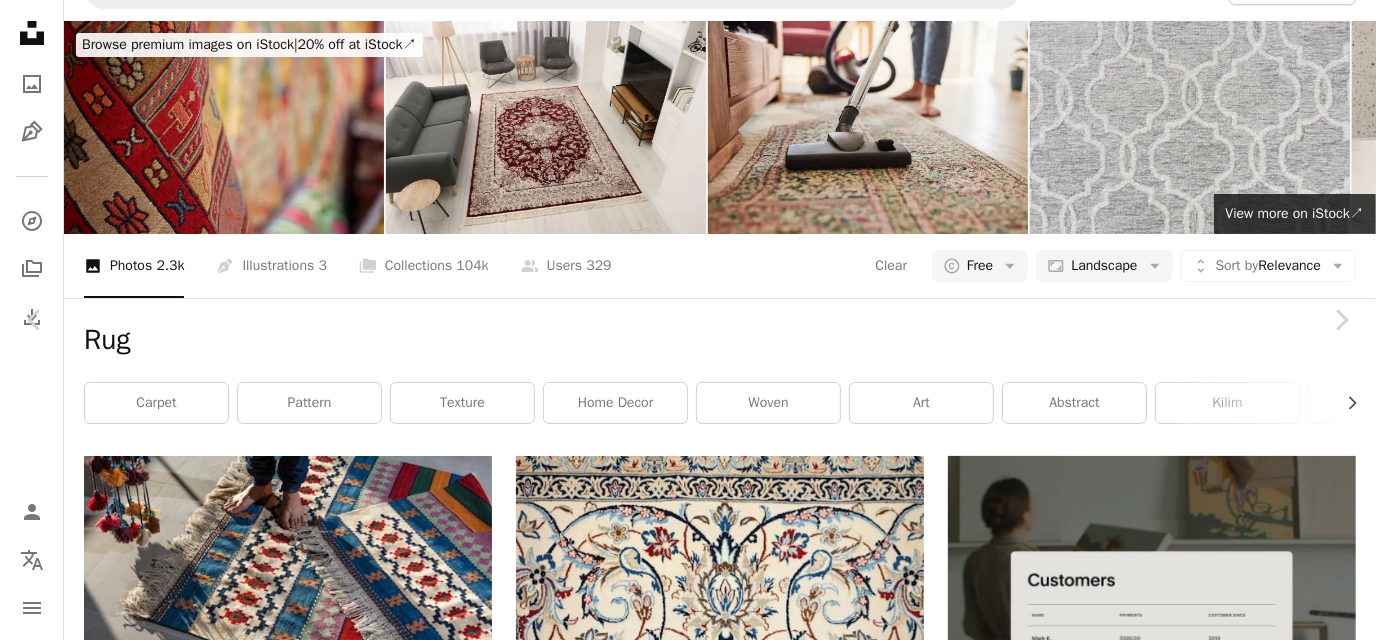 scroll, scrollTop: 0, scrollLeft: 0, axis: both 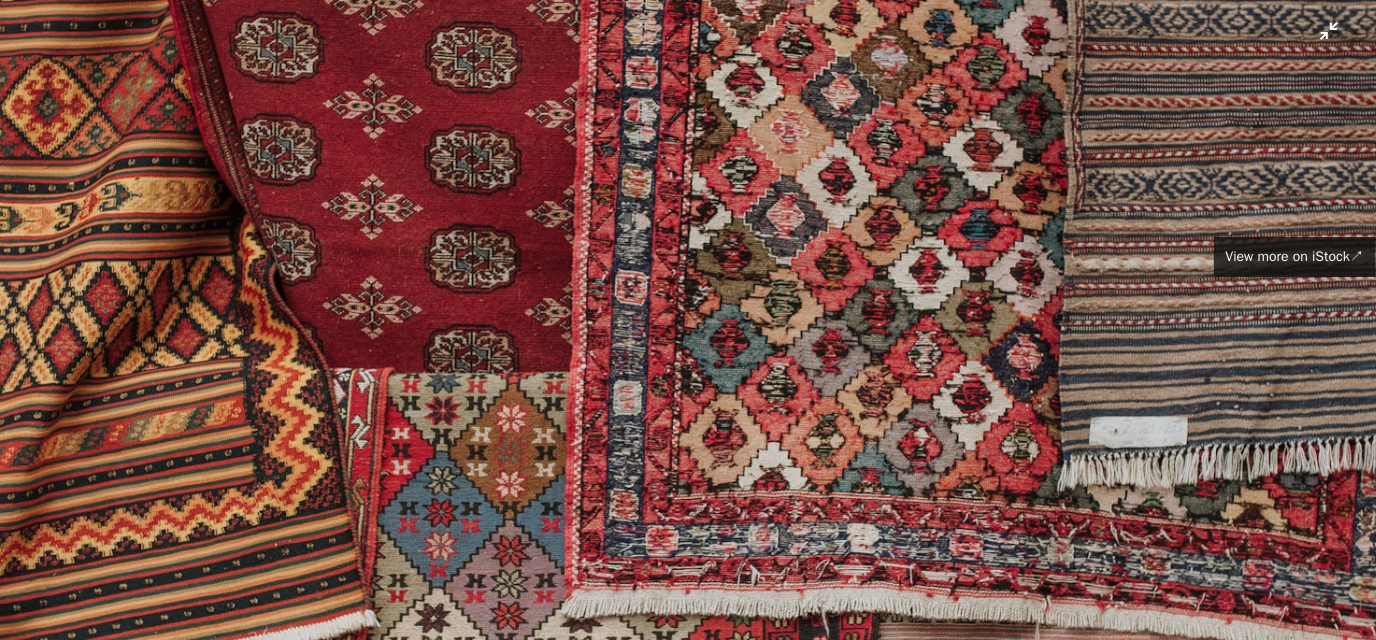 click at bounding box center (688, 328) 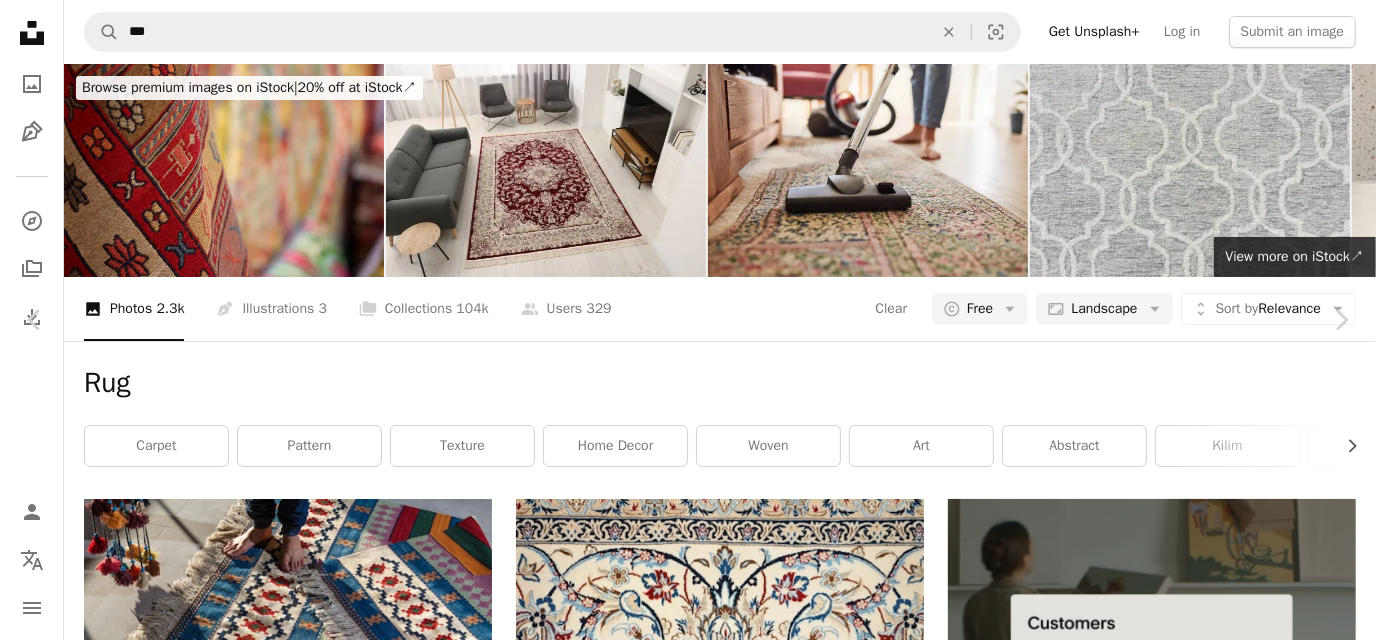 click at bounding box center (681, 4171) 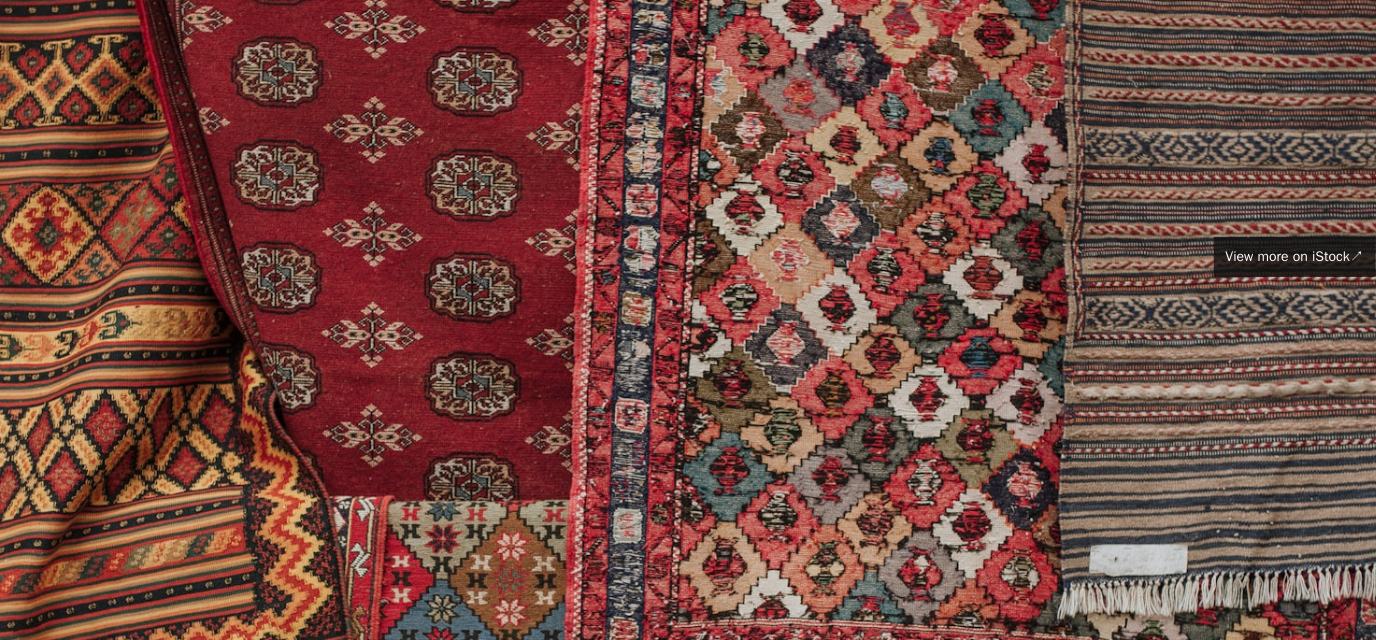 scroll, scrollTop: 128, scrollLeft: 0, axis: vertical 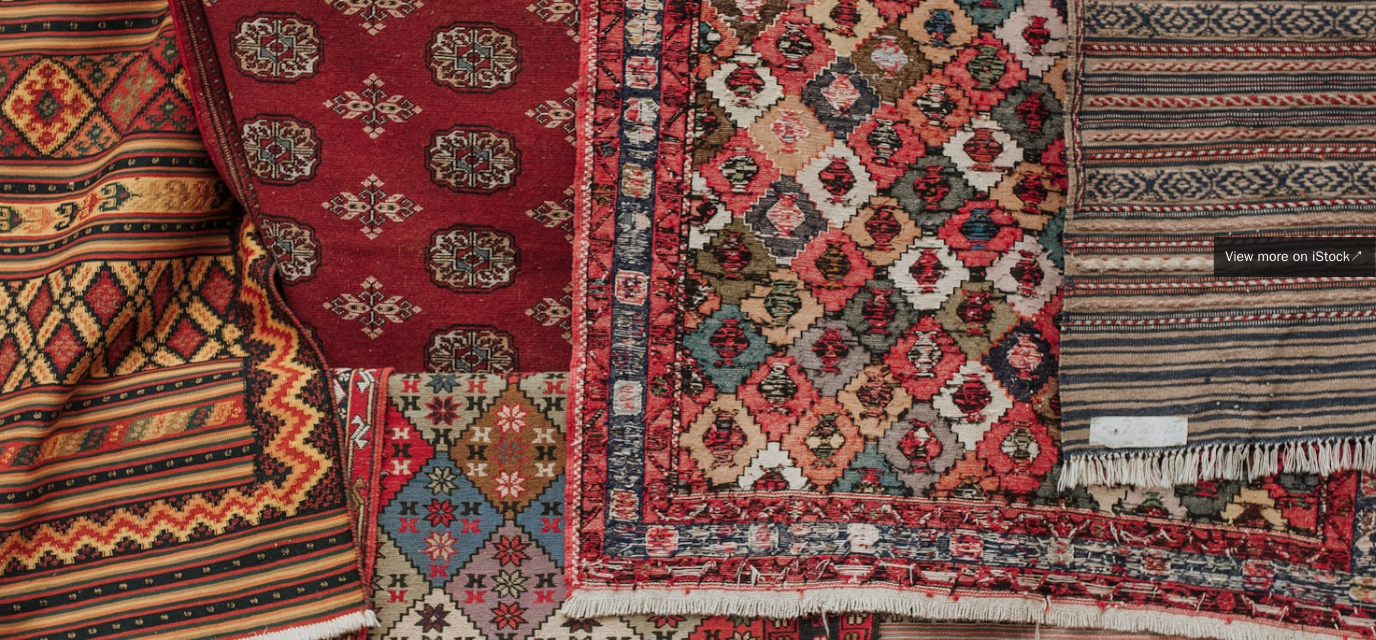 drag, startPoint x: 935, startPoint y: 266, endPoint x: 897, endPoint y: 219, distance: 60.440052 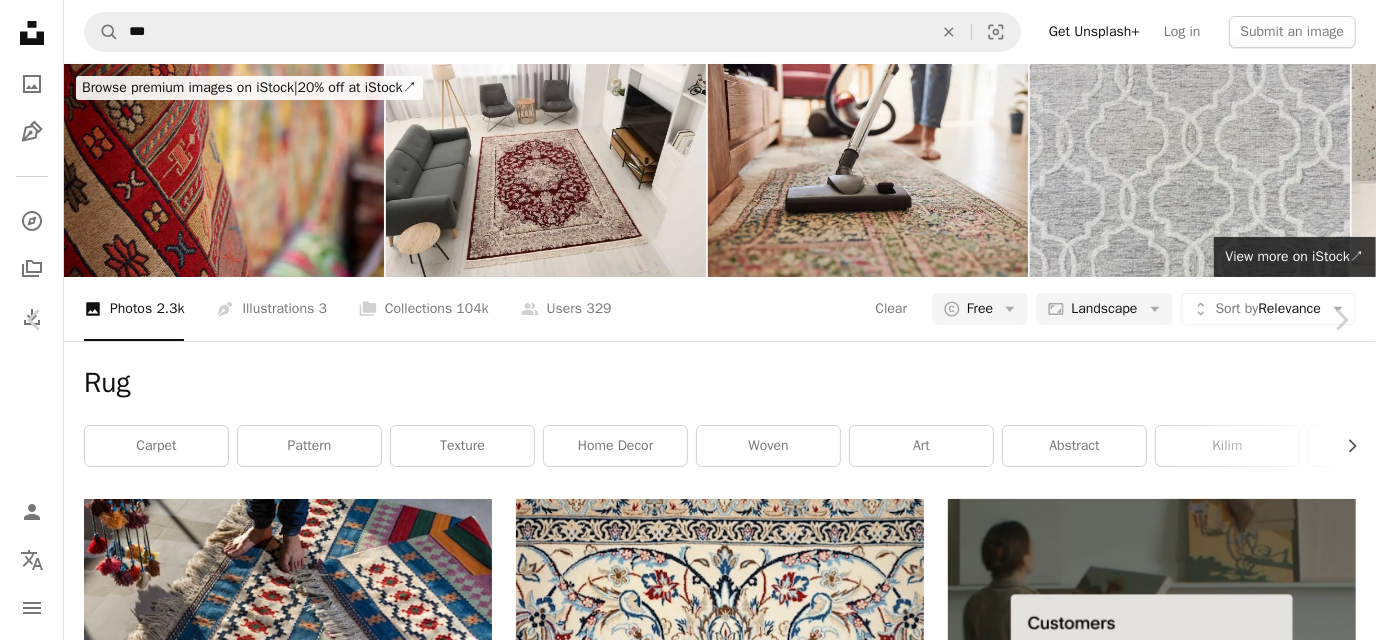 click on "Download free" at bounding box center (1181, 3851) 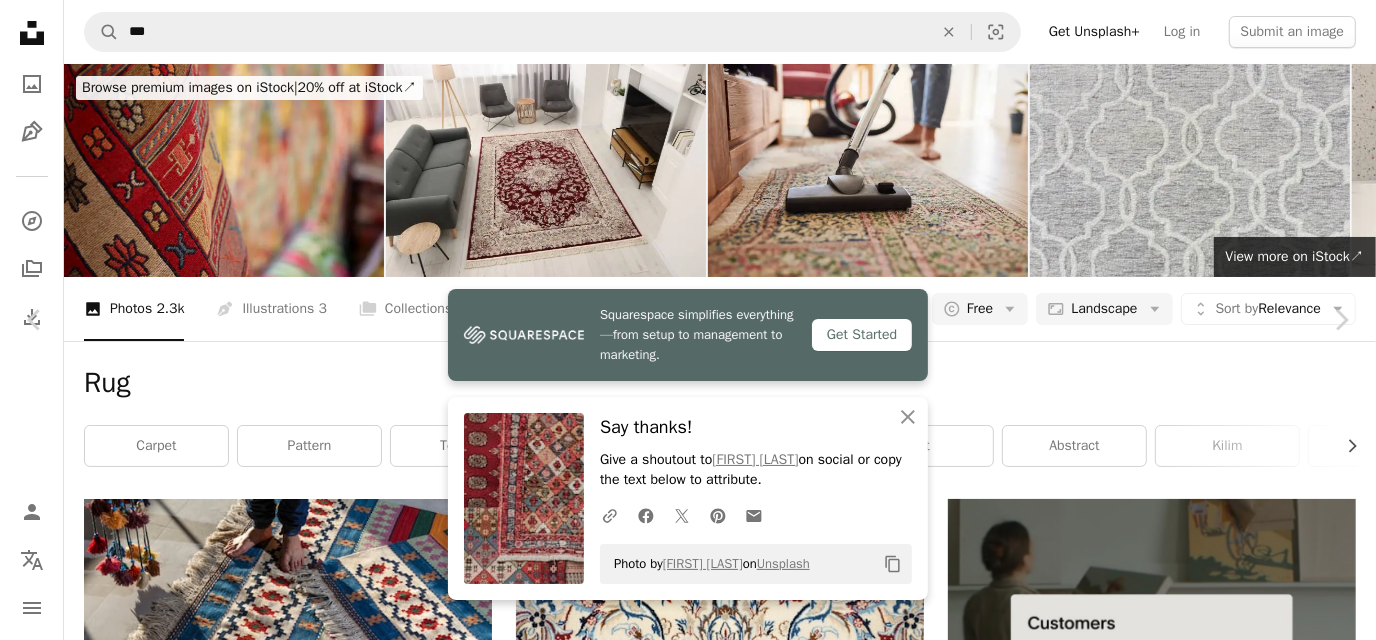 click on "An X shape Chevron left Chevron right Squarespace simplifies everything—from setup to management to marketing. Get Started An X shape Close Say thanks! Give a shoutout to  [FIRST] [LAST]  on social or copy the text below to attribute. A URL sharing icon (chains) Facebook icon X (formerly Twitter) icon Pinterest icon An envelope Photo by  [FIRST] [LAST]  on  Unsplash
Copy content [FIRST] [LAST] Available for hire A checkmark inside of a circle A heart A plus sign Download free Chevron down Zoom in Views 1,543,049 Downloads 12,712 A forward-right arrow Share Info icon Info More Actions Calendar outlined Published on  [DATE], [YEAR] Camera NIKON CORPORATION, NIKON D300S Safety Free to use under the  Unsplash License carpet textile cloth rug rugs brown Creative Commons images Browse premium related images on iStock  |  Save 20% with code UNSPLASH20 View more on iStock  ↗ Related images A heart A plus sign [FIRST] [LAST] Available for hire A checkmark inside of a circle Arrow pointing down [FIRST] [LAST]" at bounding box center (688, 4140) 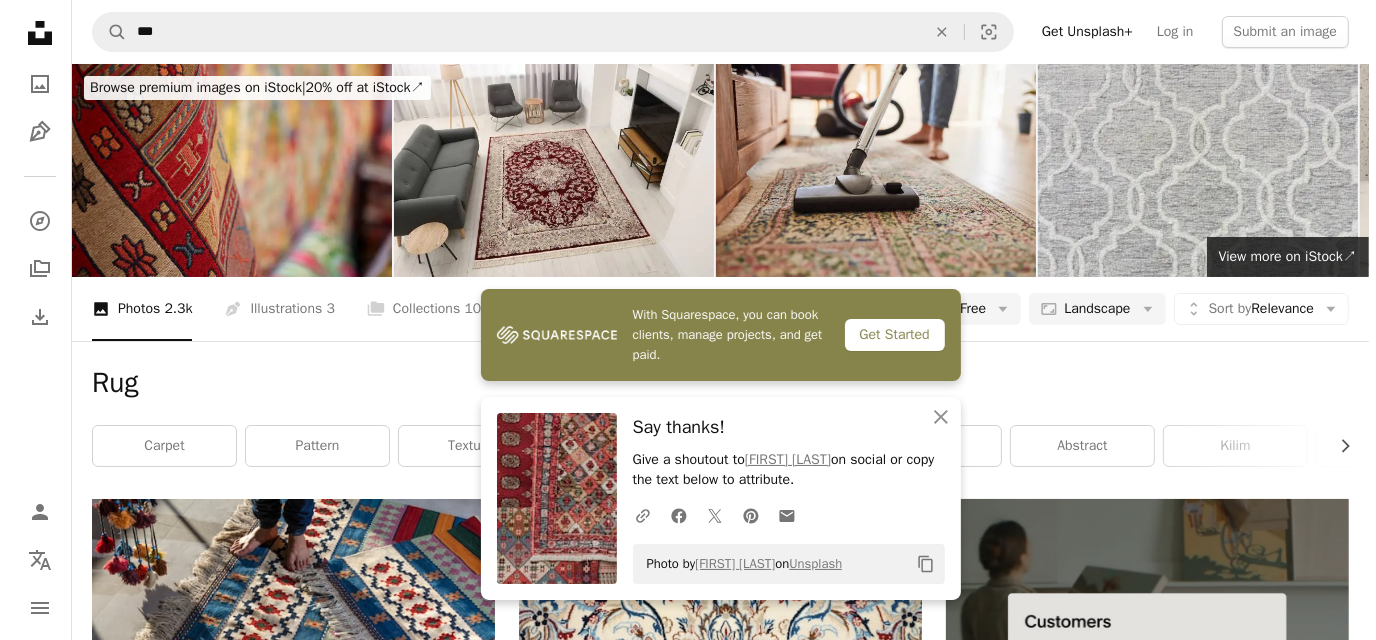 scroll, scrollTop: 565, scrollLeft: 0, axis: vertical 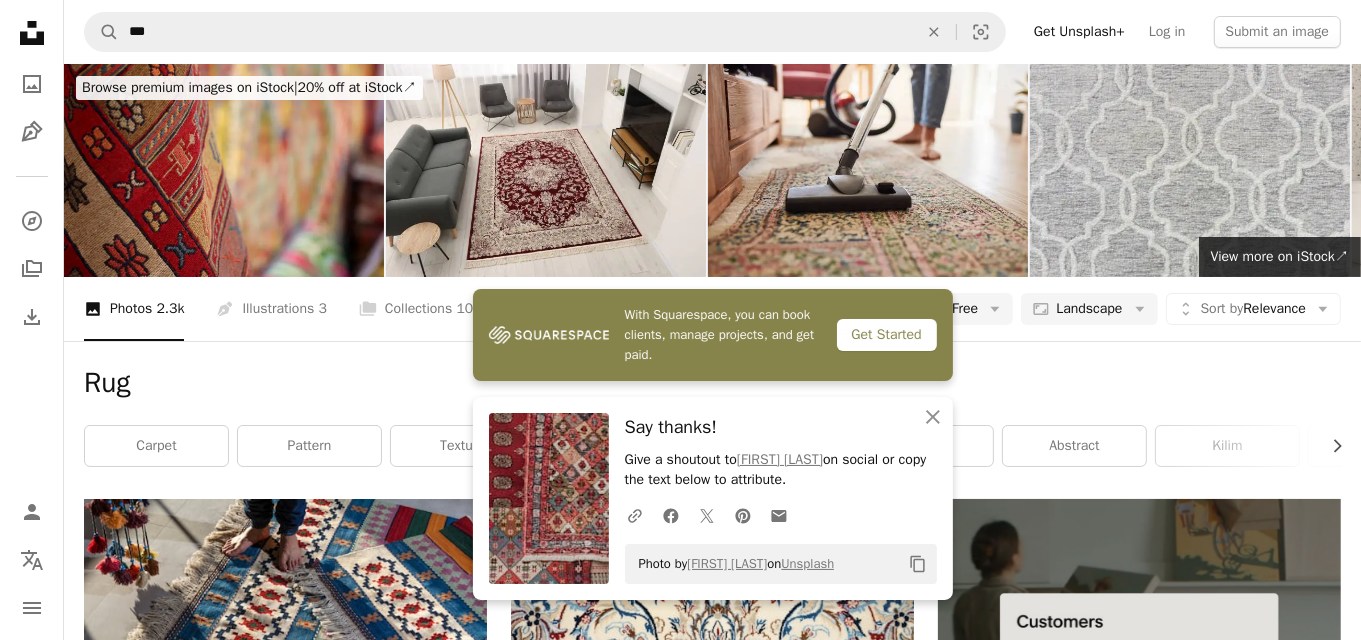 click at bounding box center [1139, 1492] 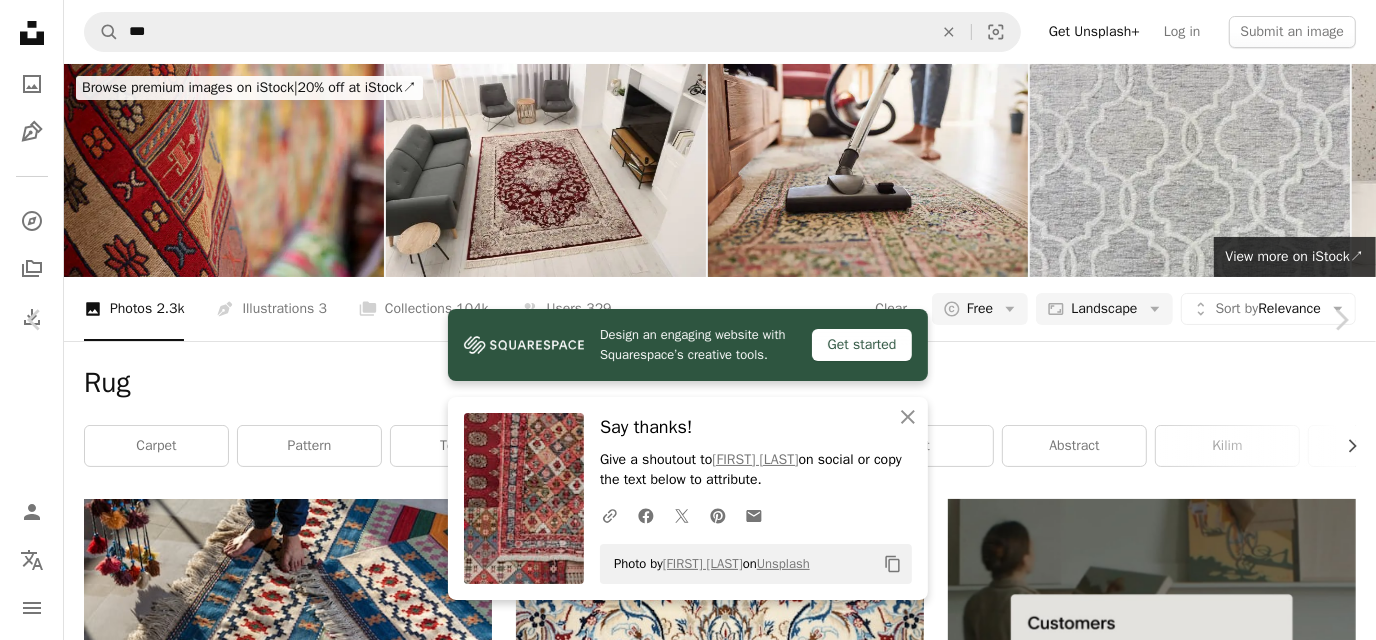 scroll, scrollTop: 133, scrollLeft: 0, axis: vertical 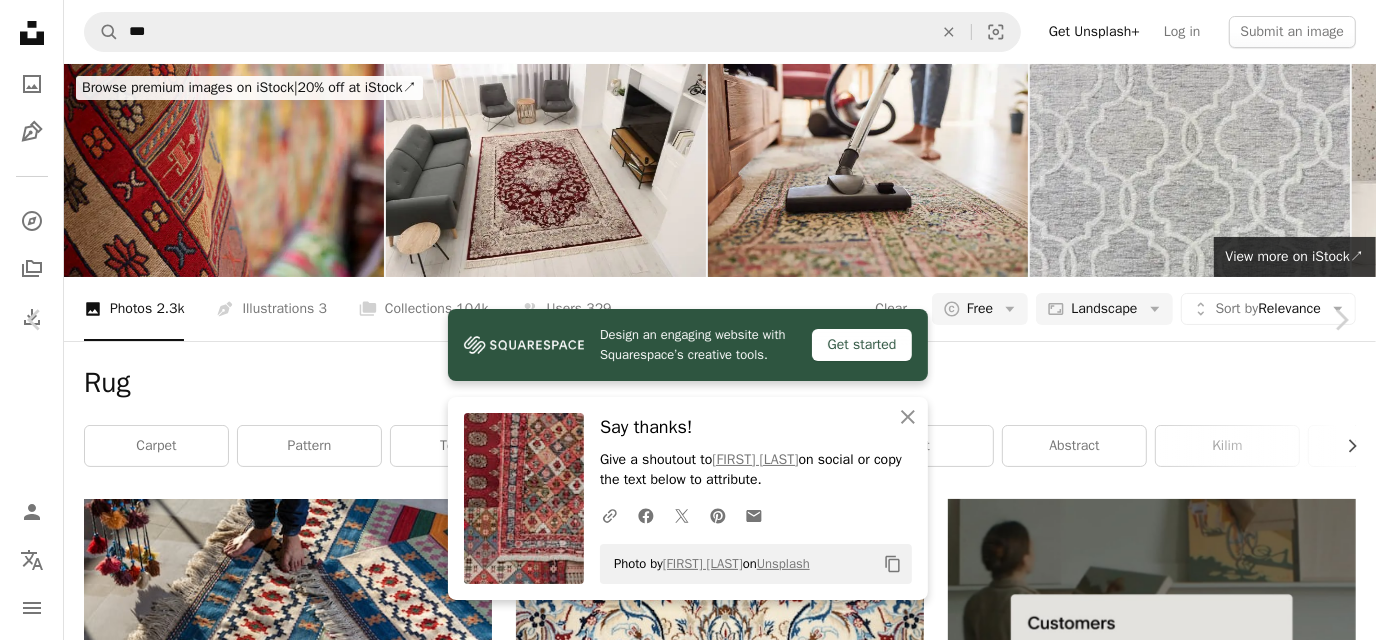 click at bounding box center [681, 4065] 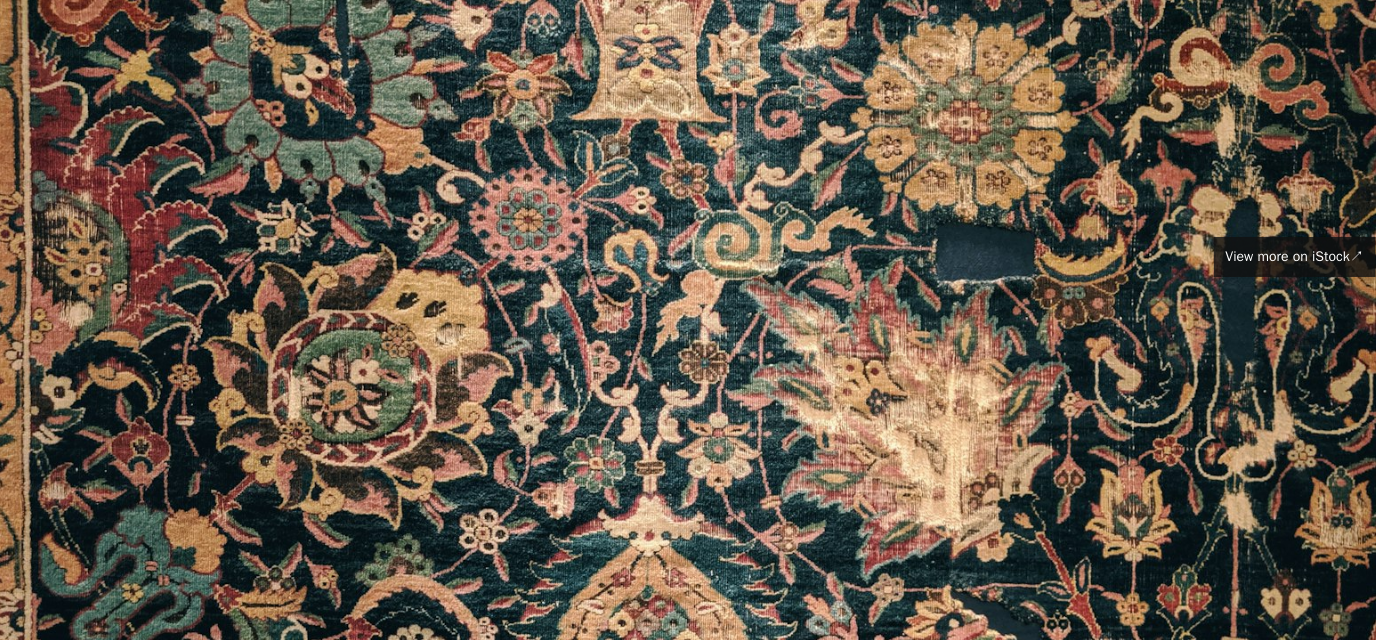 scroll, scrollTop: 185, scrollLeft: 0, axis: vertical 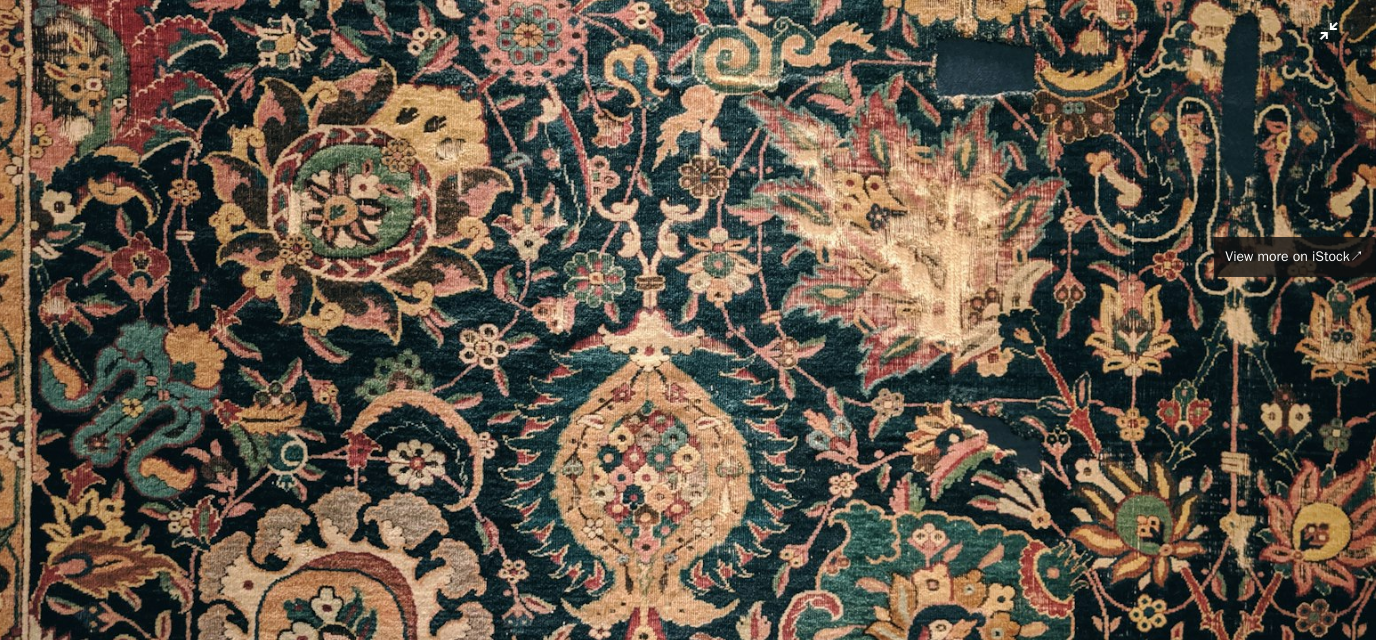 click at bounding box center [688, 331] 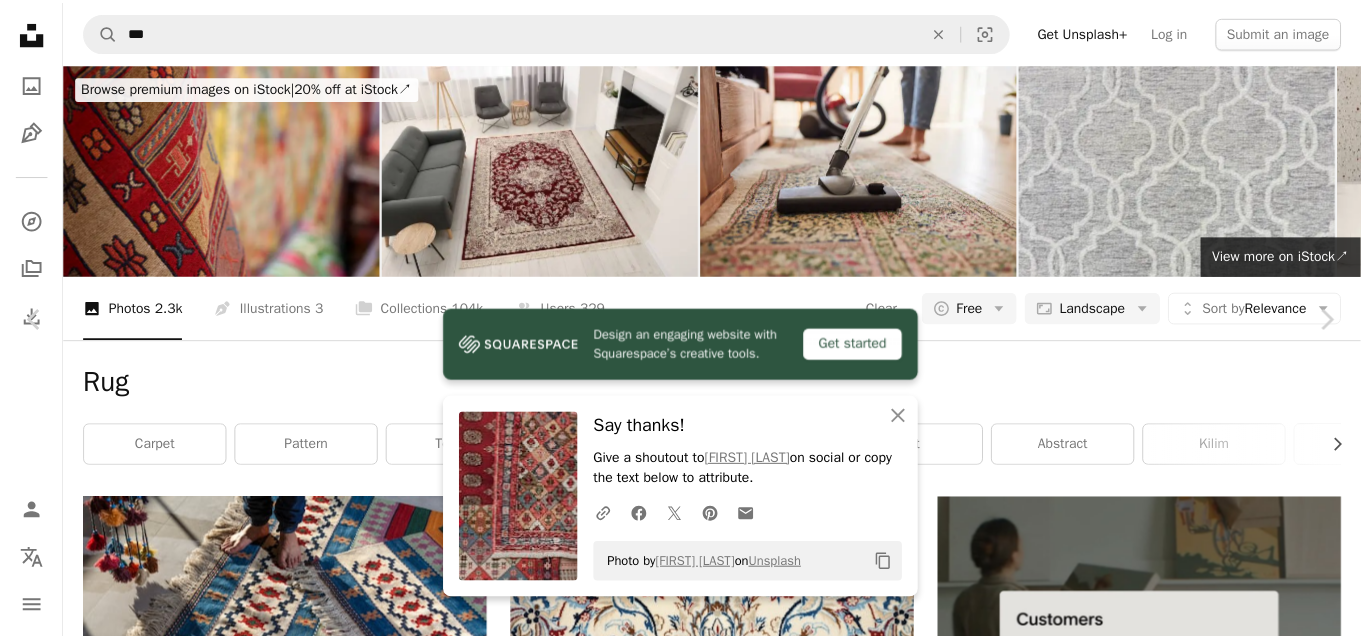 scroll, scrollTop: 88, scrollLeft: 0, axis: vertical 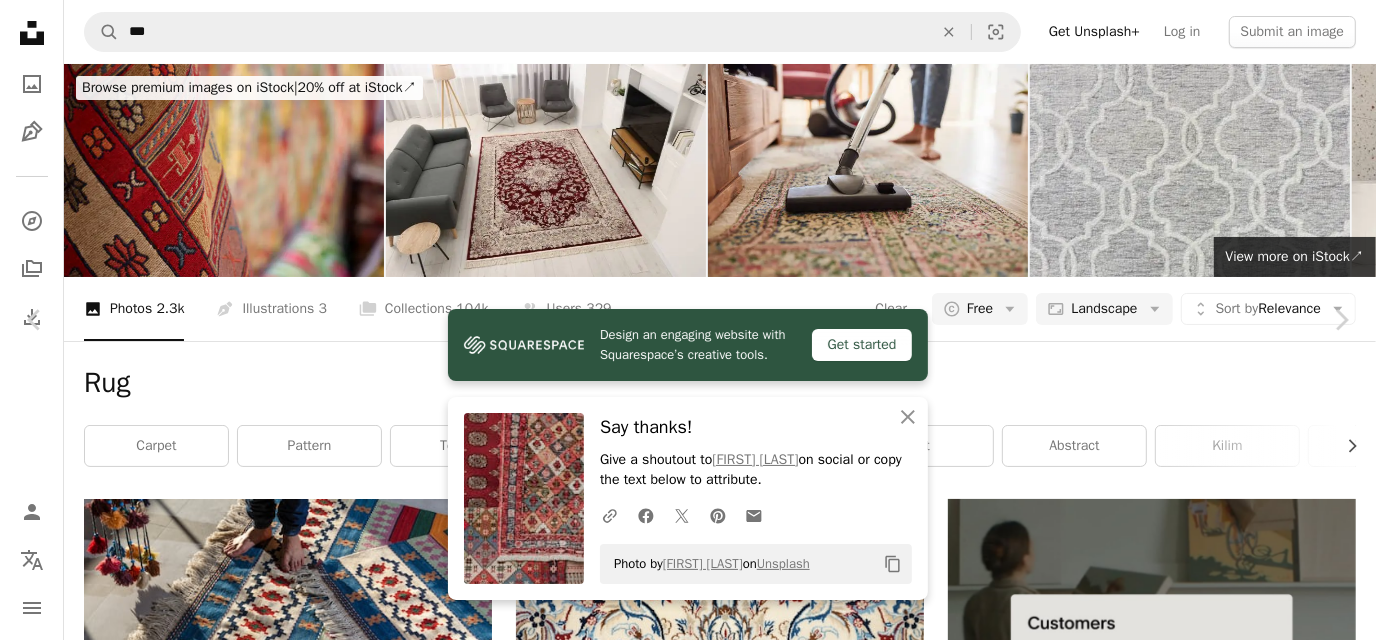 click on "An X shape Chevron left Chevron right Design an engaging website with Squarespace’s creative tools. Get started An X shape Close Say thanks! Give a shoutout to  [FIRST] [LAST]  on social or copy the text below to attribute. A URL sharing icon (chains) Facebook icon X (formerly Twitter) icon Pinterest icon An envelope Photo by  [FIRST] [LAST]  on  Unsplash
Copy content [FIRST] [LAST] Available for hire A checkmark inside of a circle A heart A plus sign Download free Chevron down Zoom in Views 5,005,301 Downloads 23,778 Featured in Photos A forward-right arrow Share Info icon Info More Actions Carpet patterns at the Islamic Art section of Pergamon Museum A map marker [CITY], [COUNTRY] Calendar outlined Published on  [DATE], [YEAR] Camera Google, Pixel 3a Safety Free to use under the  Unsplash License background abstract texture islamic art pattern culture museum carpet rug heritage historic kilim pergamon germany brown berlin Free stock photos Browse premium related images on iStock  |   ↗ A heart" at bounding box center (688, 4140) 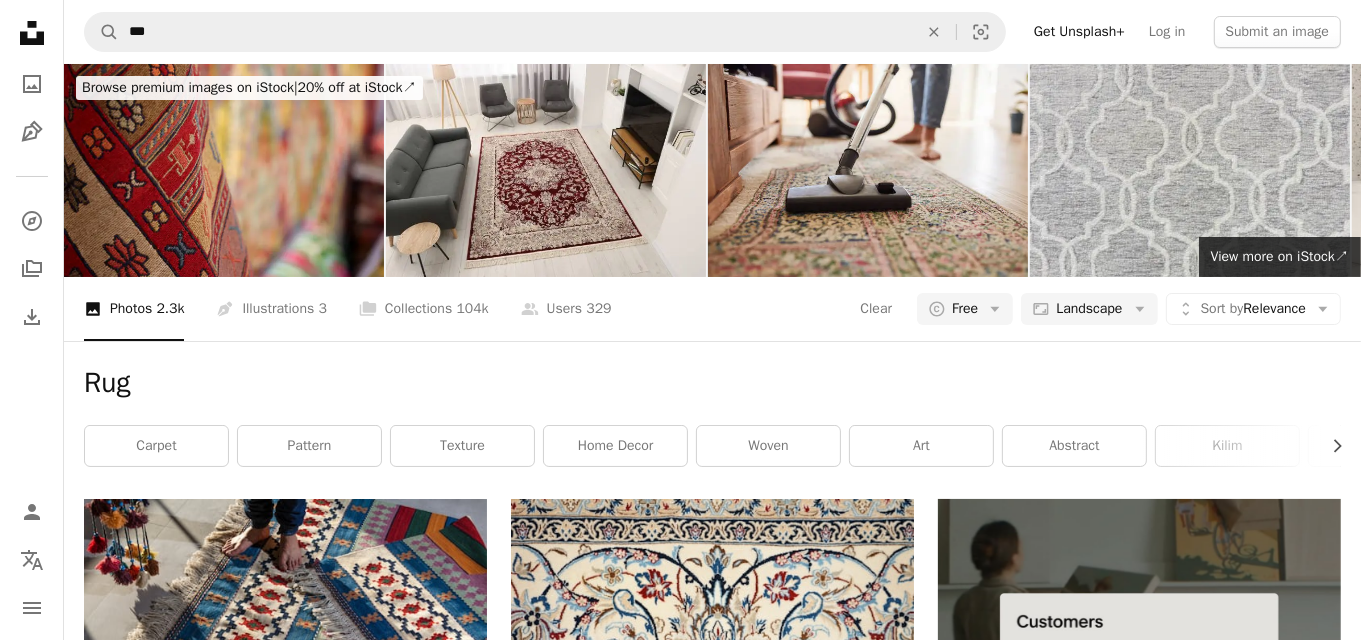 scroll, scrollTop: 0, scrollLeft: 0, axis: both 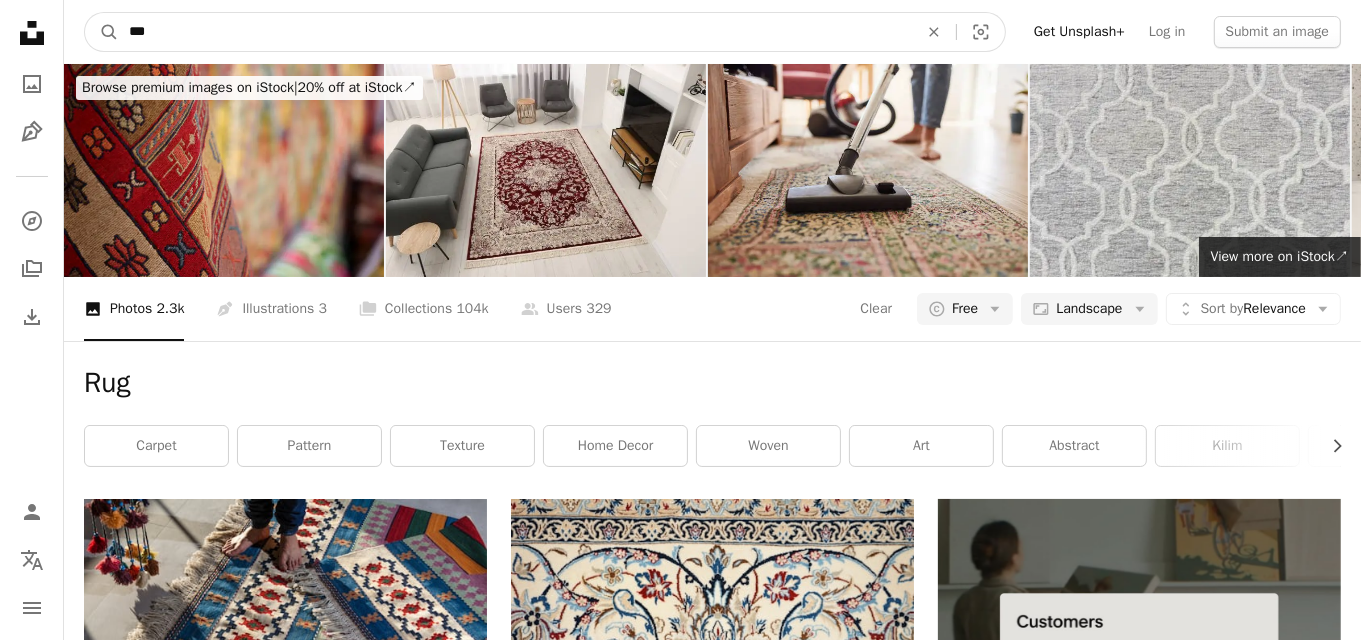 click on "***" at bounding box center [515, 32] 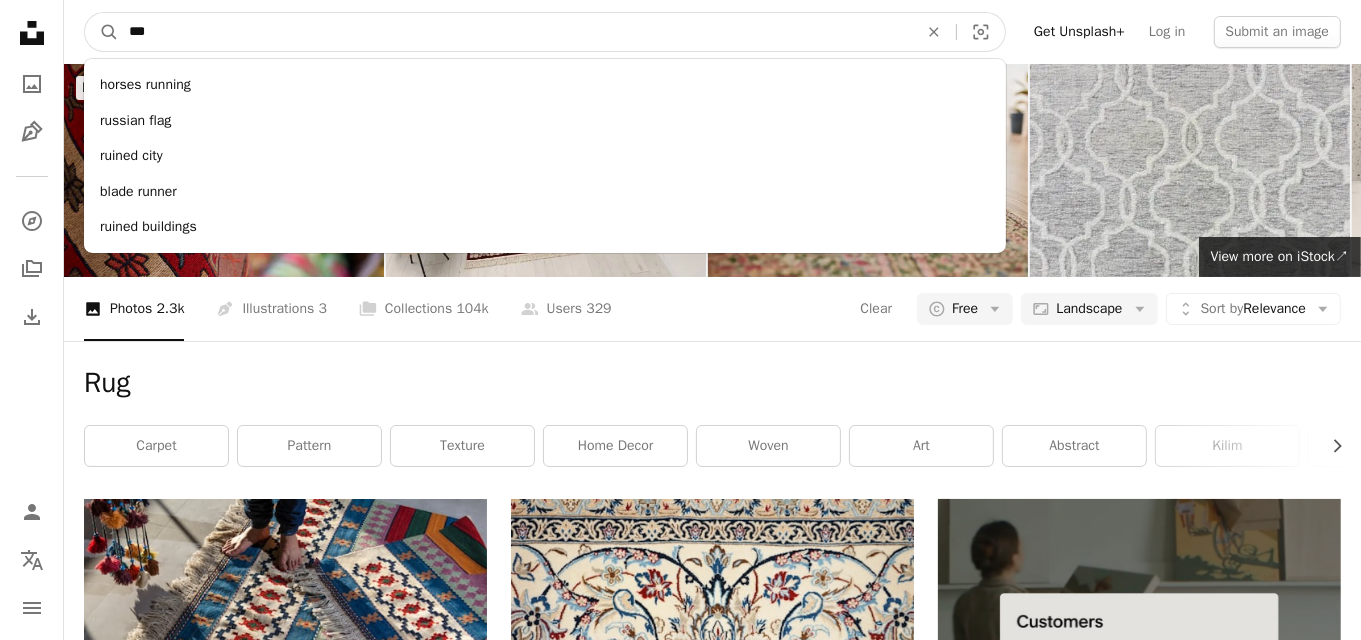 click on "***" at bounding box center [515, 32] 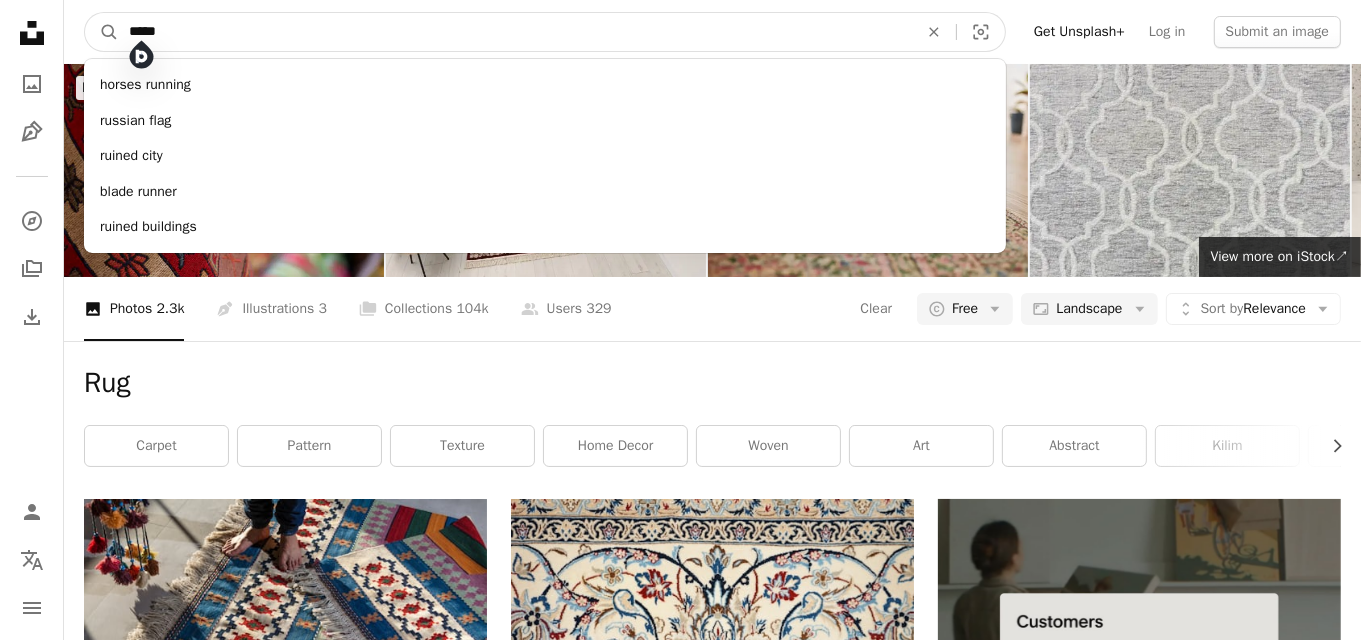 type on "*****" 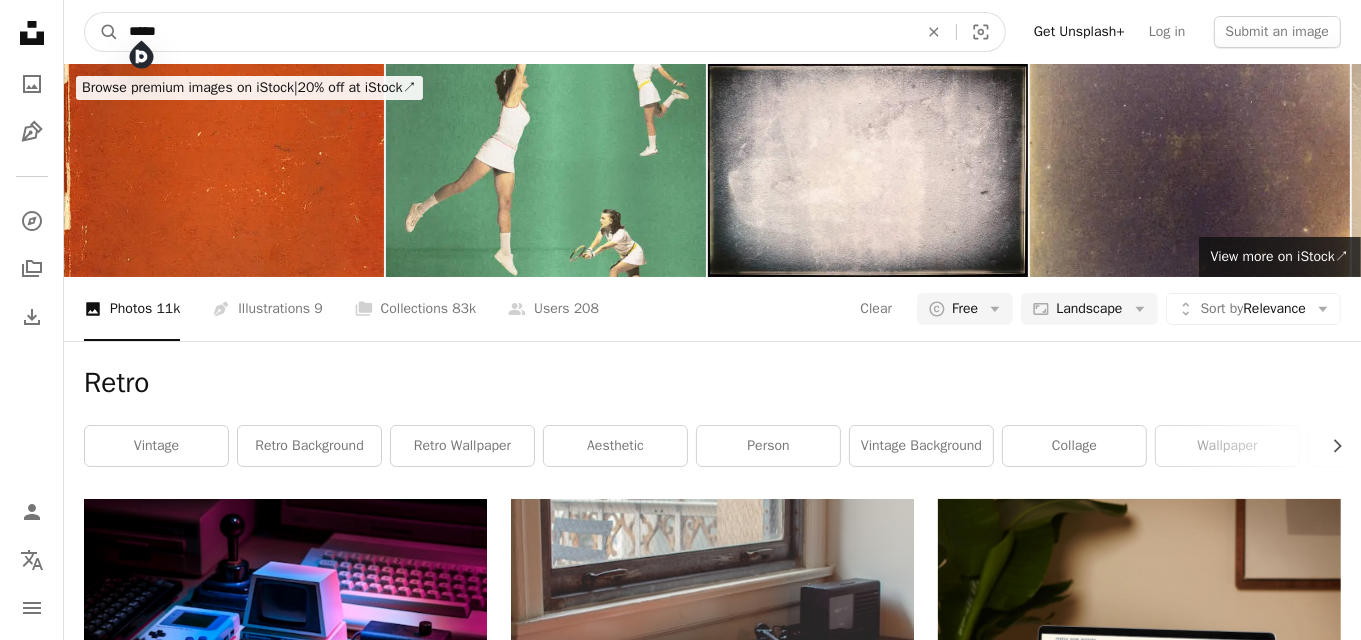 click on "*****" at bounding box center [515, 32] 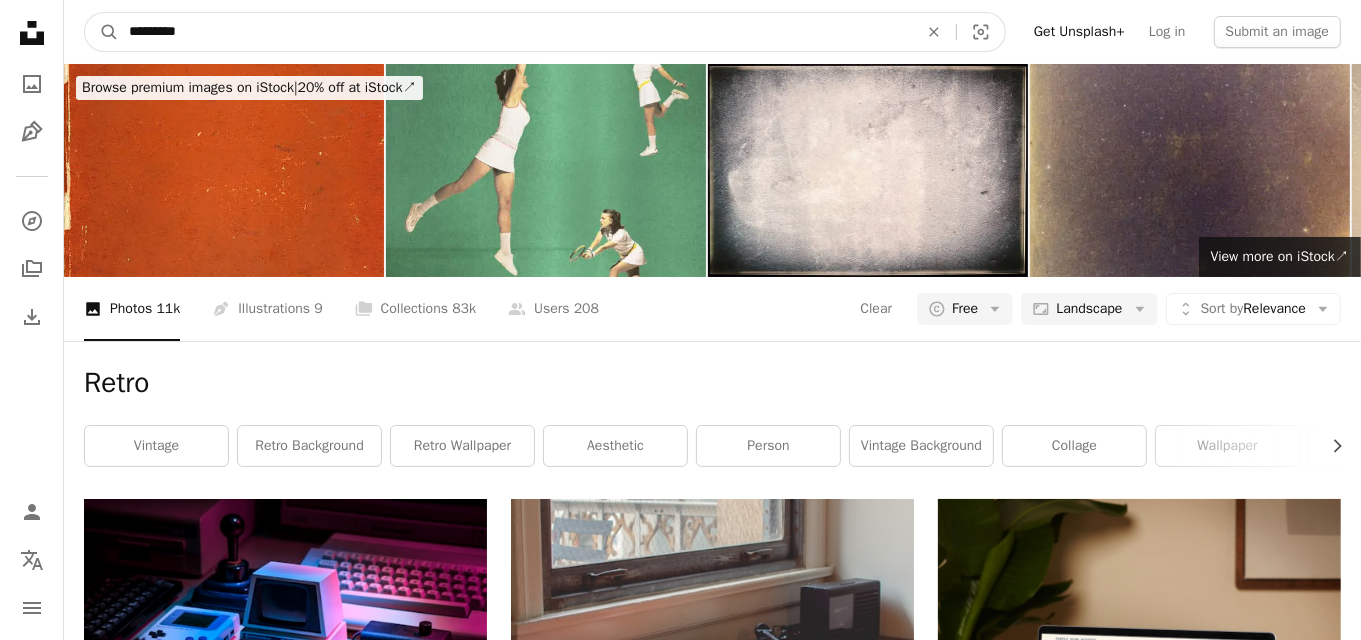 type on "*********" 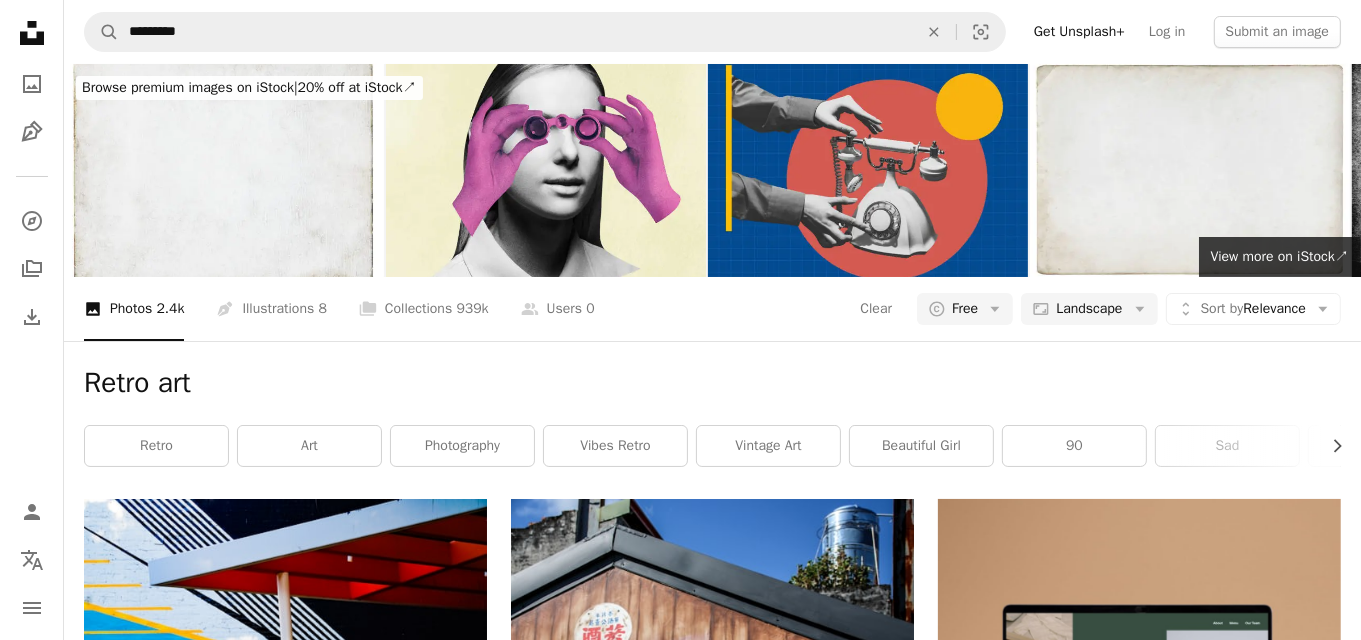 scroll, scrollTop: 133, scrollLeft: 0, axis: vertical 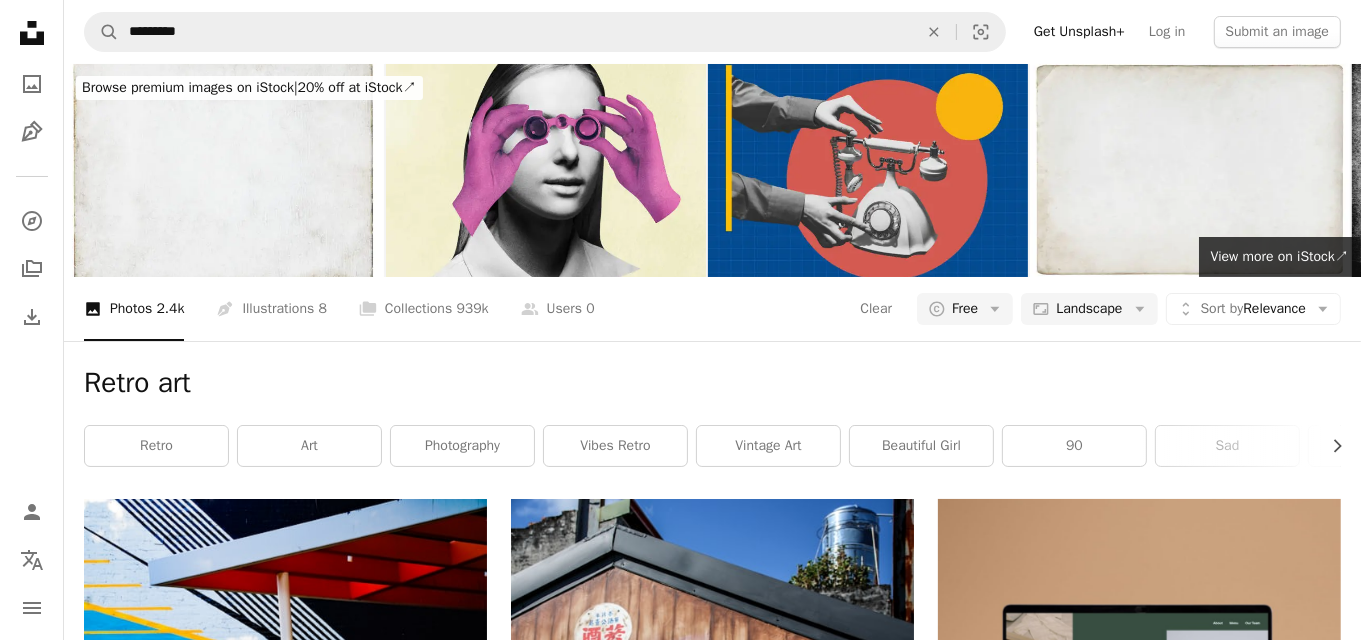 click on "Load more" at bounding box center (712, 2985) 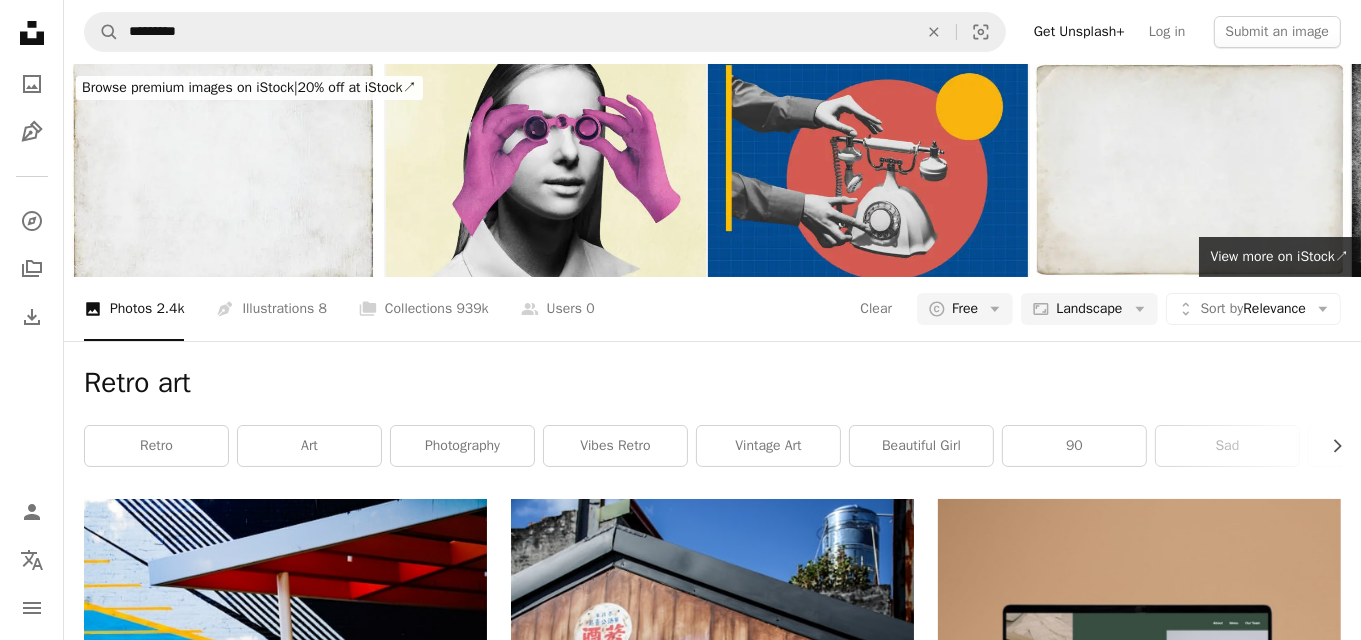 scroll, scrollTop: 0, scrollLeft: 0, axis: both 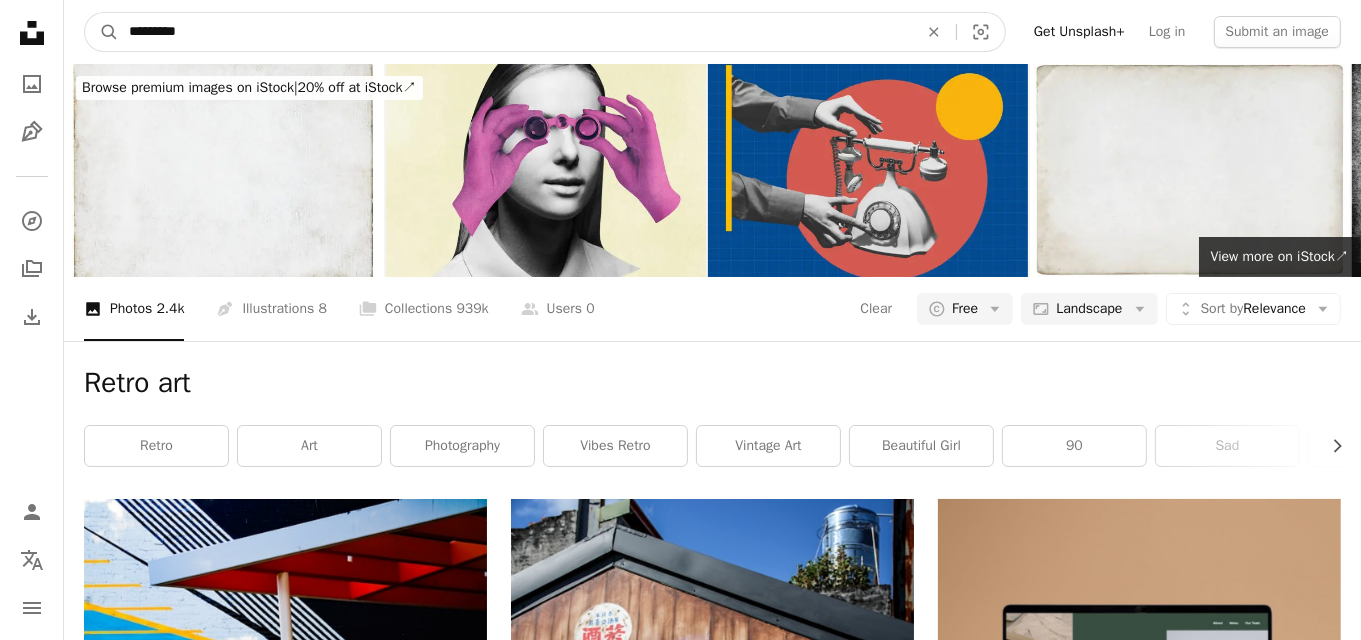 click on "*********" at bounding box center (515, 32) 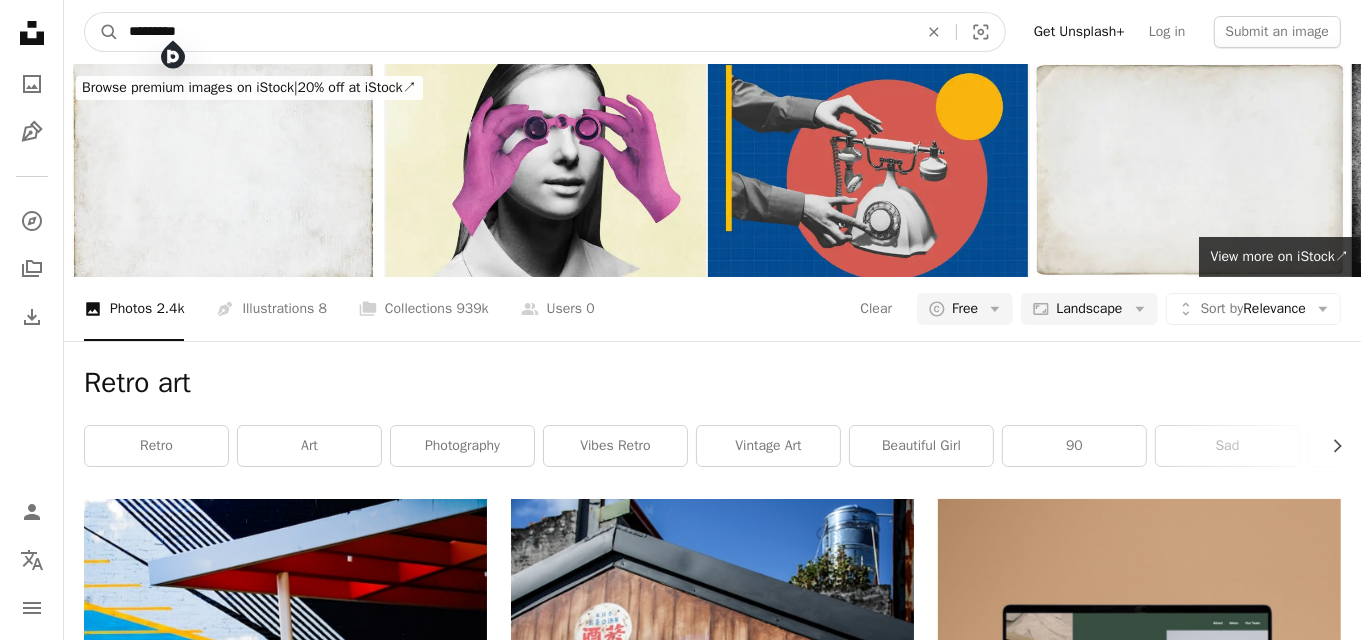 click on "*********" at bounding box center [515, 32] 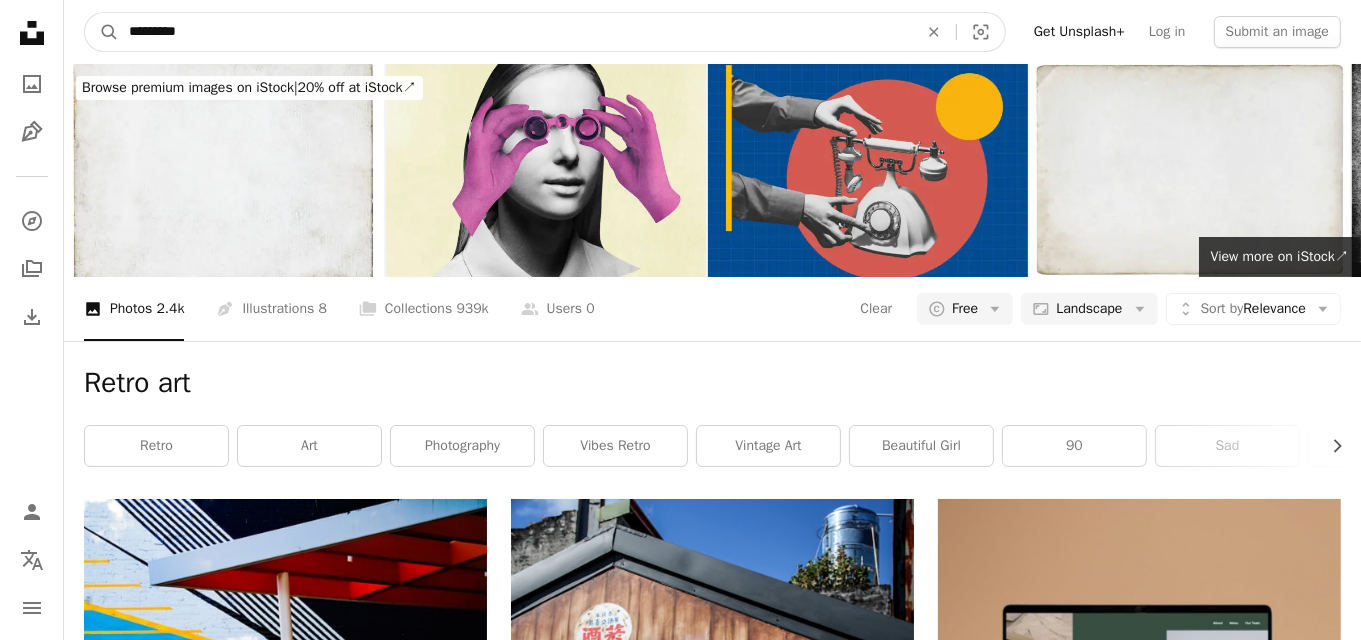 click on "*********" at bounding box center (515, 32) 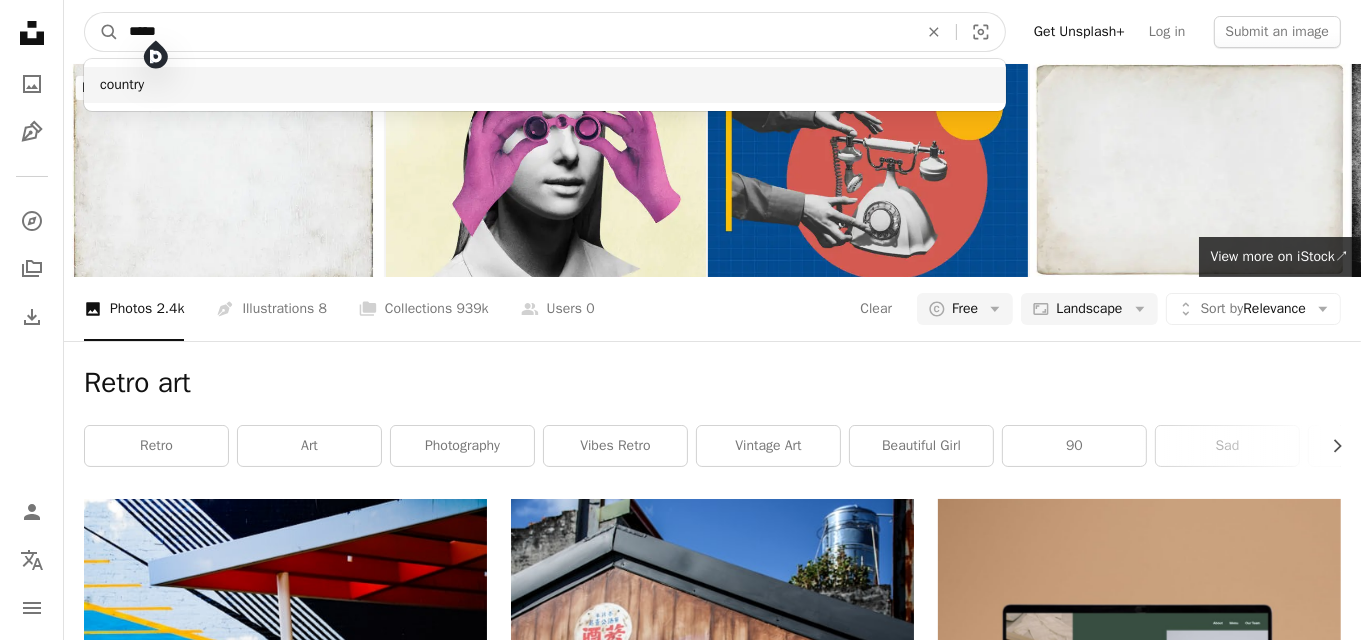 type on "*****" 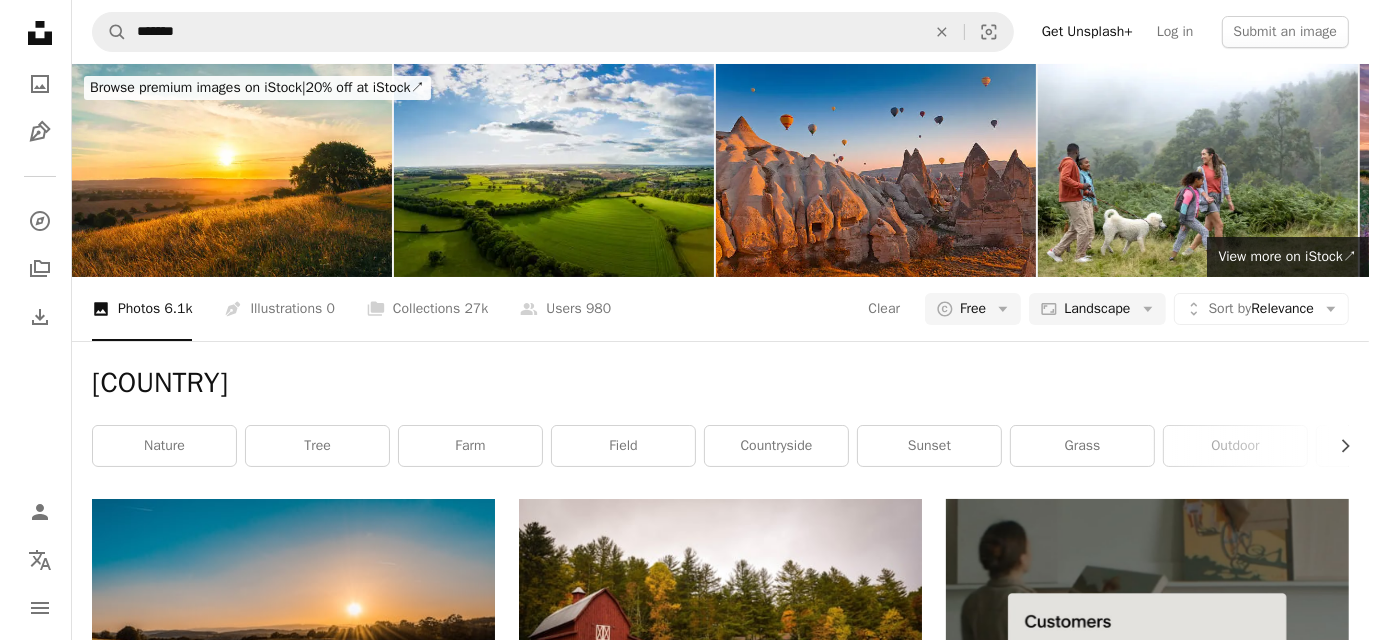 scroll, scrollTop: 533, scrollLeft: 0, axis: vertical 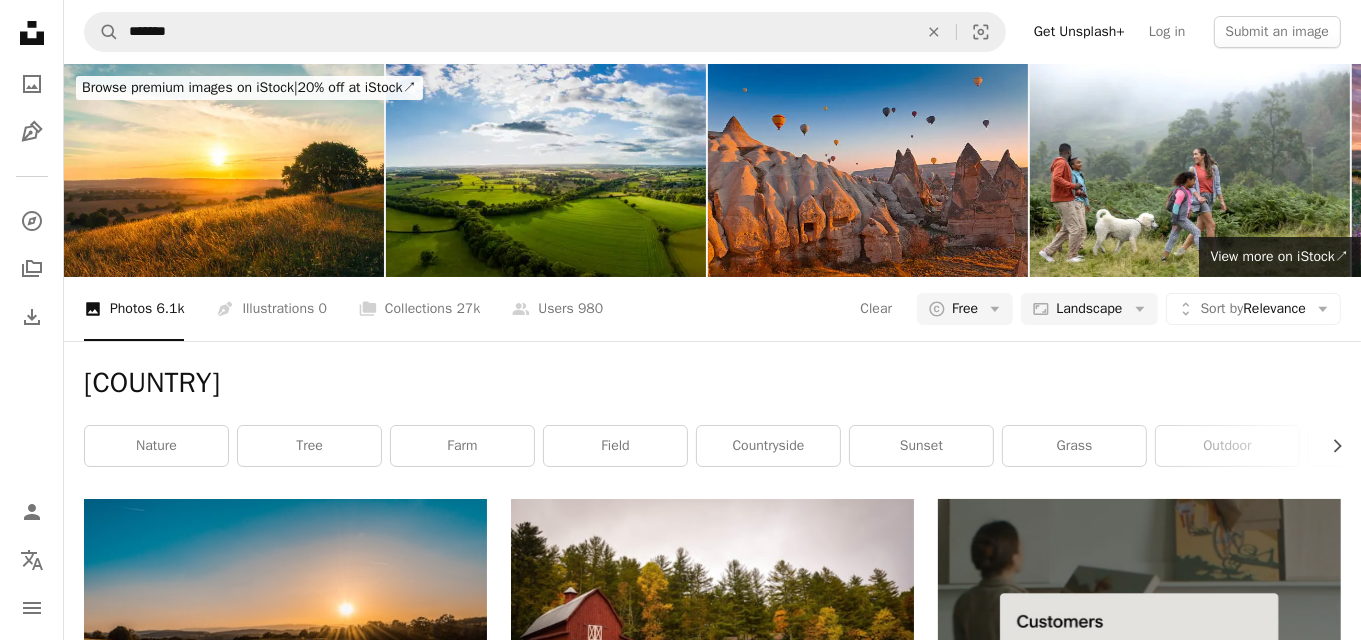 click at bounding box center [285, 1114] 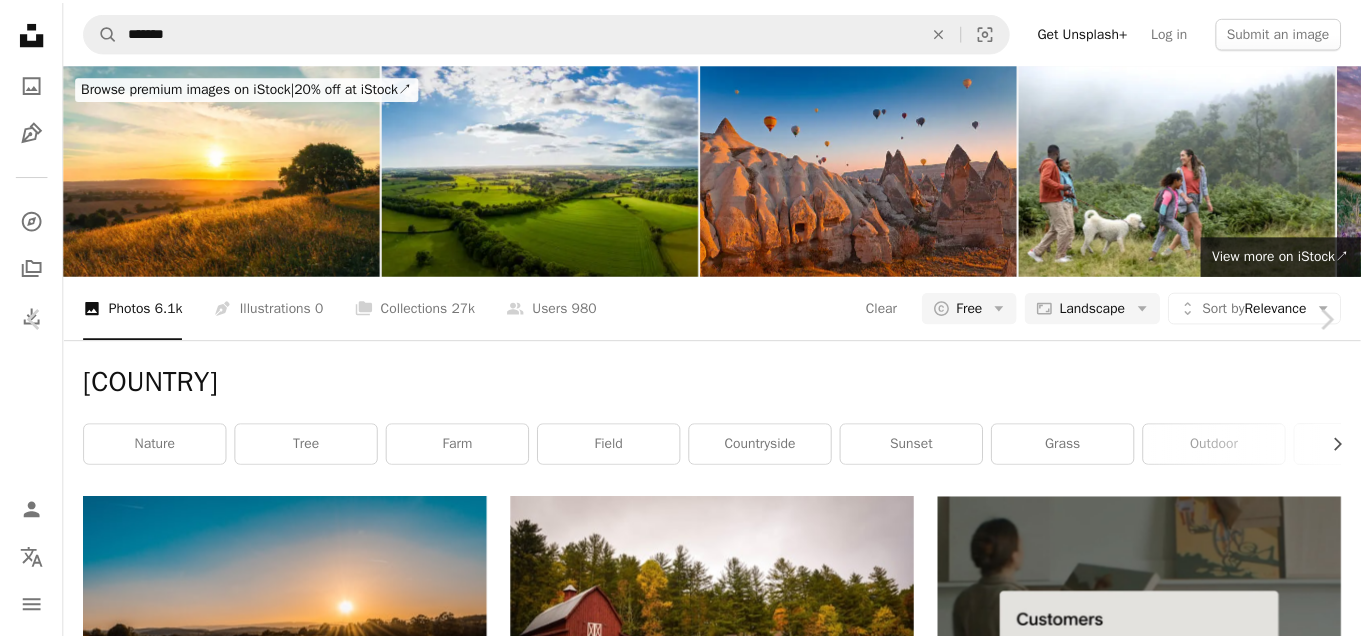 scroll, scrollTop: 133, scrollLeft: 0, axis: vertical 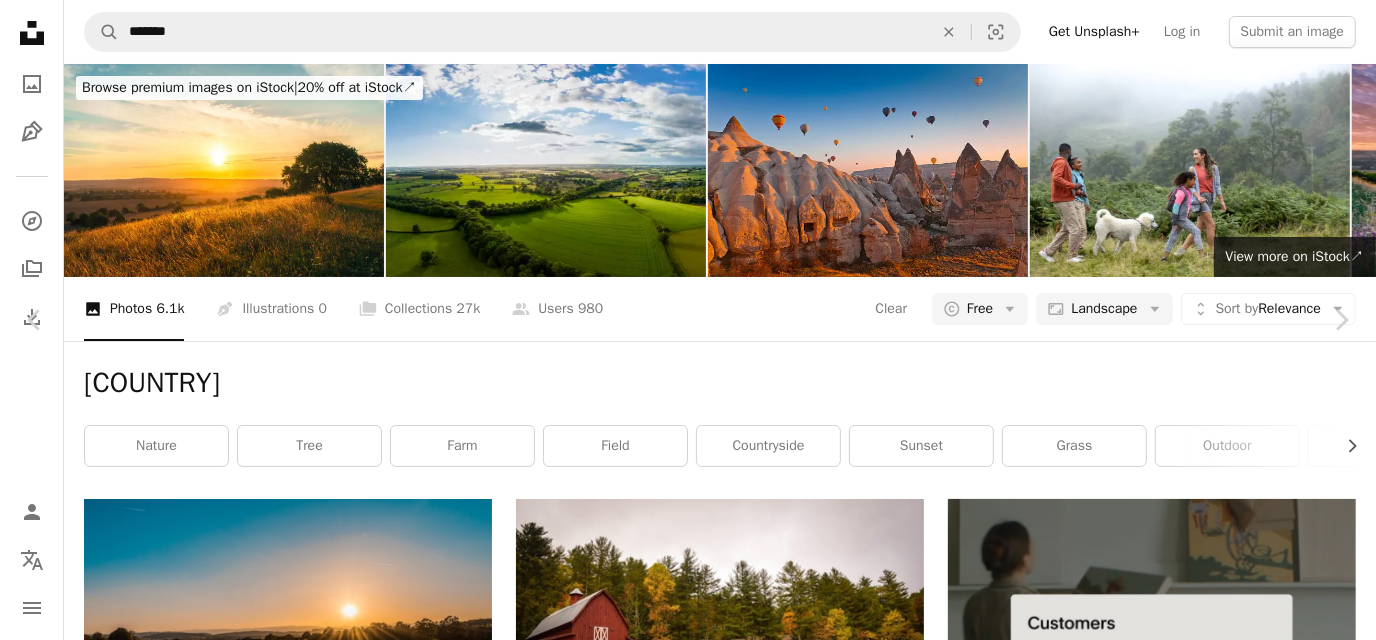 click on "An X shape Chevron left Chevron right Paul Varnum phvarnum A heart A plus sign Download free Chevron down Zoom in Views 2,409,753 Downloads 22,394 Featured in Photos A forward-right arrow Share Info icon Info More Actions A map marker [CITY], United States Calendar outlined Published on  July 19, 2016 Camera Panasonic, DMC-GH3 Safety Free to use under the  Unsplash License forest land building house sunset clouds cloud grass trees farm field outdoors countryside structure barn rural shed shack road plant Public domain images Browse premium related images on iStock  |  Save 20% with code UNSPLASH20 View more on iStock  ↗ Related images A heart A plus sign Jasper Boer Available for hire A checkmark inside of a circle Arrow pointing down A heart A plus sign Reddic Rau Arrow pointing down Plus sign for Unsplash+ A heart A plus sign Annie Spratt For  Unsplash+ A lock Download A heart A plus sign Devin Avery Available for hire A checkmark inside of a circle Arrow pointing down A heart A plus sign Jack Bulmer" at bounding box center (688, 4244) 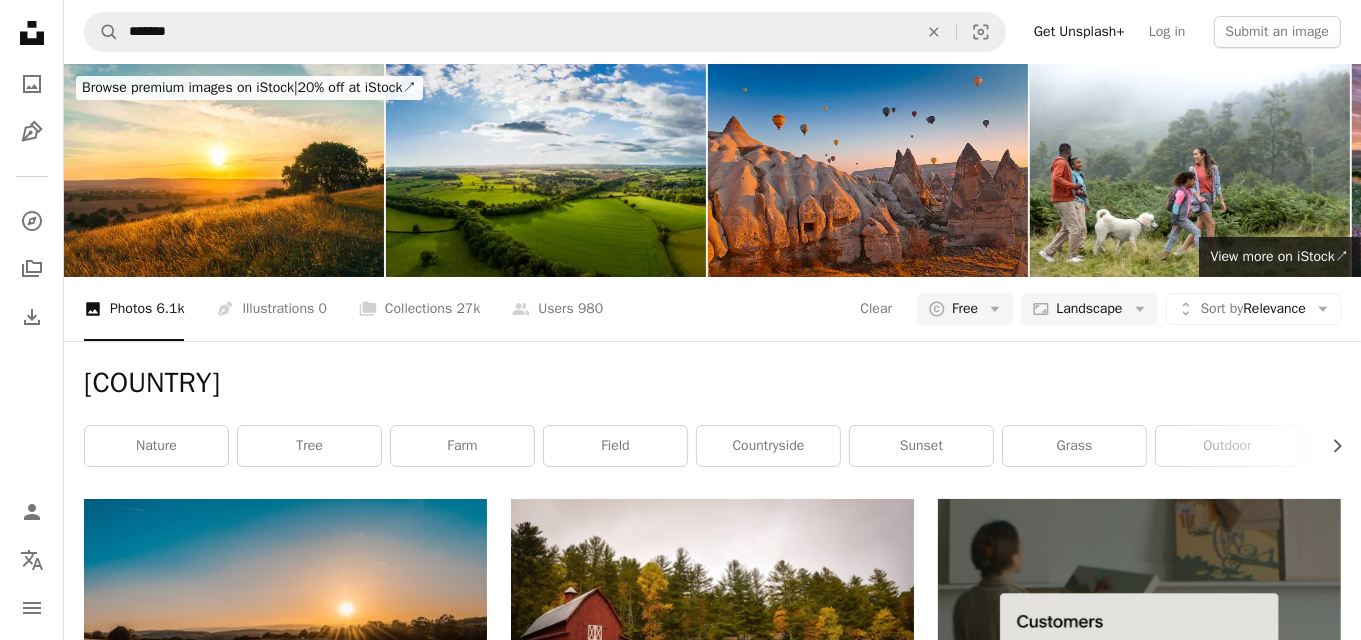 scroll, scrollTop: 0, scrollLeft: 0, axis: both 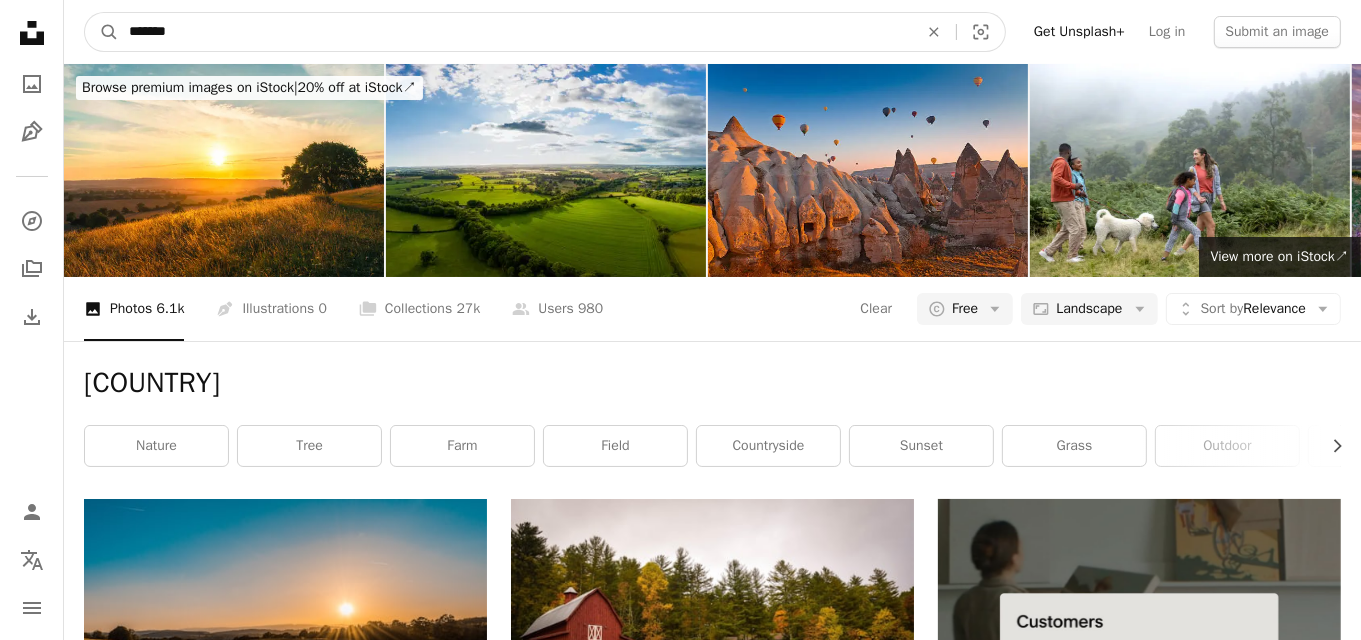 click on "*******" at bounding box center [515, 32] 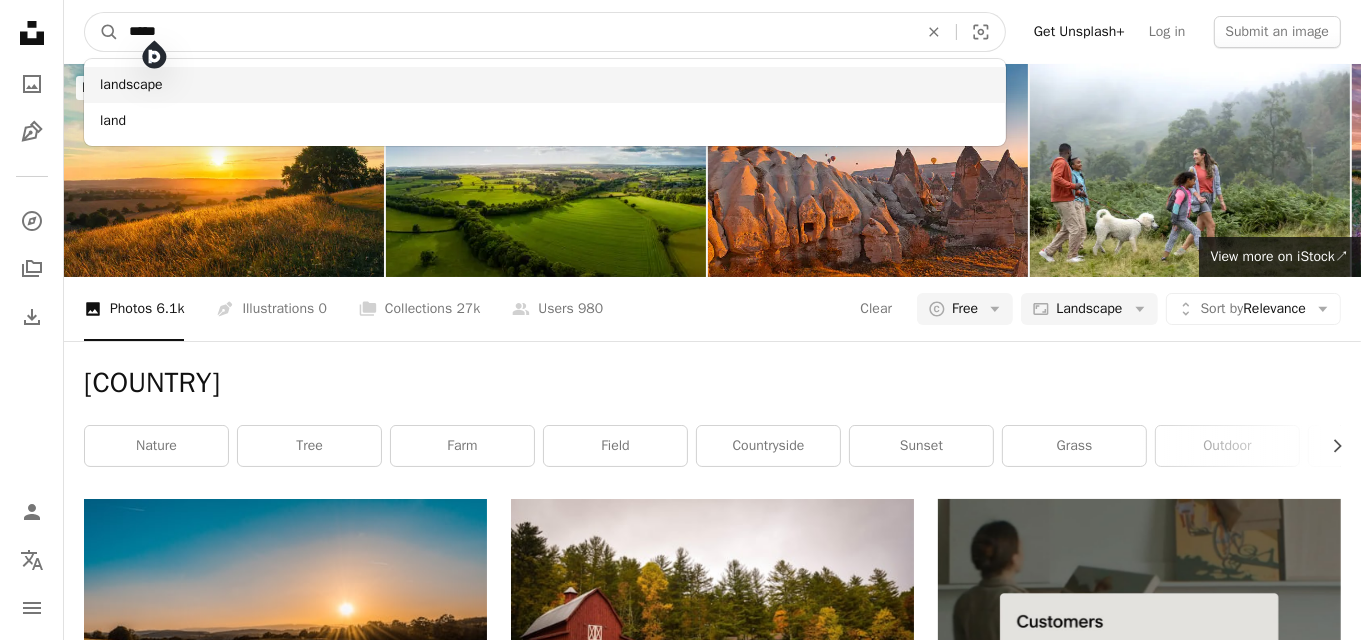 type on "****" 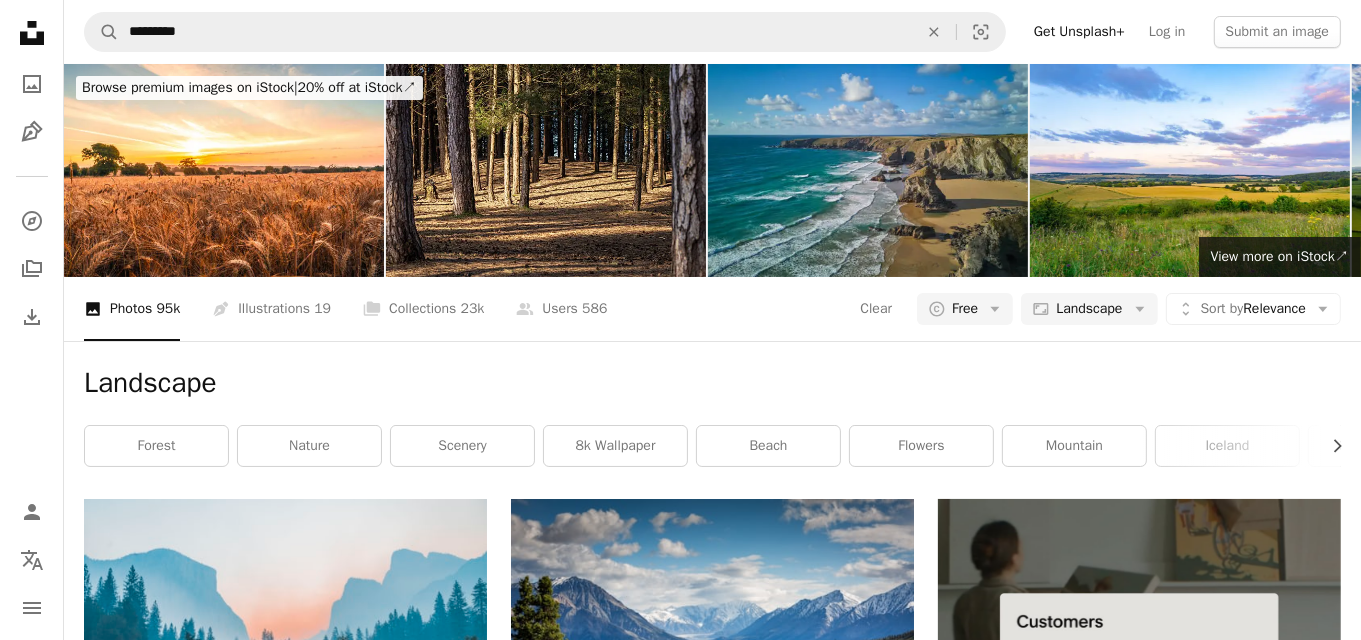 scroll, scrollTop: 2315, scrollLeft: 0, axis: vertical 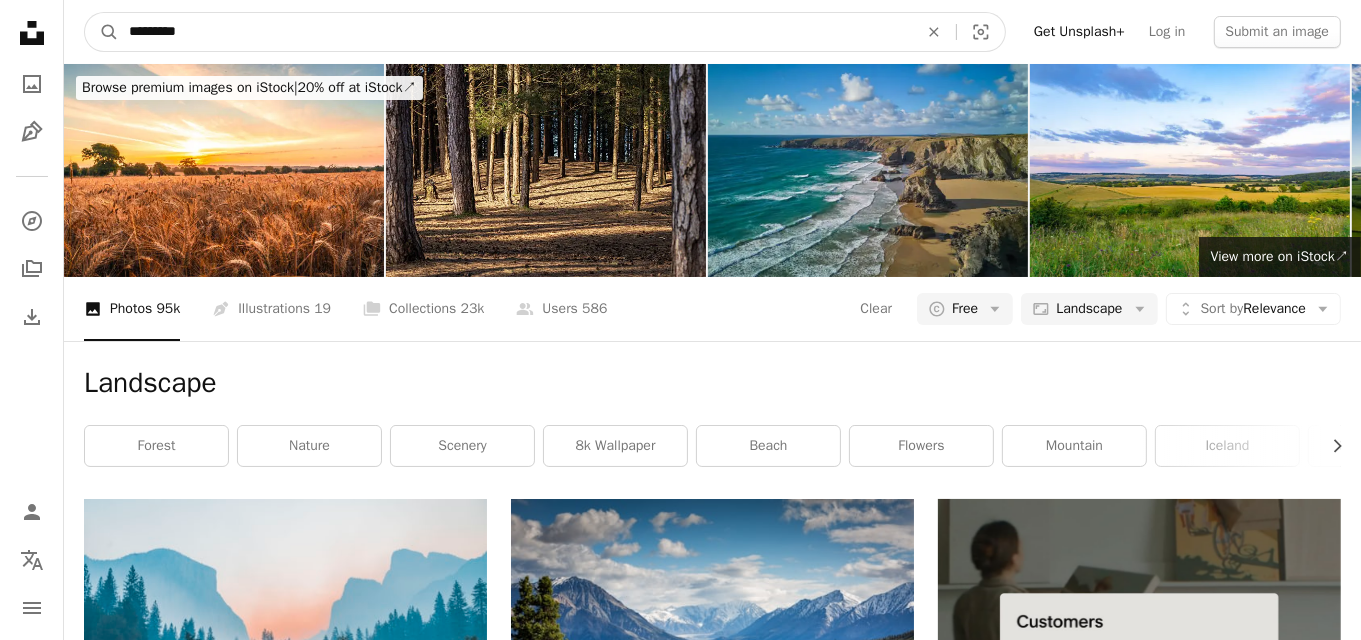 click on "*********" at bounding box center (515, 32) 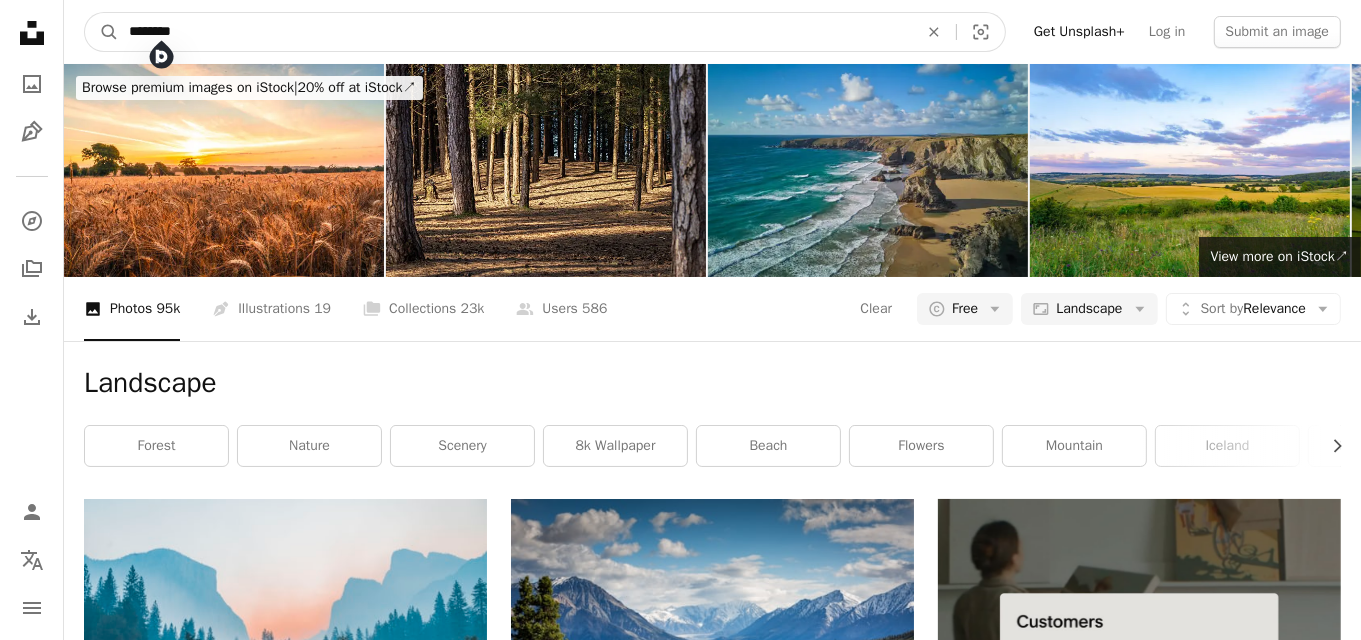 type on "*********" 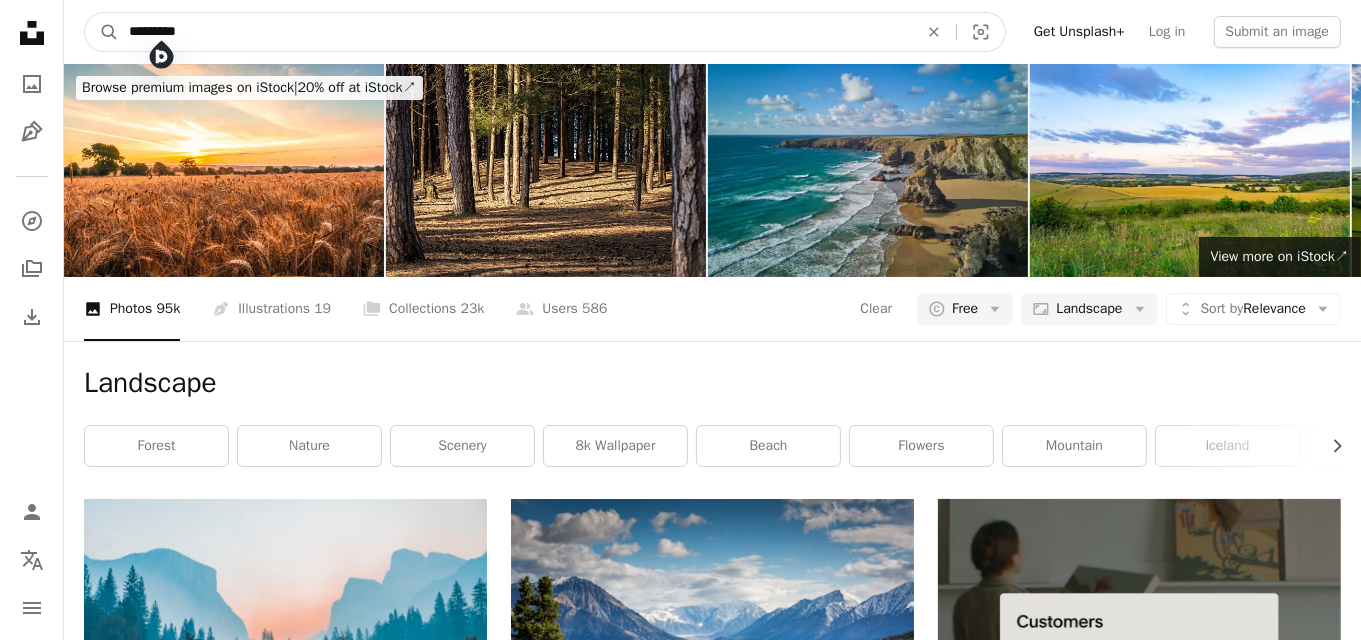 click on "A magnifying glass" at bounding box center [102, 32] 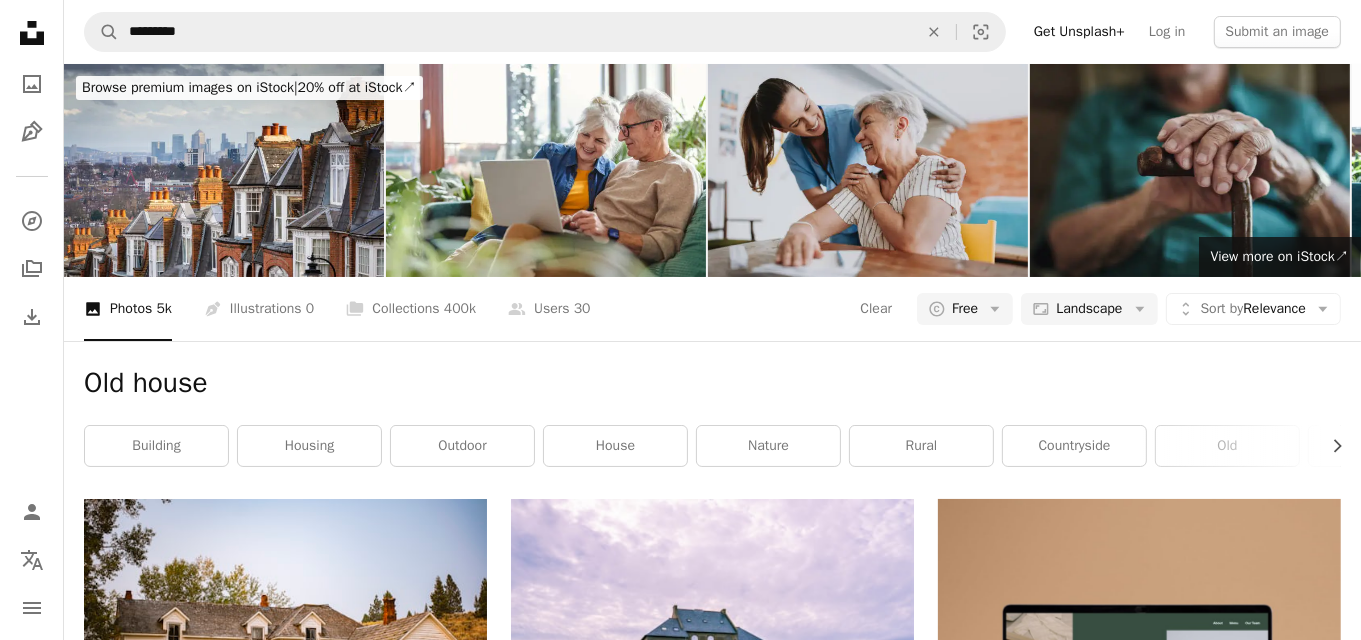 scroll, scrollTop: 910, scrollLeft: 0, axis: vertical 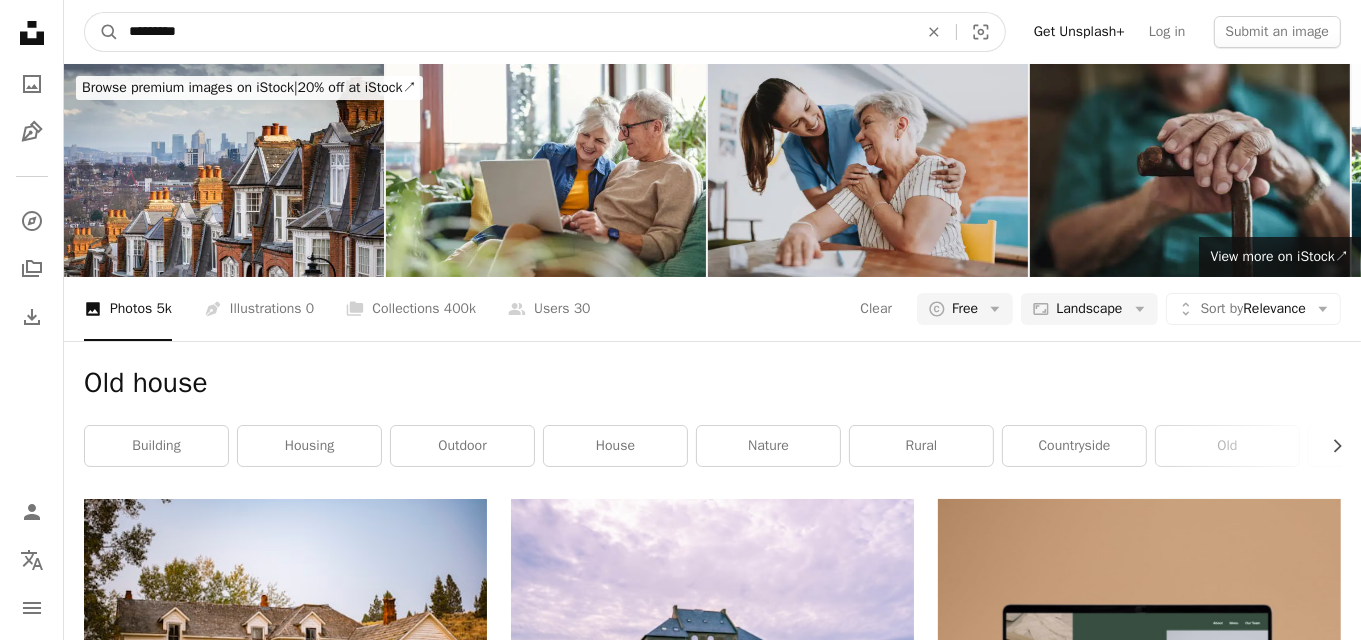click on "*********" at bounding box center [515, 32] 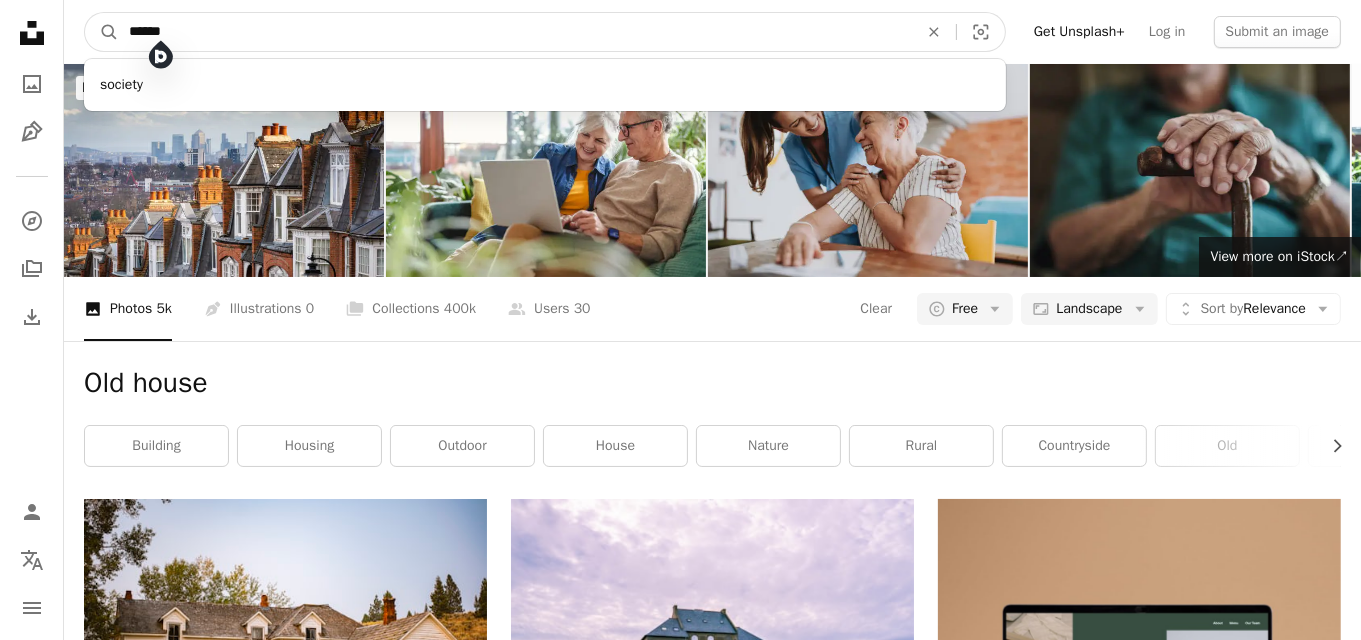type on "******" 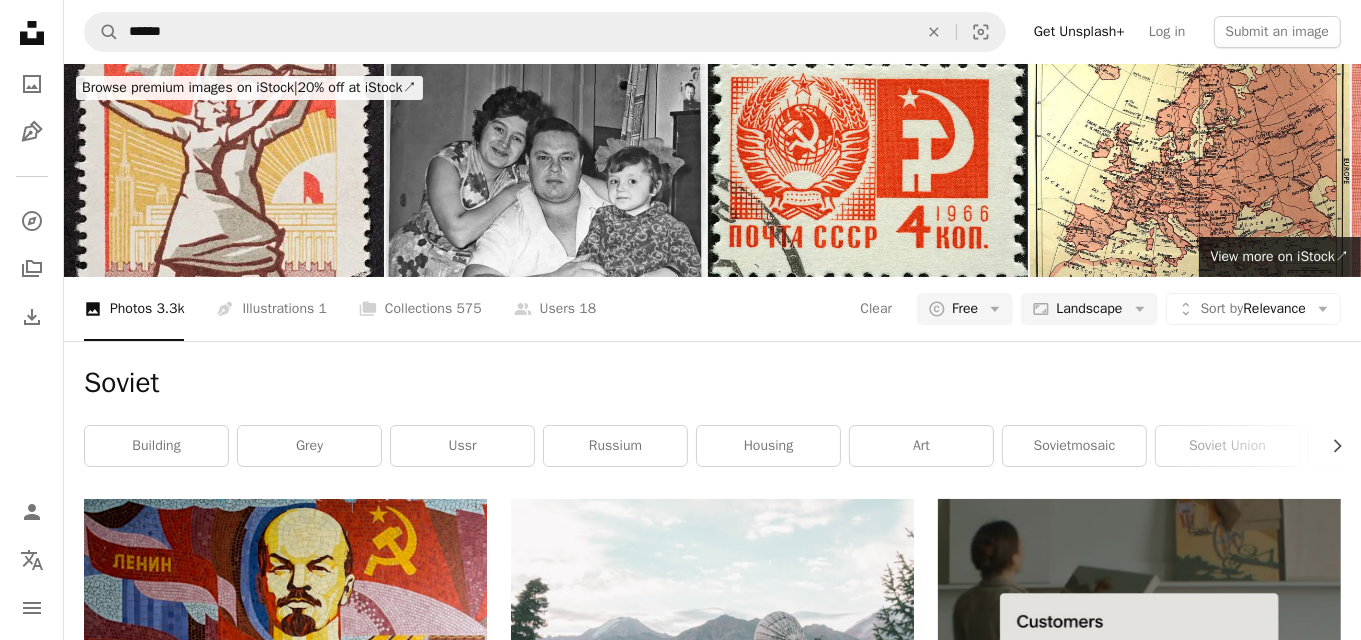 scroll, scrollTop: 1066, scrollLeft: 0, axis: vertical 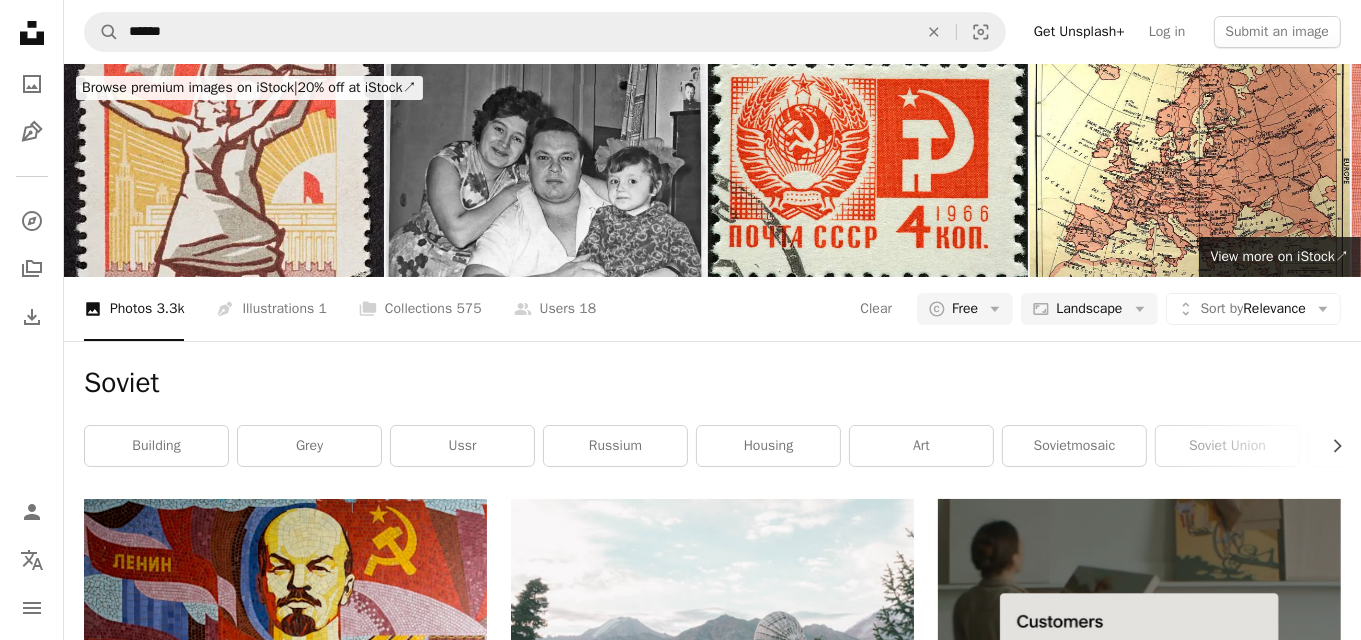click on "Load more" at bounding box center (712, 3143) 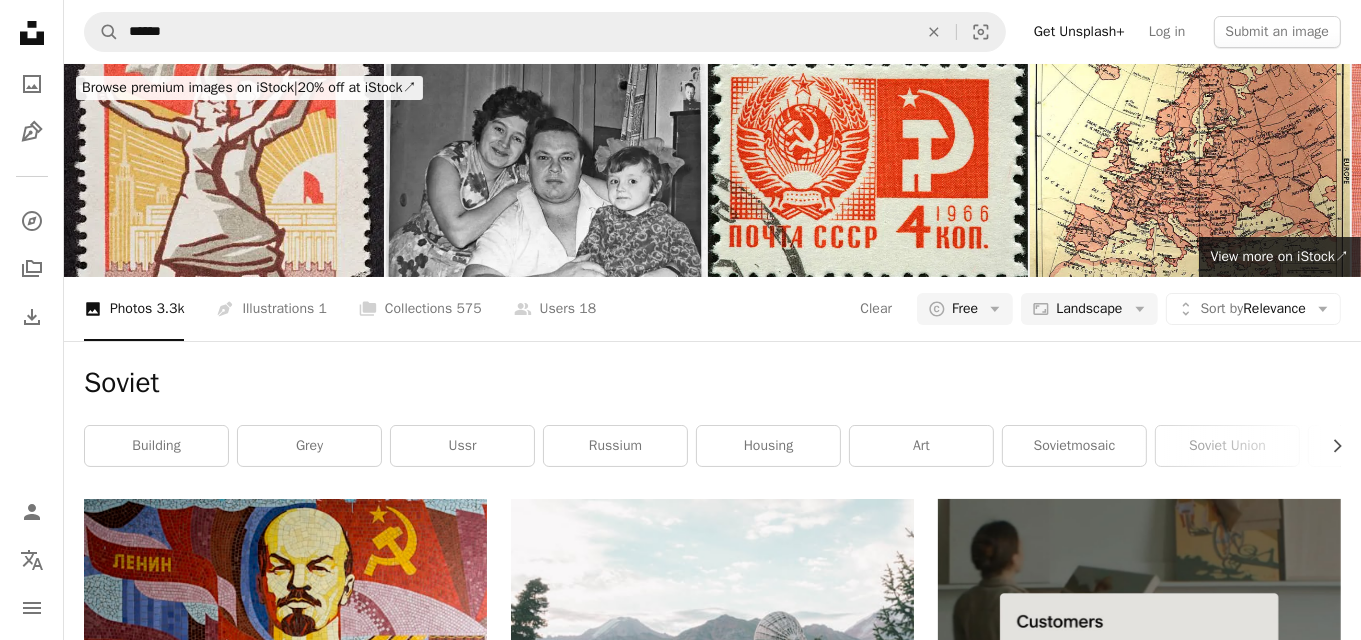 scroll, scrollTop: 4640, scrollLeft: 0, axis: vertical 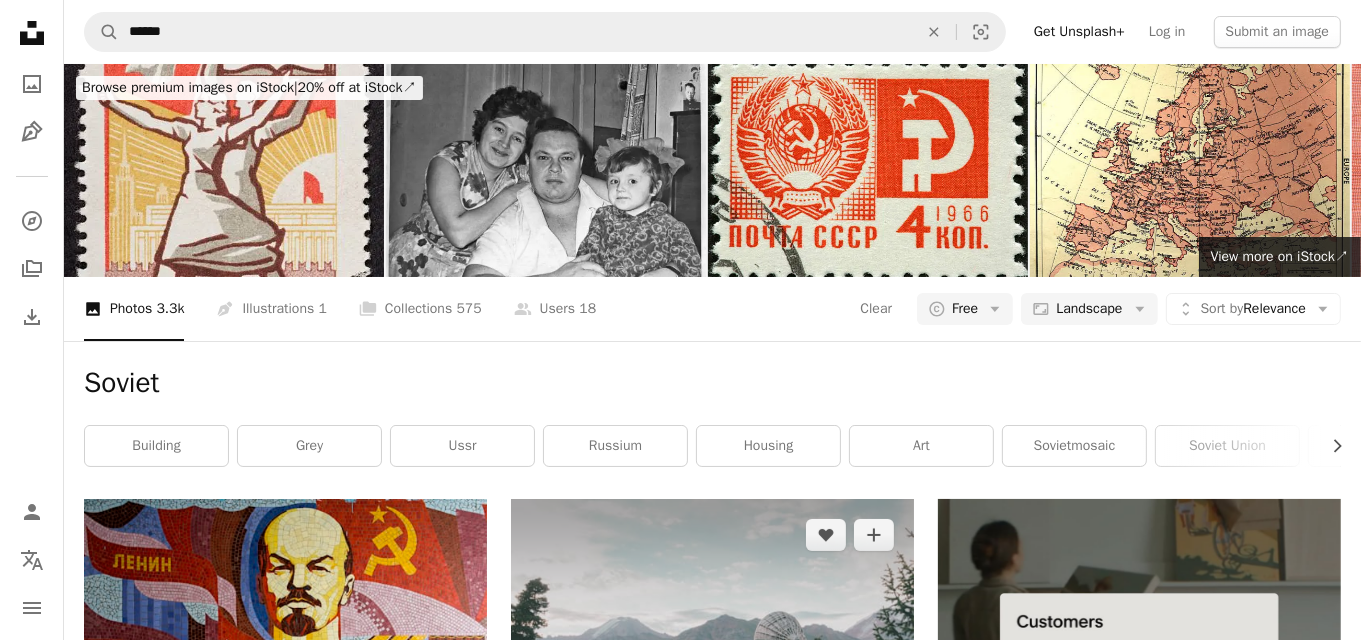 click at bounding box center (712, 633) 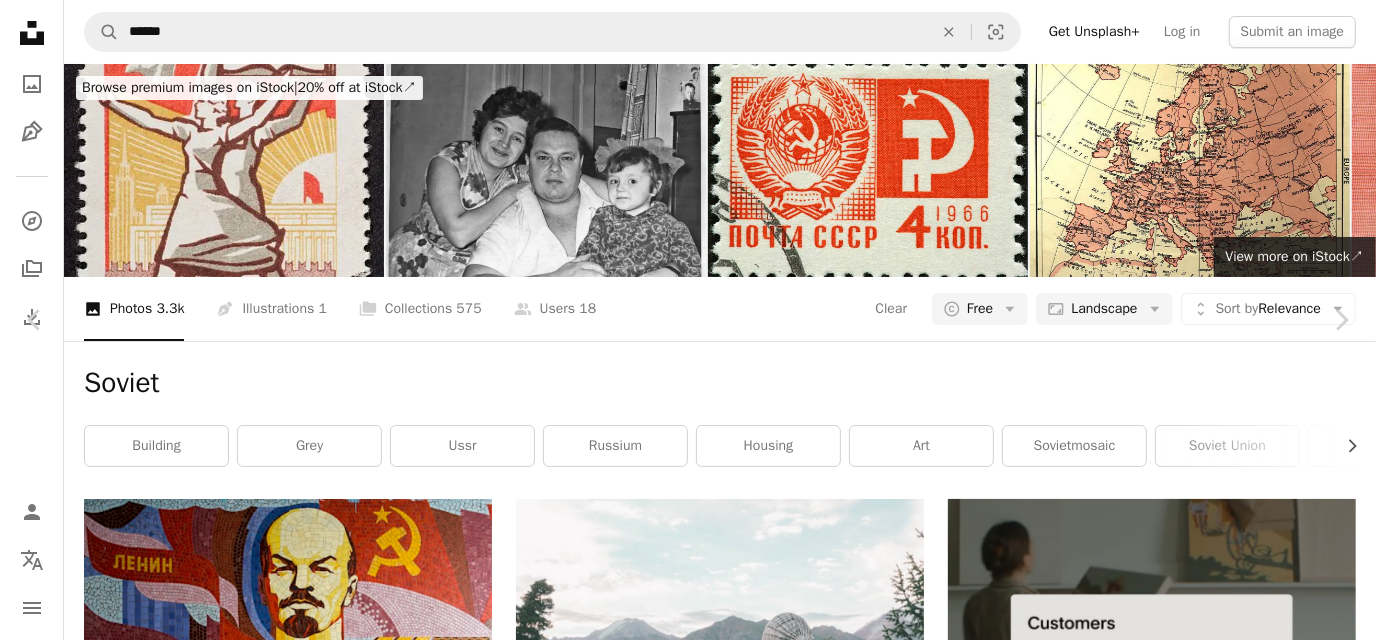 scroll, scrollTop: 3466, scrollLeft: 0, axis: vertical 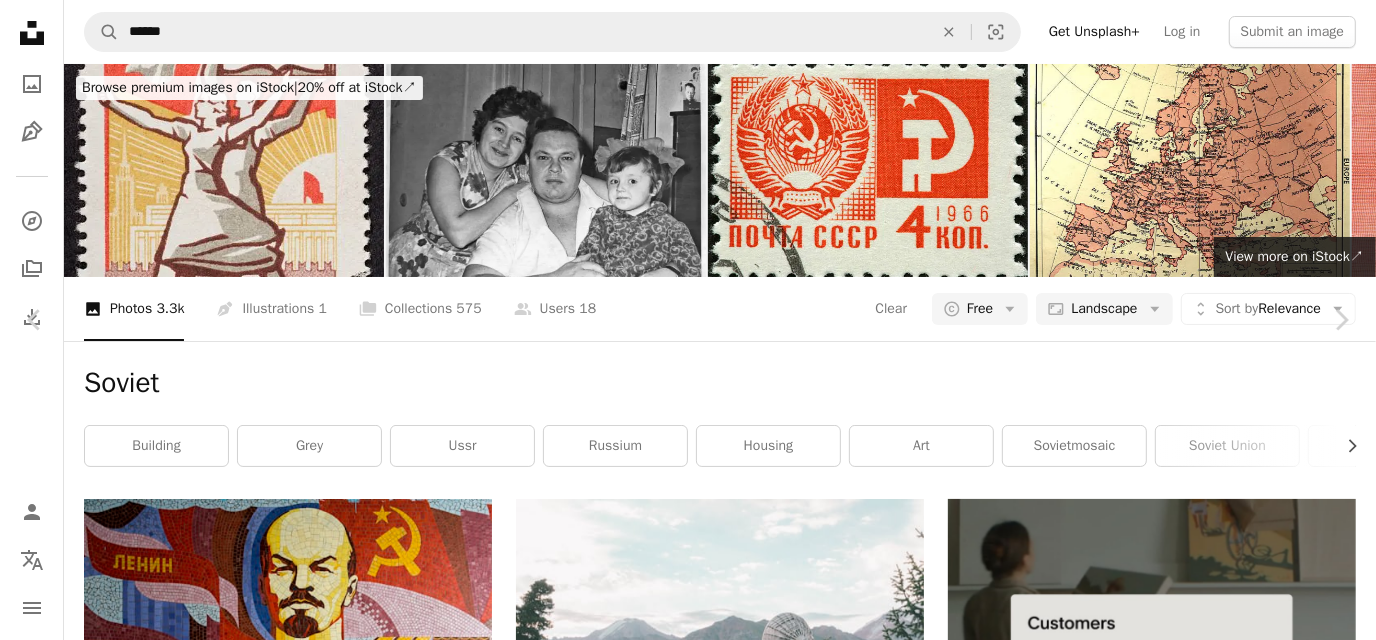 click on "A X shape Unsplash uses cookies and similar technologies to secure our site, provide useful features to free and paying users, and to ensure optimal performance. By clicking "Accept all cookies" or closing this prompt, you consent to the use of all cookies. By clicking "Accept essential only", you consent only to the use of cookies that are strictly necessary for the site to function. See our  Cookie Policy  for more info. Manage cookies Accept essential only Accept all cookies Unsplash logo Unsplash Home A photo Pen Tool A compass A stack of folders Download Person Localization icon navigation menu A magnifying glass ****** An X shape Visual search Get Unsplash+ Log in Submit an image Browse premium images on iStock  |  20% off at iStock  ↗ Browse premium images on iStock 20% off at iStock  ↗ View more  ↗ View more on iStock  ↗ A photo Photos   3.3k Pen Tool Illustrations   1 A stack of folders Collections   575 A group of people Users   18 Clear A copyright icon © Free Arrow down Aspect ratio" at bounding box center [688, 7672] 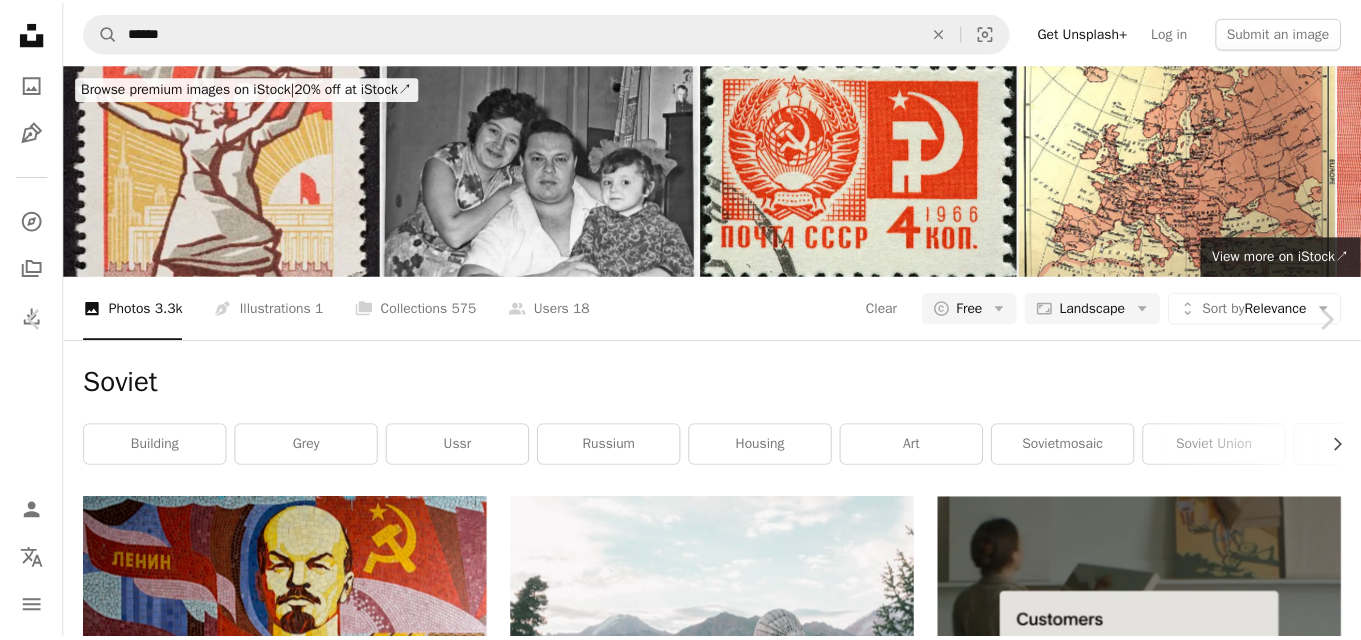 scroll, scrollTop: 0, scrollLeft: 0, axis: both 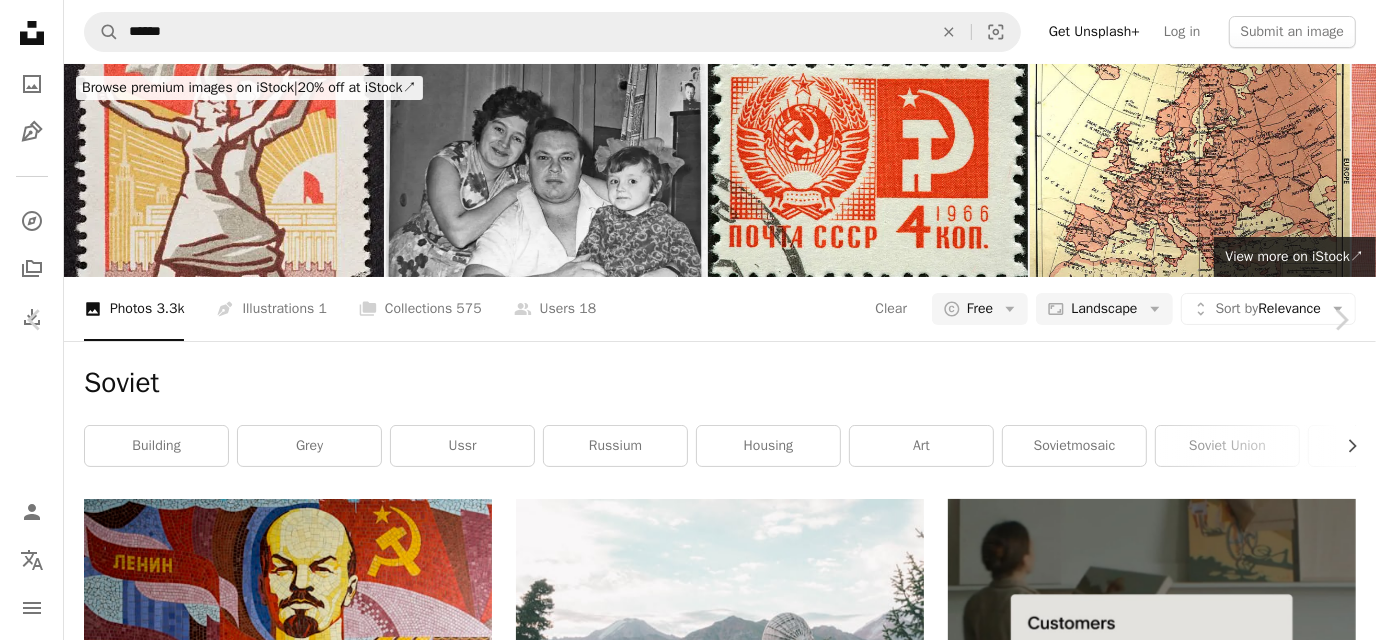 click on "An X shape Chevron left Chevron right [FIRST] [LAST] A heart A plus sign Download free Chevron down Zoom in Views 280,699 Downloads 1,557 A forward-right arrow Share Info icon Info More Actions A map marker Almaty, Kazakhstan Calendar outlined Published on  [DATE], [YEAR] Camera Canon, EOS REBEL T3i Safety Free to use under the  Unsplash License summer vintage scenery retro cosmos old kazakhstan cosmic almaty station soviet bao sputnik big almaty lake grey telescope antenna electrical device radio telescope Public domain images Browse premium related images on iStock  |  Save 20% with code UNSPLASH20 View more on iStock  ↗ Related images A heart A plus sign [FIRST] [LAST] Available for hire A checkmark inside of a circle Arrow pointing down Plus sign for Unsplash+ A heart A plus sign [FIRST] [LAST] For  Unsplash+ A lock Download A heart A plus sign [FIRST] [LAST] Available for hire A checkmark inside of a circle Arrow pointing down A heart A plus sign [FIRST] [LAST] Arrow pointing down A heart A plus sign [FIRST] [LAST]" at bounding box center [688, 15664] 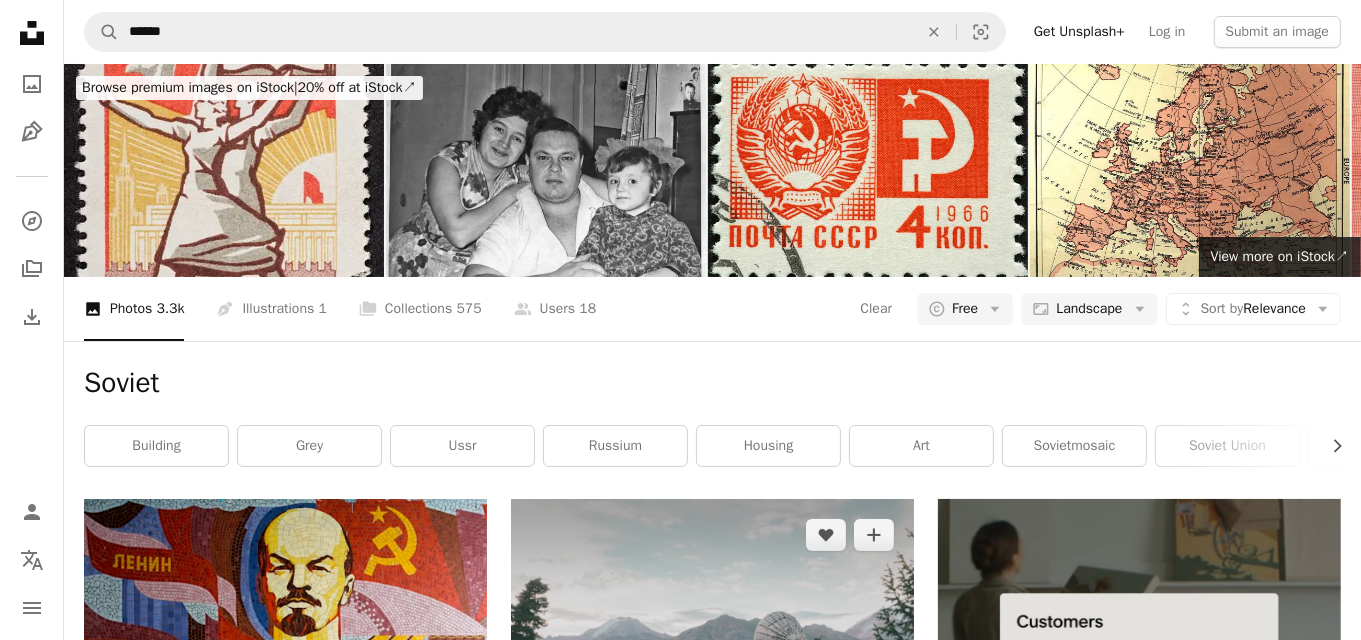 scroll, scrollTop: 0, scrollLeft: 0, axis: both 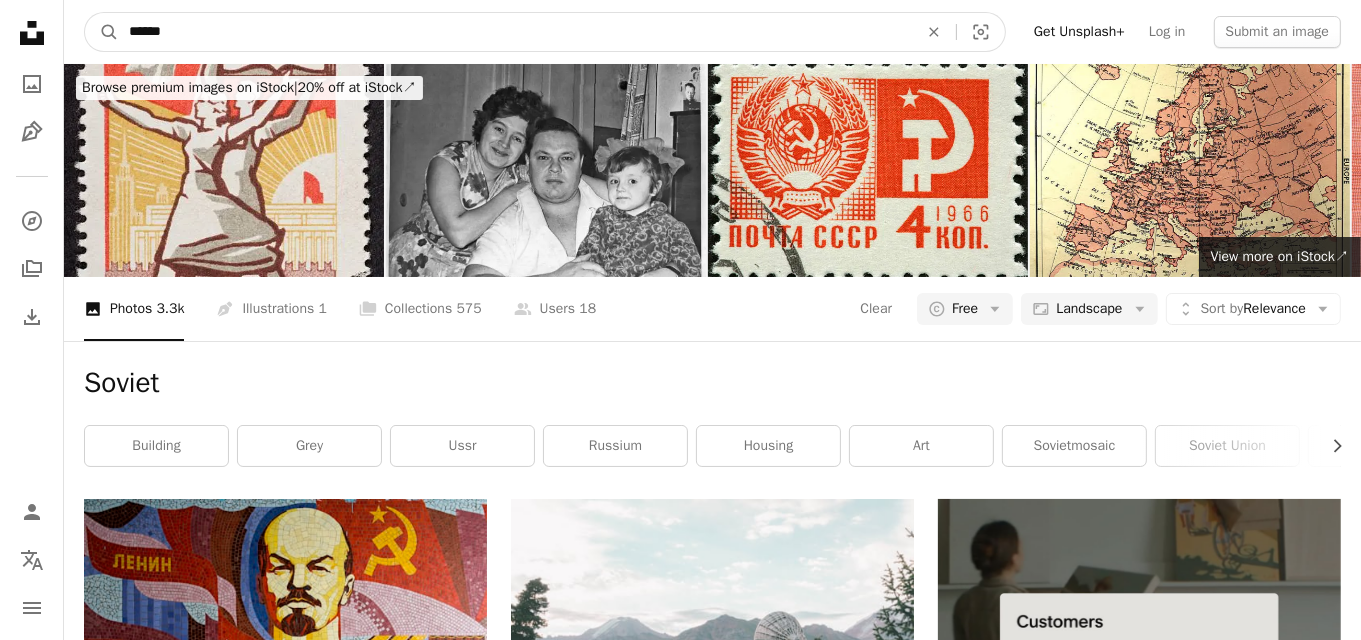 click on "******" at bounding box center [515, 32] 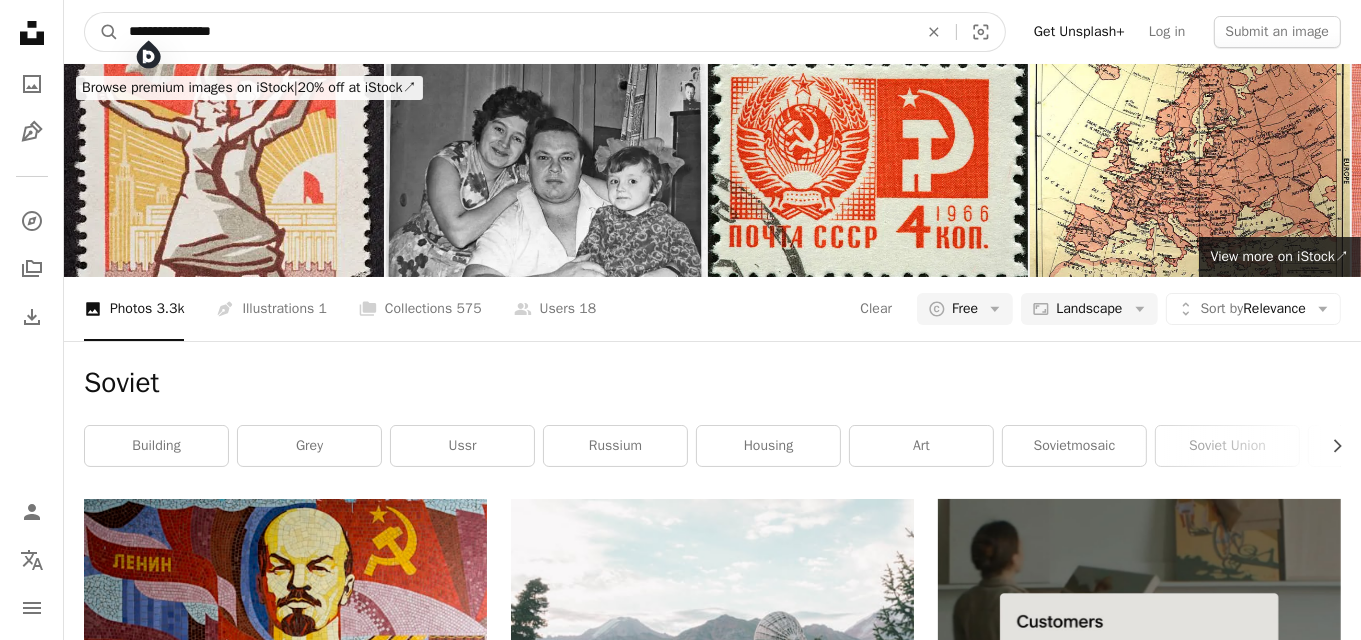 type on "**********" 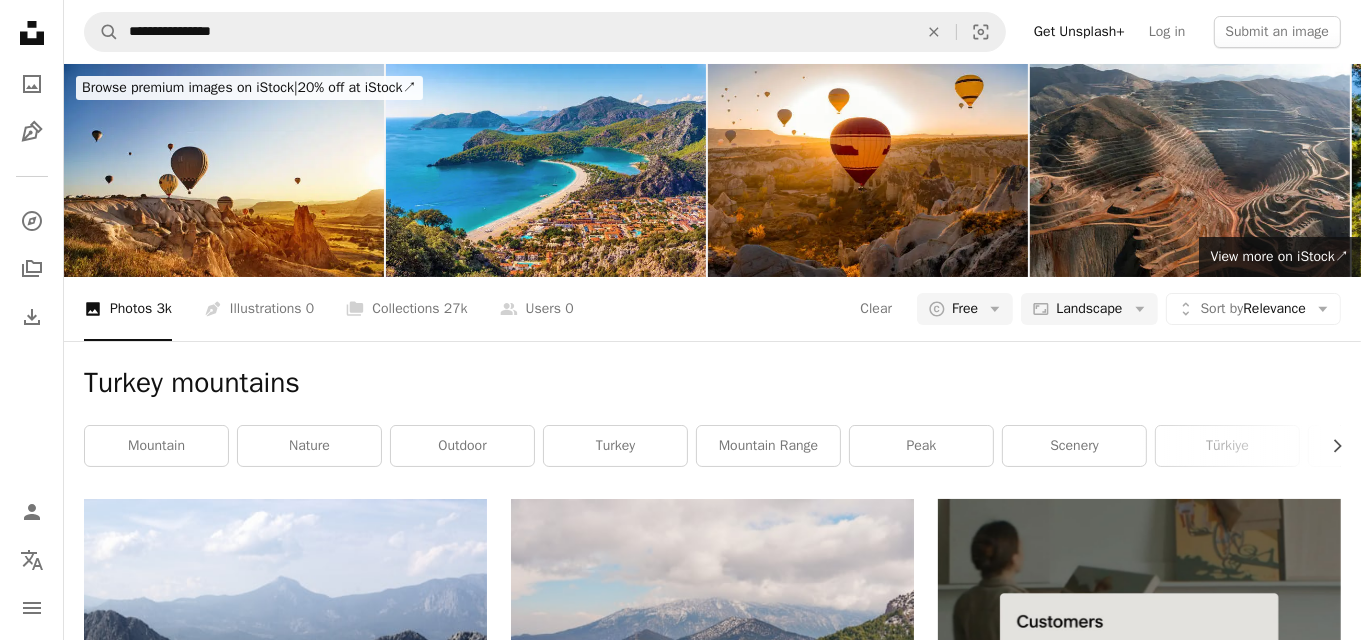 scroll, scrollTop: 266, scrollLeft: 0, axis: vertical 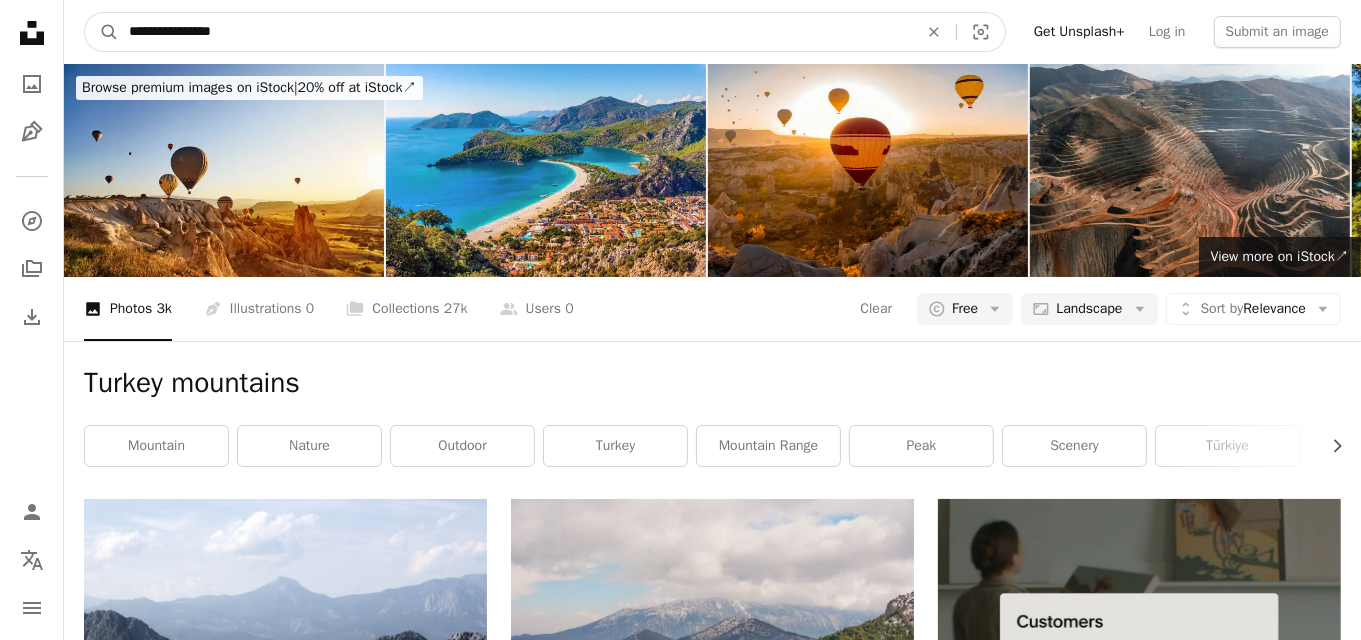 click on "**********" at bounding box center [515, 32] 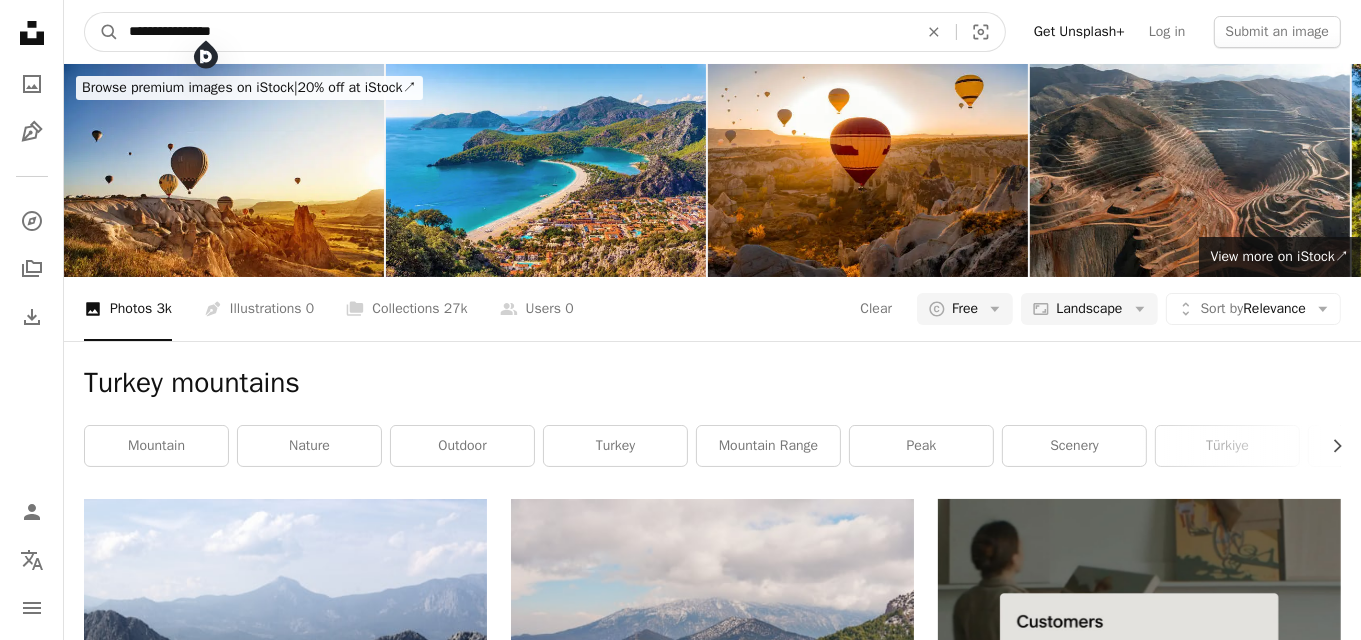 type on "**********" 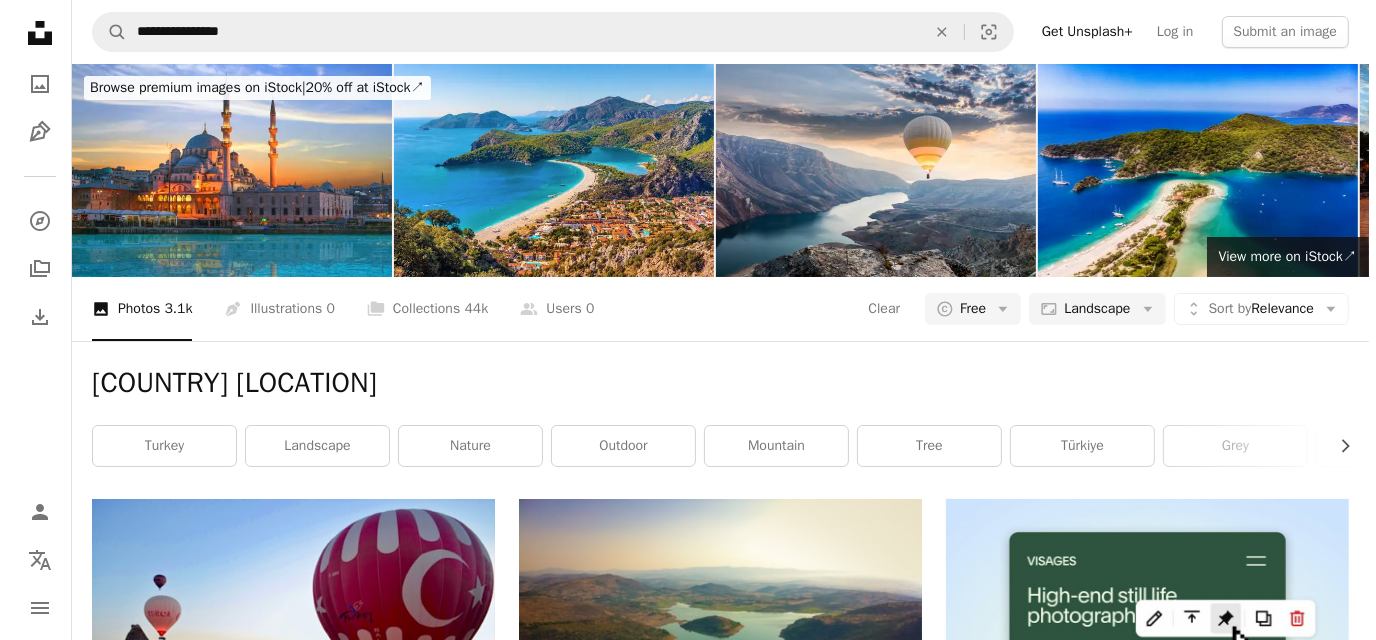scroll, scrollTop: 533, scrollLeft: 0, axis: vertical 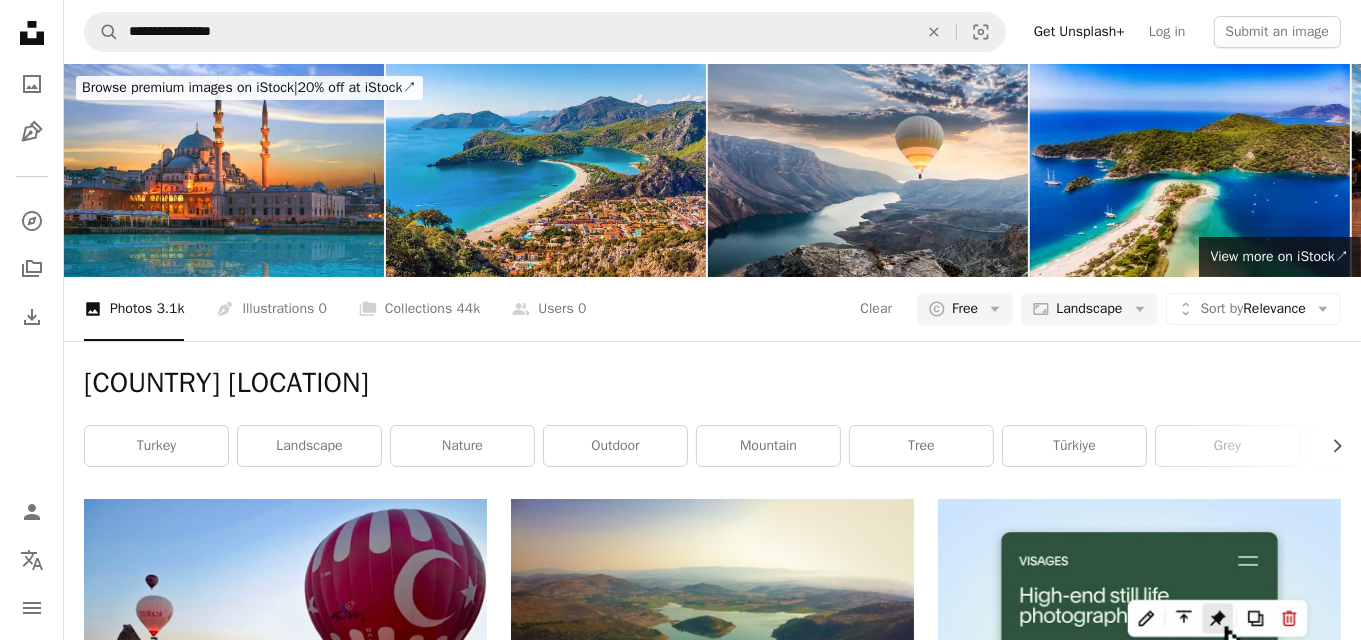 click at bounding box center (712, 975) 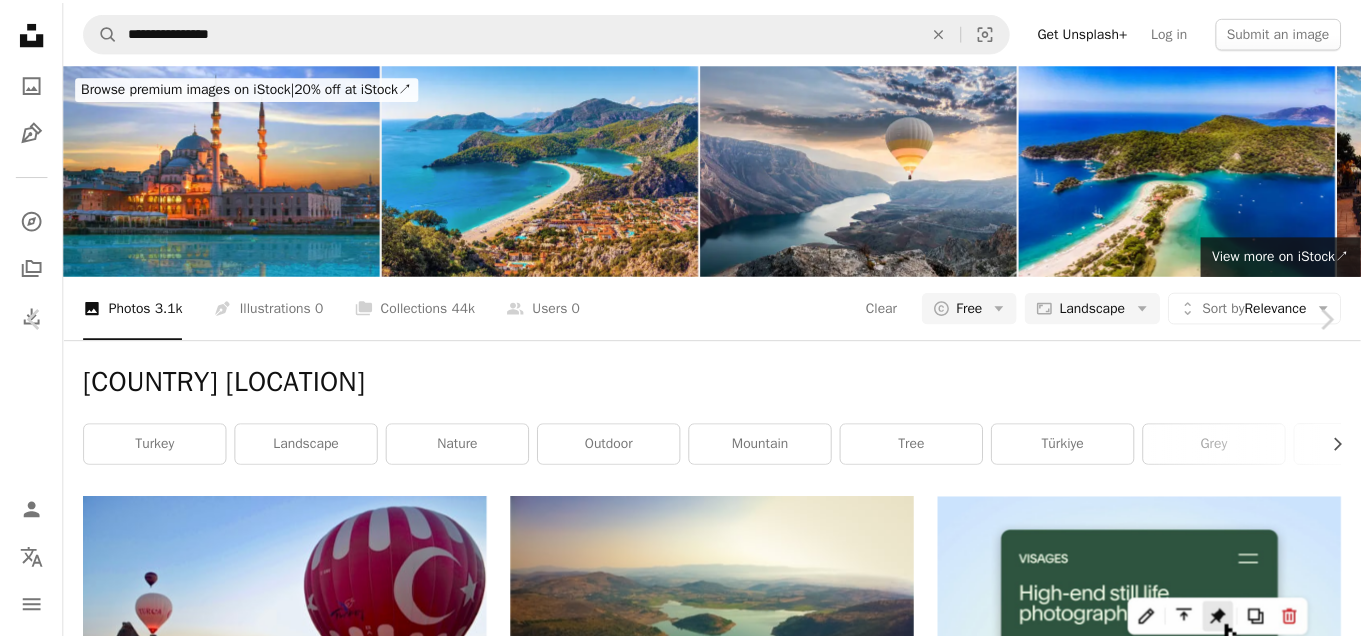 scroll, scrollTop: 666, scrollLeft: 0, axis: vertical 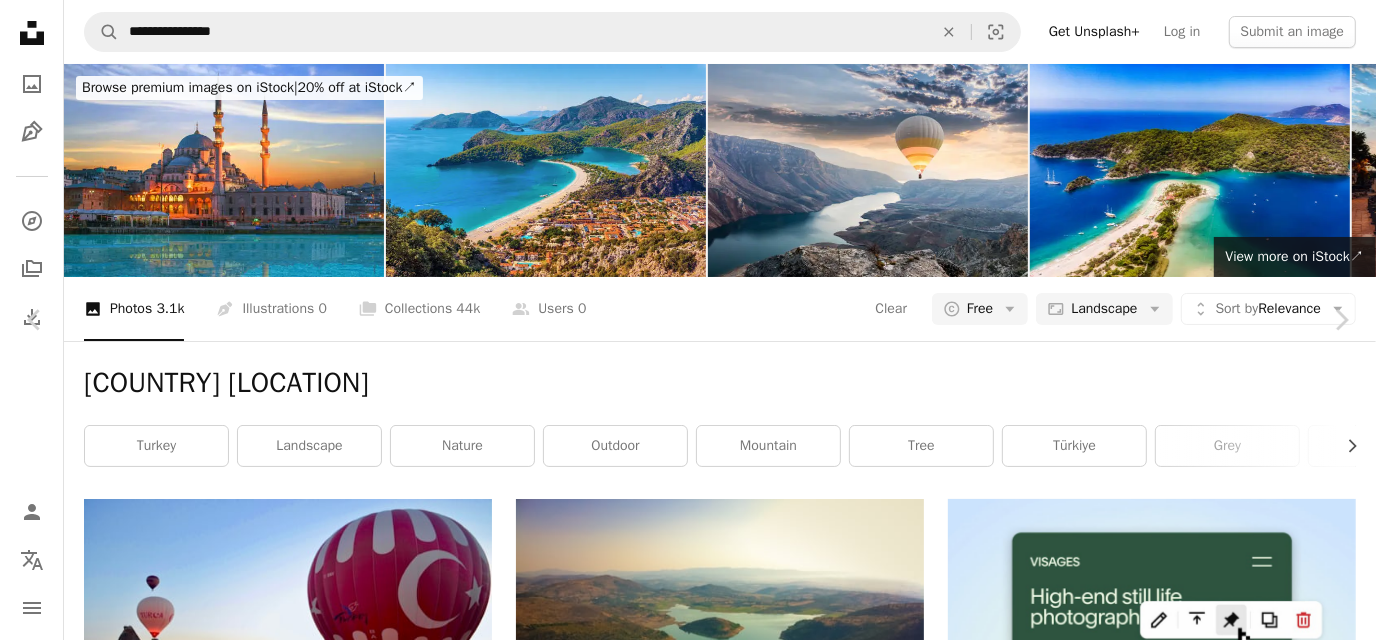 click on "An X shape Chevron left Chevron right [FIRST] [LAST] Available for hire A checkmark inside of a circle Arrow pointing down Plus sign for Unsplash+ A heart A plus sign [FIRST] [LAST] For  Unsplash+ A lock Download A heart A plus sign [FIRST] [LAST] Arrow pointing down A heart A plus sign [FIRST] [LAST] Arrow pointing down A heart A plus sign [FIRST] [LAST]" at bounding box center [688, 4296] 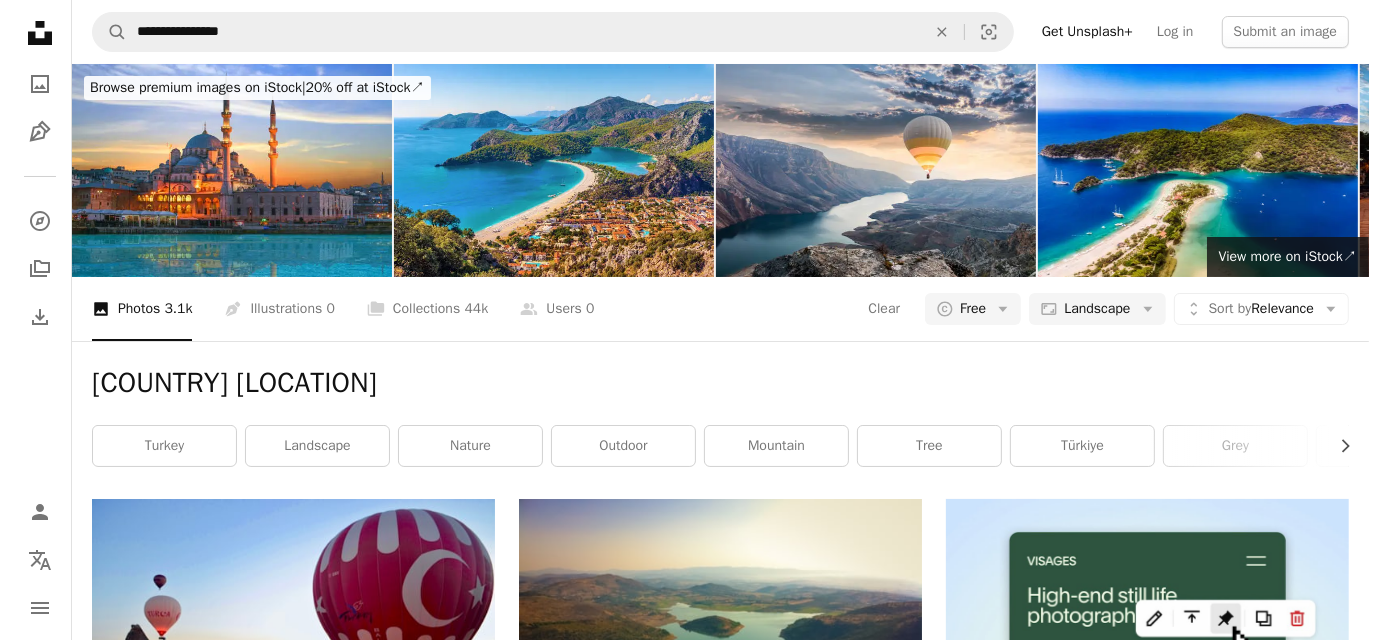 scroll, scrollTop: 933, scrollLeft: 0, axis: vertical 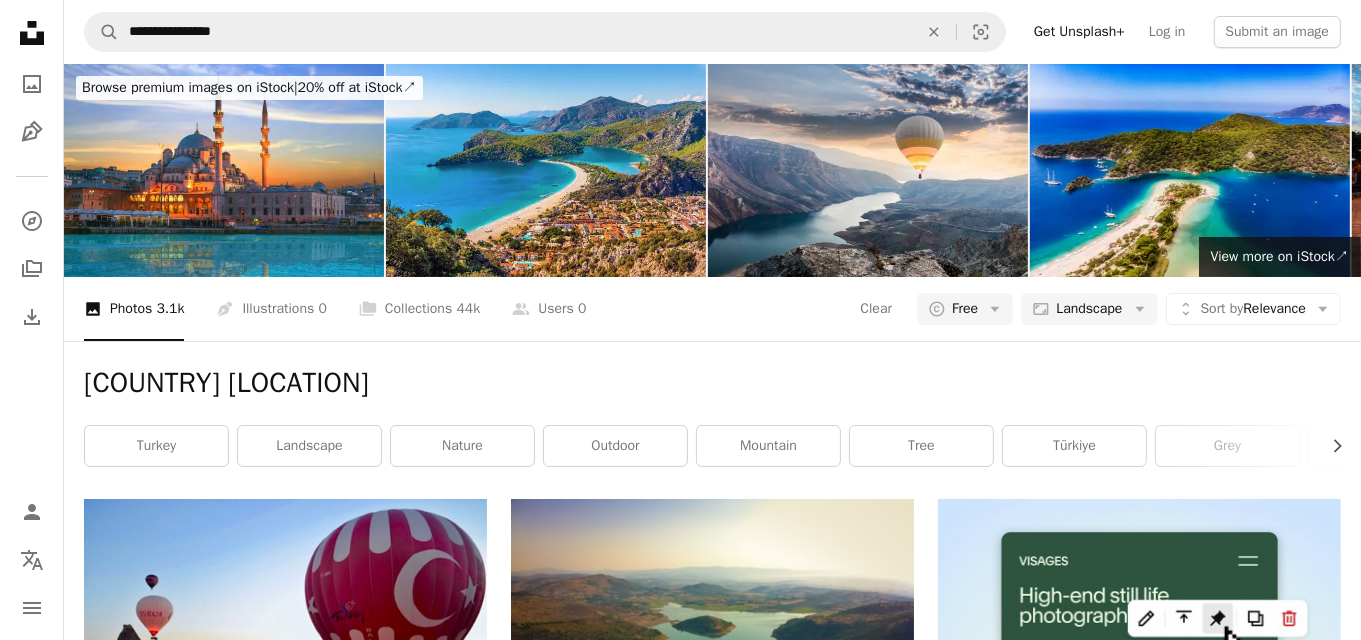 click at bounding box center (1139, 1994) 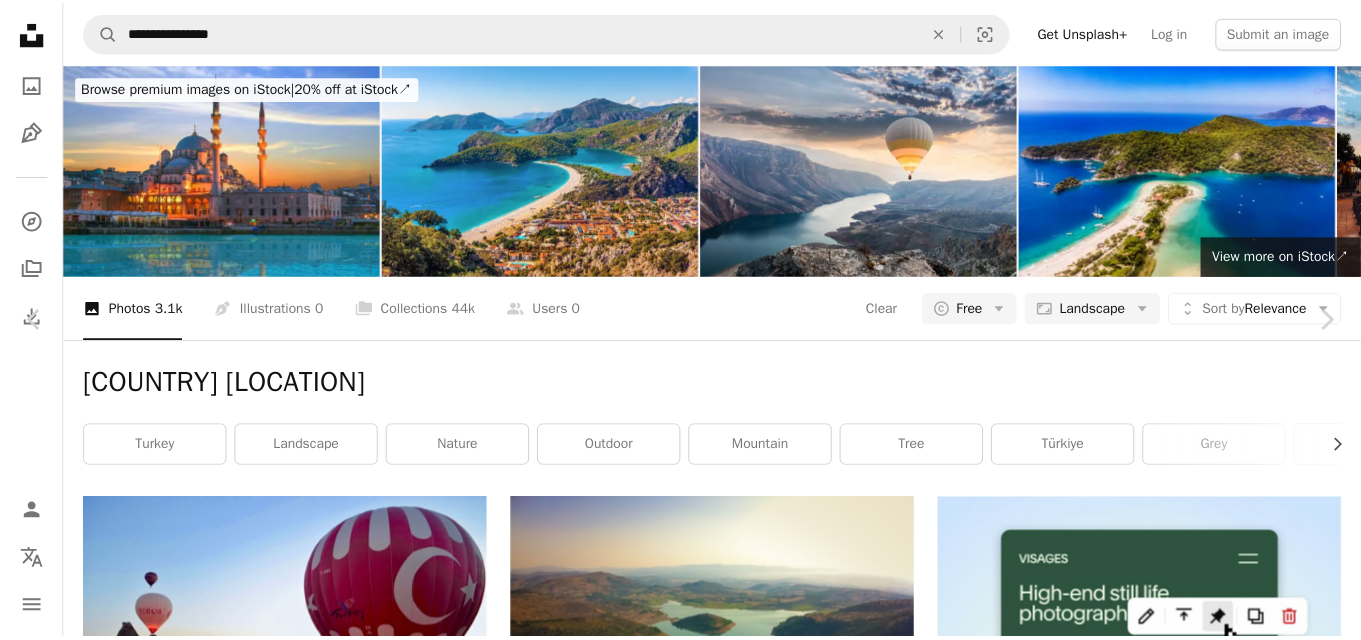 scroll, scrollTop: 133, scrollLeft: 0, axis: vertical 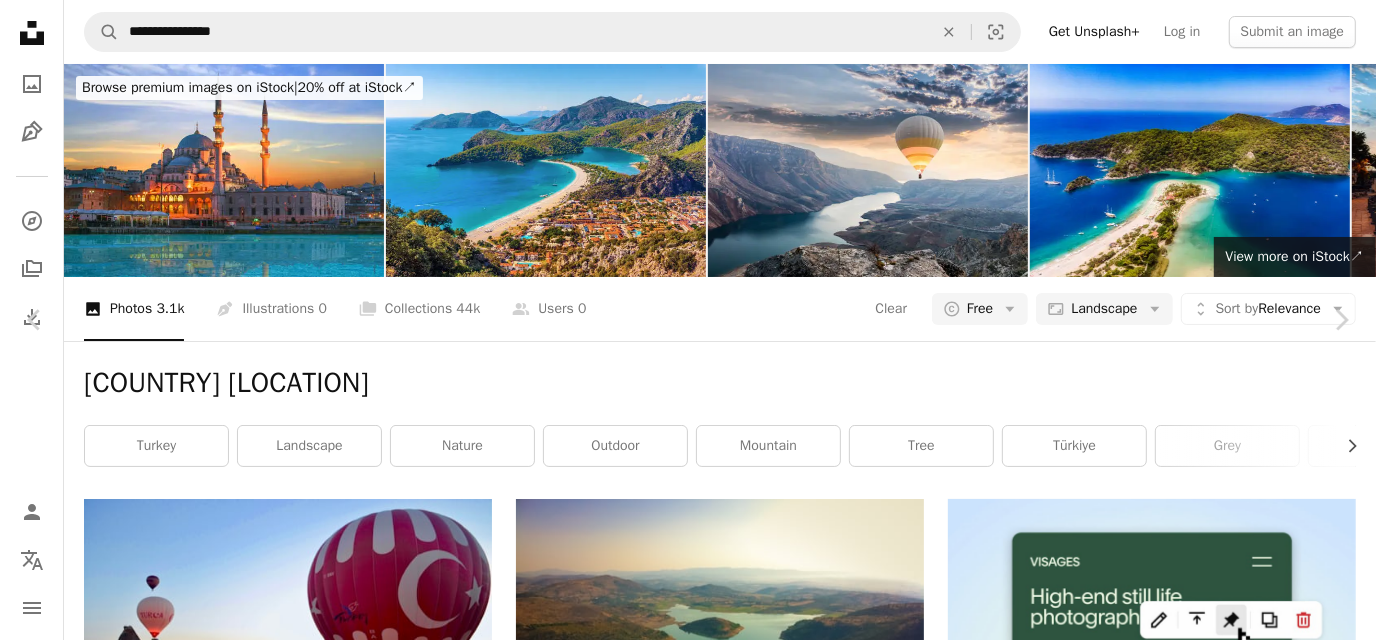 click on "An X shape Chevron left Chevron right [FIRST] [LAST] A heart A plus sign Download free Chevron down Zoom in Views 14,196 Downloads 115 A forward-right arrow Share Info icon Info More Actions A map marker [CITY], [COUNTRY] Calendar outlined Published on  [DATE], [YEAR] Safety Free to use under the  Unsplash License [COUNTRY] sunflowers nature landscape flower blue plant scenery field sunflower blossom outdoors panoramic petal Creative Commons images Browse premium related images on iStock  |  Save 20% with code UNSPLASH20 View more on iStock  ↗ Related images A heart A plus sign [FIRST] [LAST] Arrow pointing down A heart A plus sign [FIRST] [LAST] Available for hire A checkmark inside of a circle Arrow pointing down A heart A plus sign [FIRST] [LAST] Arrow pointing down A heart A plus sign [FIRST] [LAST] Arrow pointing down Plus sign for Unsplash+ A heart A plus sign [FIRST] [LAST] For  Unsplash+ A lock Download A heart A plus sign [FIRST] [LAST] Available for hire A checkmark inside of a circle" at bounding box center (688, 4296) 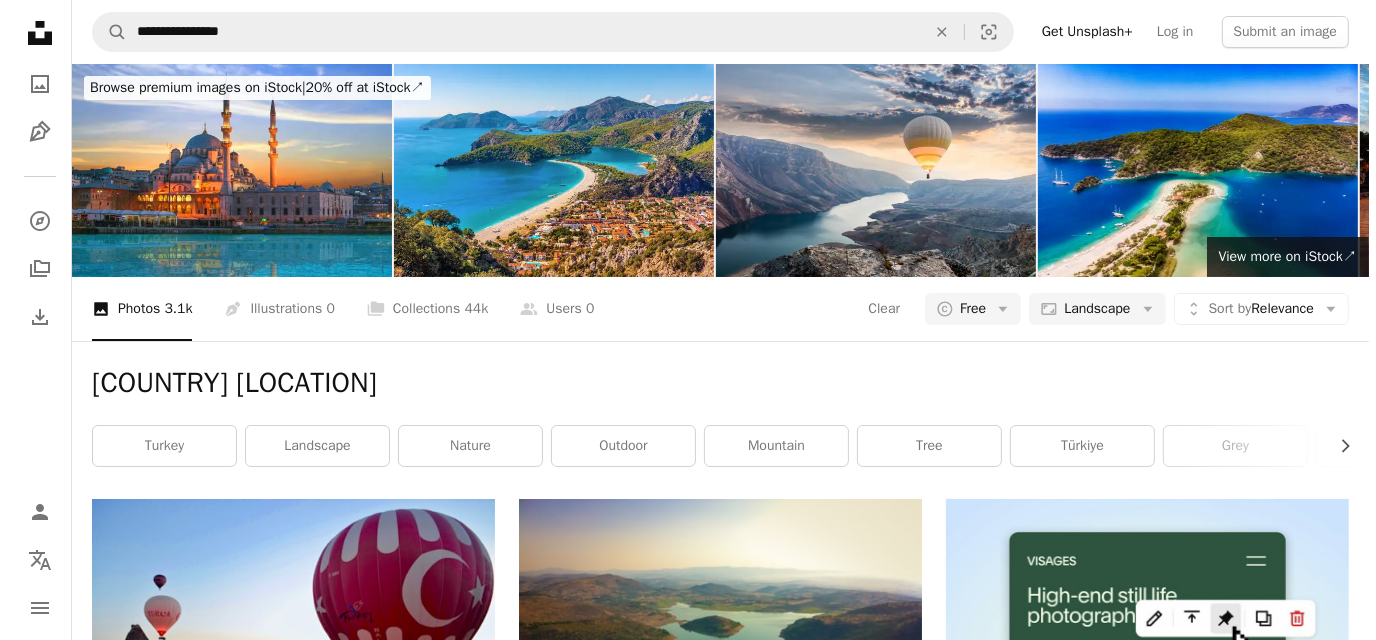 scroll, scrollTop: 0, scrollLeft: 0, axis: both 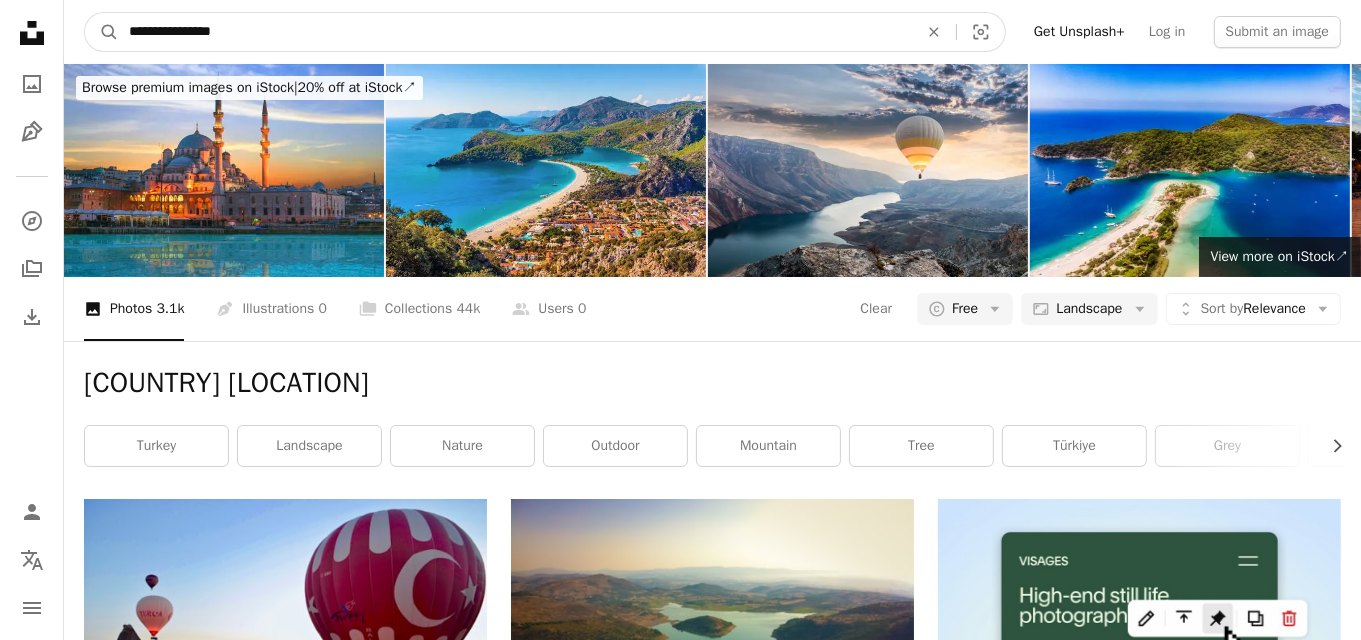 click on "**********" at bounding box center (515, 32) 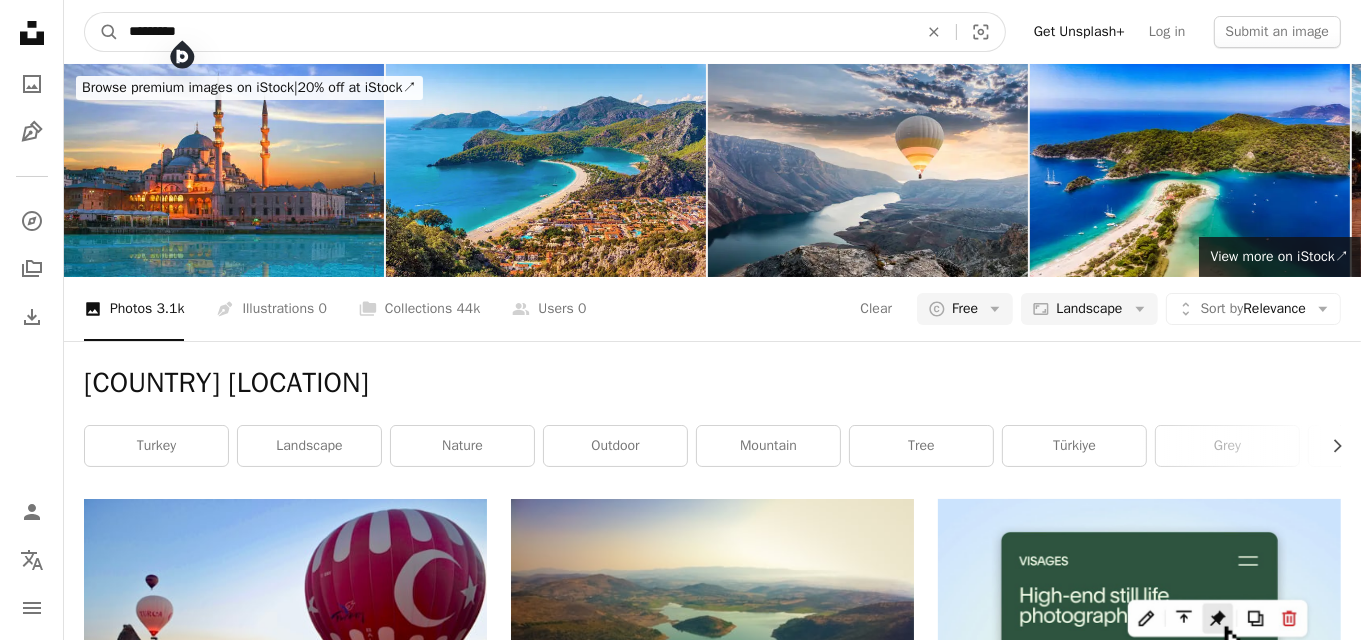 type on "**********" 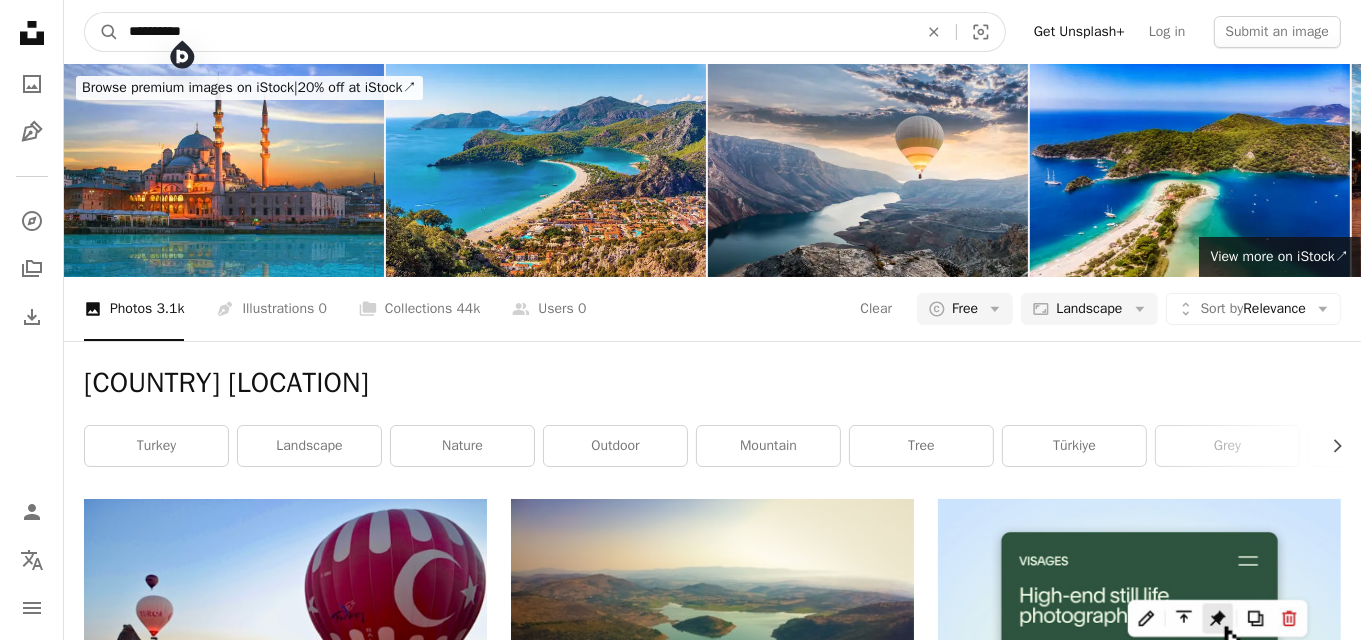 click on "A magnifying glass" at bounding box center (102, 32) 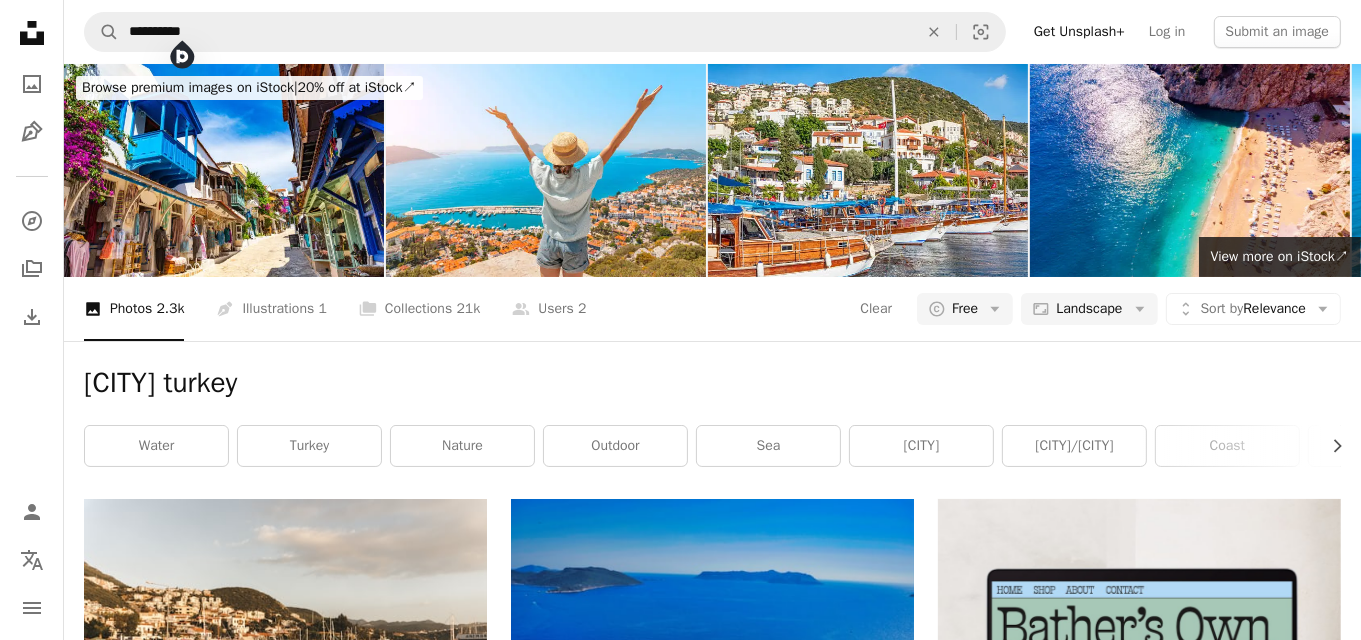 click at bounding box center (1139, 1183) 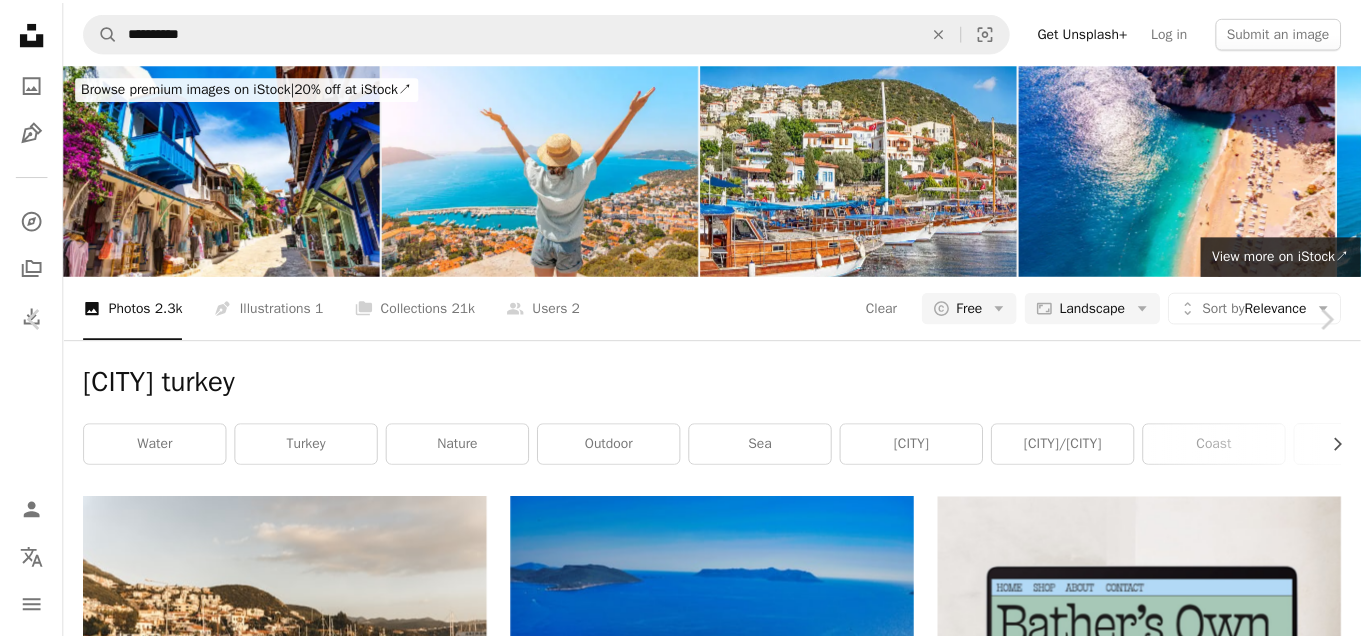 scroll, scrollTop: 72, scrollLeft: 0, axis: vertical 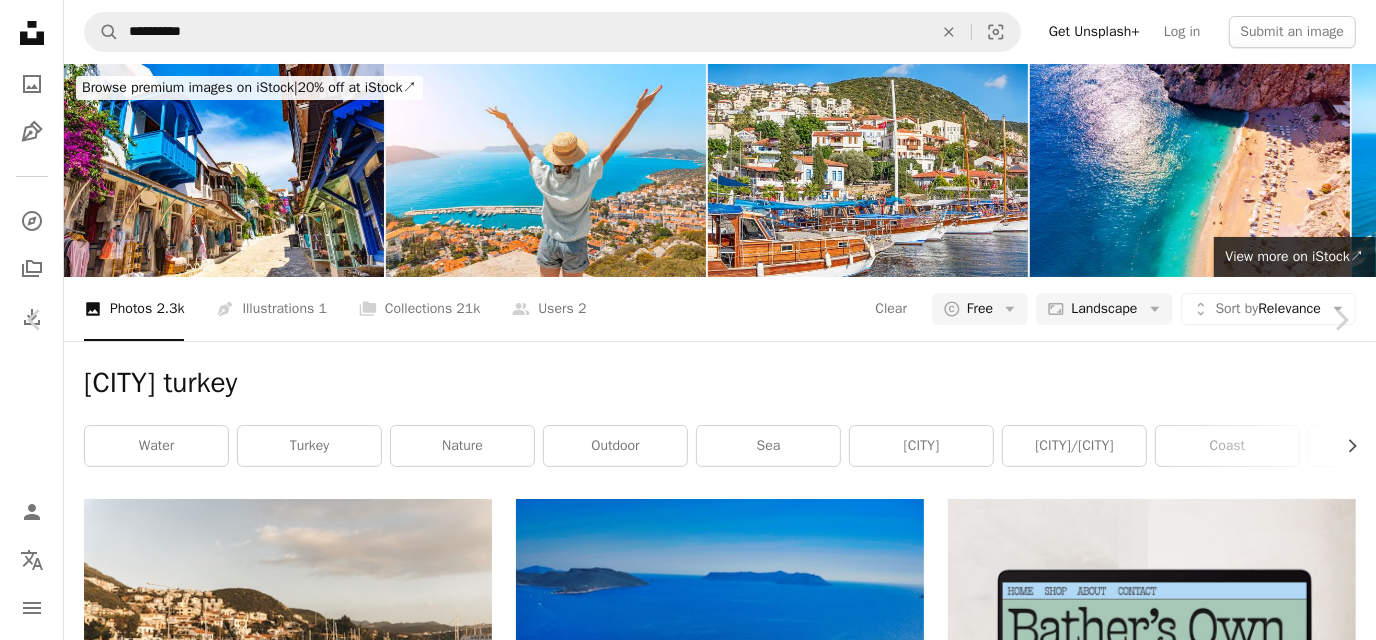 click on "An X shape Chevron left Chevron right [FIRST] [LAST] [FIRST] A heart A plus sign Download free Chevron down Zoom in Views 9,767 Downloads 92 A forward-right arrow Share Info icon Info More Actions A map marker Kaş, Andifli, Kaş/[CITY]/[COUNTRY] Calendar outlined Published on  [DATE], [YEAR] Camera FUJIFILM, X-S10 Safety Free to use under the  Unsplash License forest land sea blue plant scenery [COUNTRY] rainforest outdoors coast vegetation woodland wilderness tree trunk shoreline Free images Browse premium related images on iStock  |  Save 20% with code UNSPLASH20 View more on iStock  ↗ Related images A heart A plus sign [FIRST] [LAST] Arrow pointing down A heart A plus sign [FIRST] [LAST] Arrow pointing down A heart A plus sign [FIRST] [LAST] Arrow pointing down A heart A plus sign [FIRST] [LAST] Available for hire A checkmark inside of a circle Arrow pointing down Plus sign for Unsplash+ A heart A plus sign [FIRST] [LAST]" at bounding box center [688, 4402] 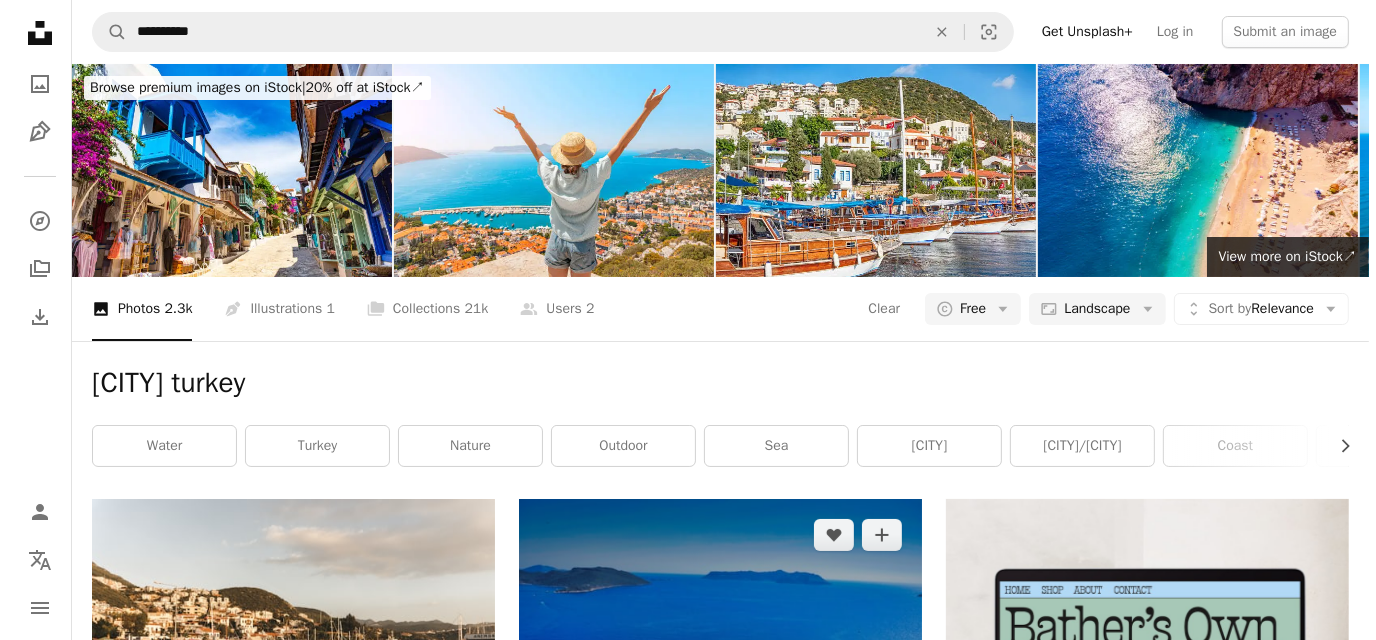 scroll, scrollTop: 35, scrollLeft: 0, axis: vertical 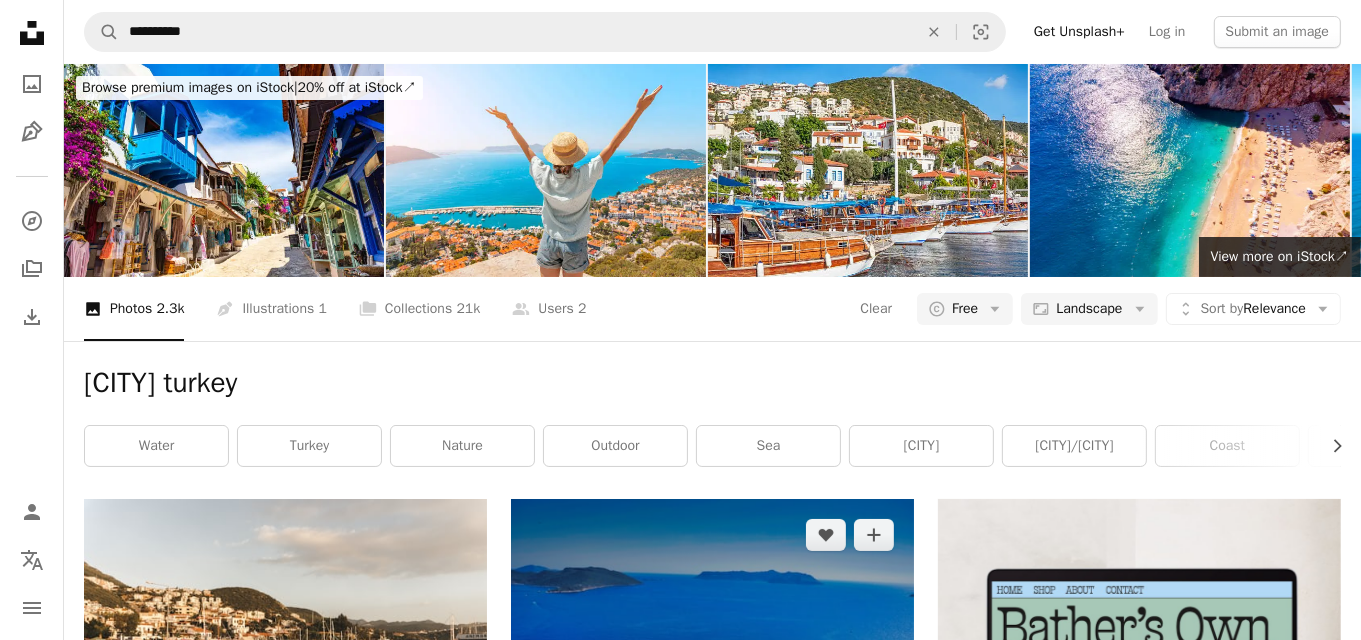 click at bounding box center [712, 633] 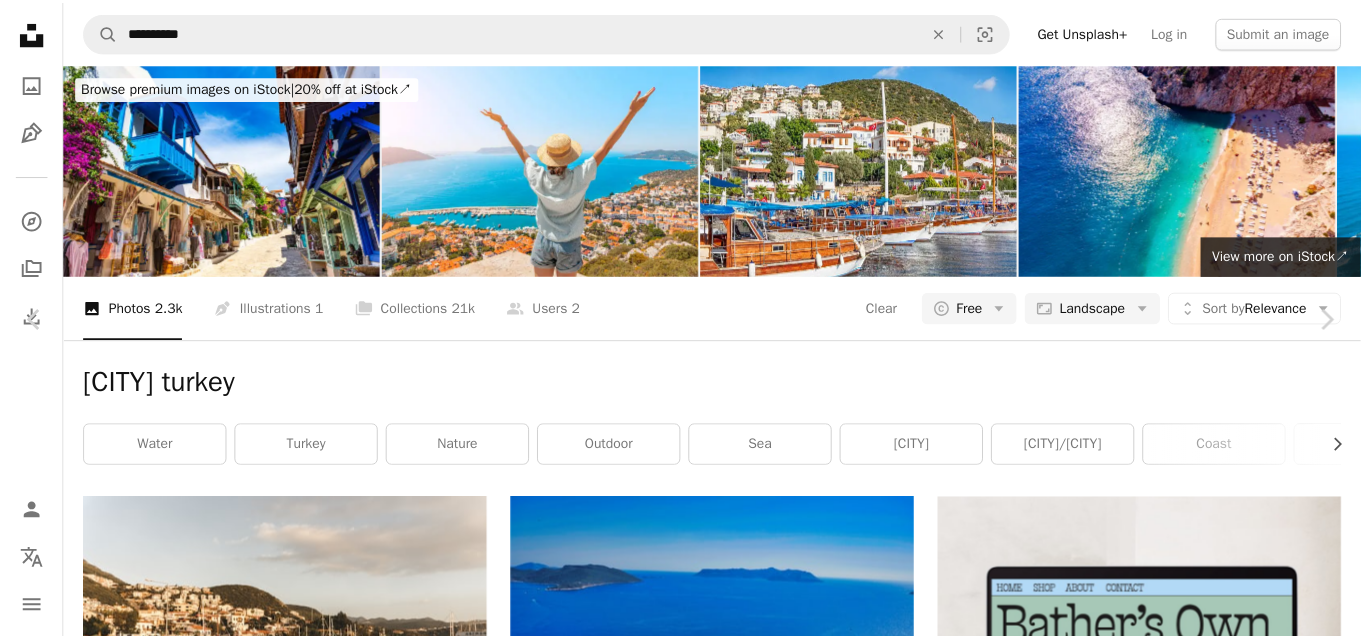 scroll, scrollTop: 42, scrollLeft: 0, axis: vertical 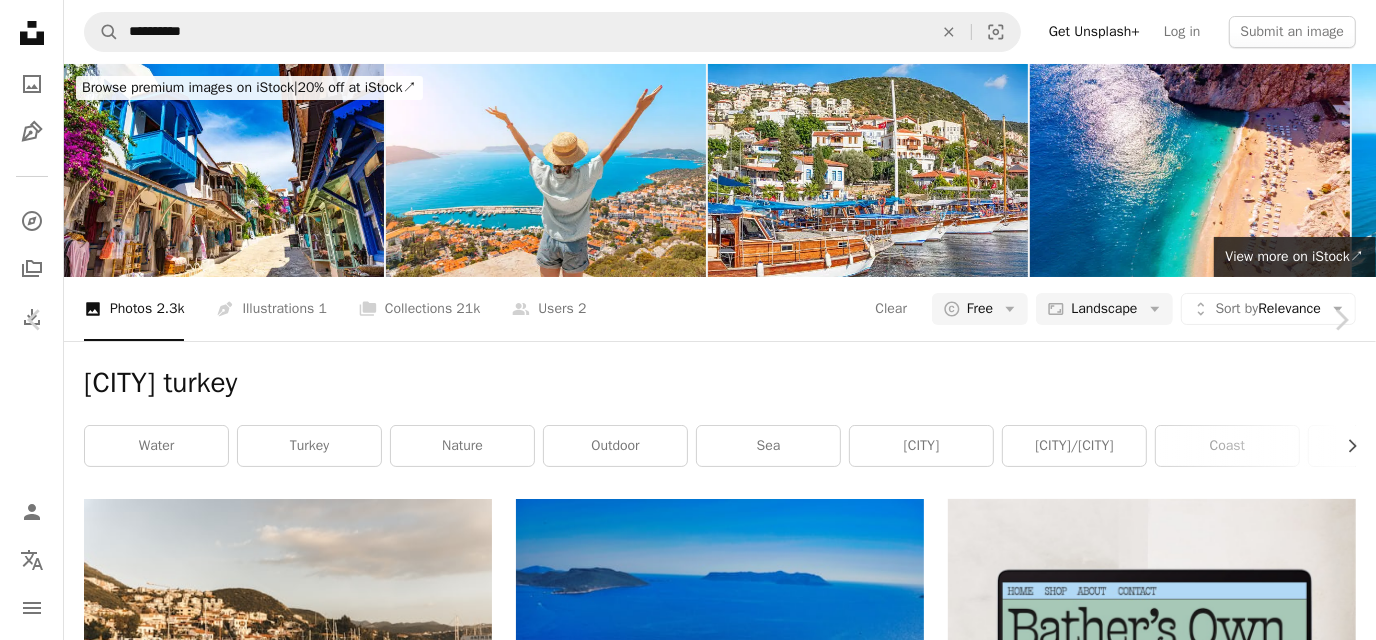 click on "An X shape Chevron left Chevron right Etienne Dayer etienneflorent A heart A plus sign Download free Chevron down Zoom in Views 6,441 Downloads 127 A forward-right arrow Share Info icon Info More Actions A map marker [CITY], Andifli, [CITY]/[PROVINCE], Turkey Calendar outlined Published on  August 16, 2022 Camera FUJIFILM, X-S10 Safety Free to use under the  Unsplash License beach land building city sea dog animal blue scenery urban turkey pet island outdoors town coast mammal port panoramic aerial view Public domain images Browse premium related images on iStock  |  Save 20% with code UNSPLASH20 View more on iStock  ↗ Related images A heart A plus sign Piotr Musioł Arrow pointing down Plus sign for Unsplash+ A heart A plus sign Getty Images For  Unsplash+ A lock Download Plus sign for Unsplash+ A heart A plus sign Mauricio Muñoz Available for hire A checkmark inside of a circle Arrow pointing down A heart A plus sign Makis Hristaras A heart A heart" at bounding box center (688, 4402) 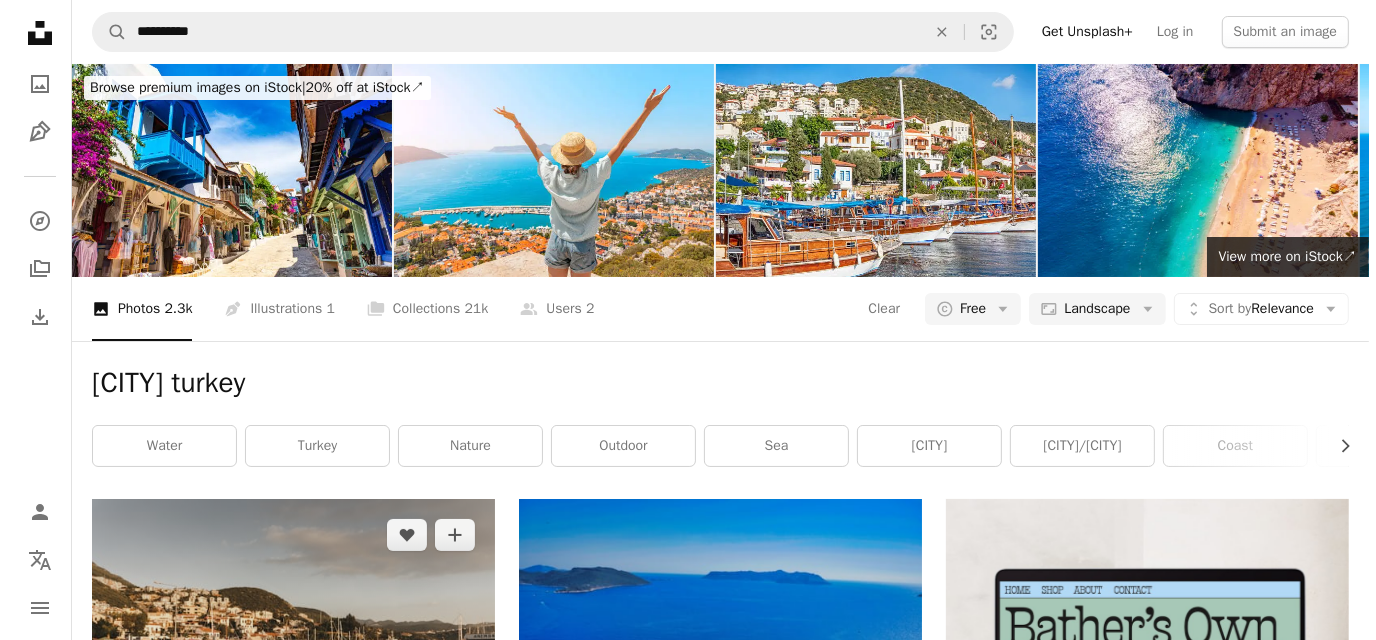 scroll, scrollTop: 96, scrollLeft: 0, axis: vertical 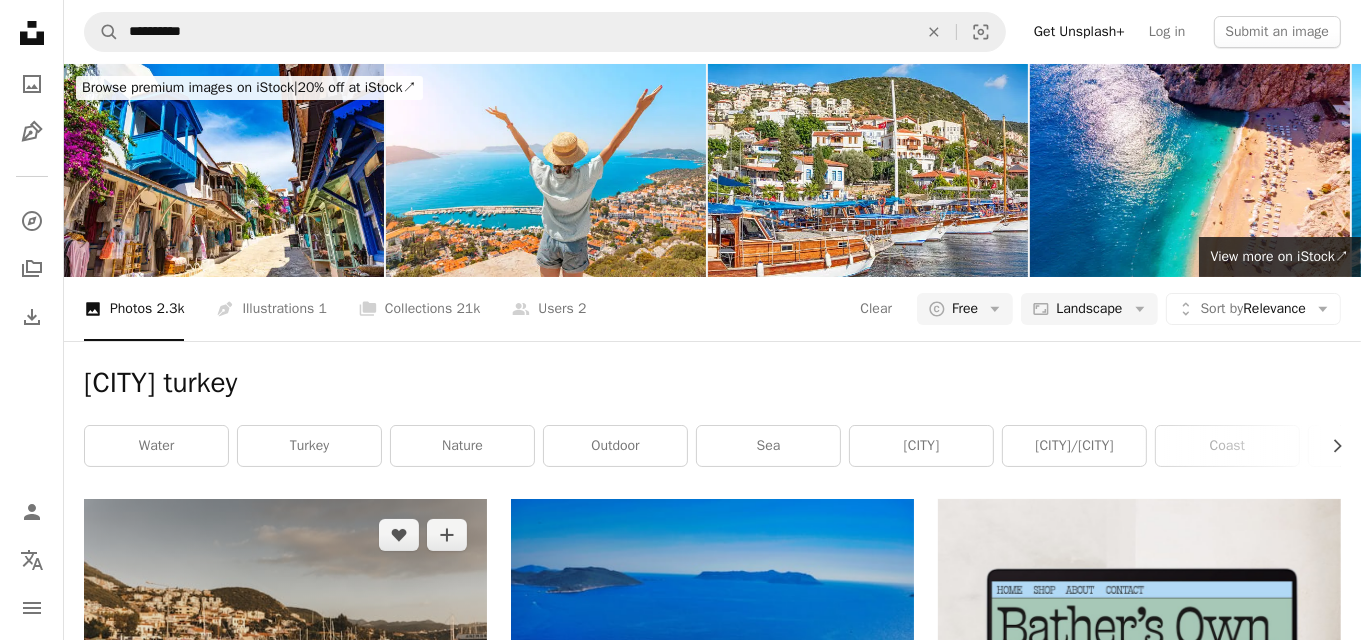 click at bounding box center (285, 633) 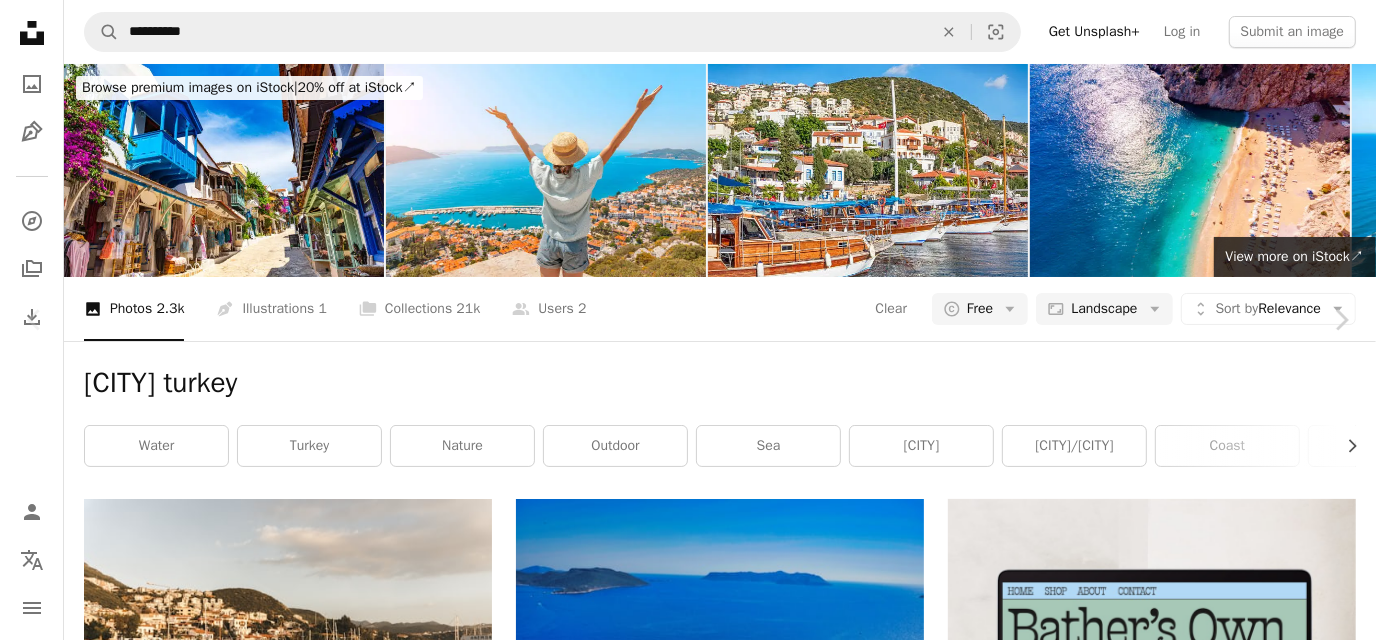 scroll, scrollTop: 22, scrollLeft: 0, axis: vertical 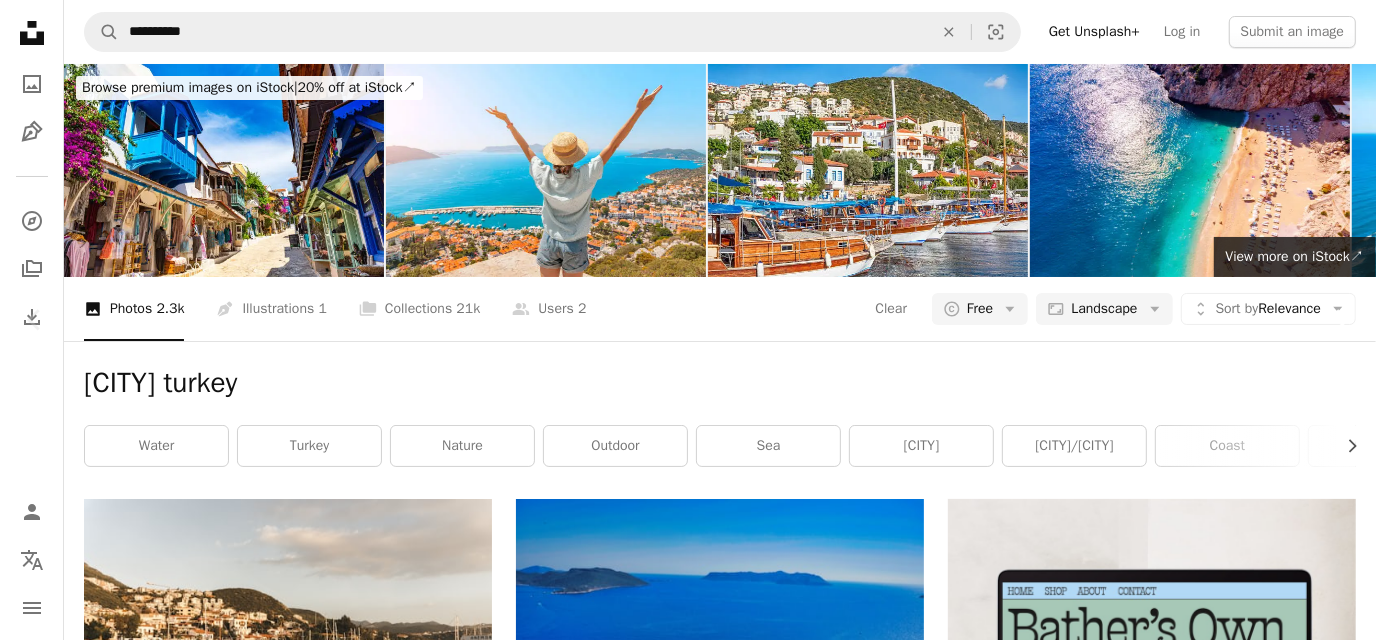 click on "Chevron right" at bounding box center (1341, 320) 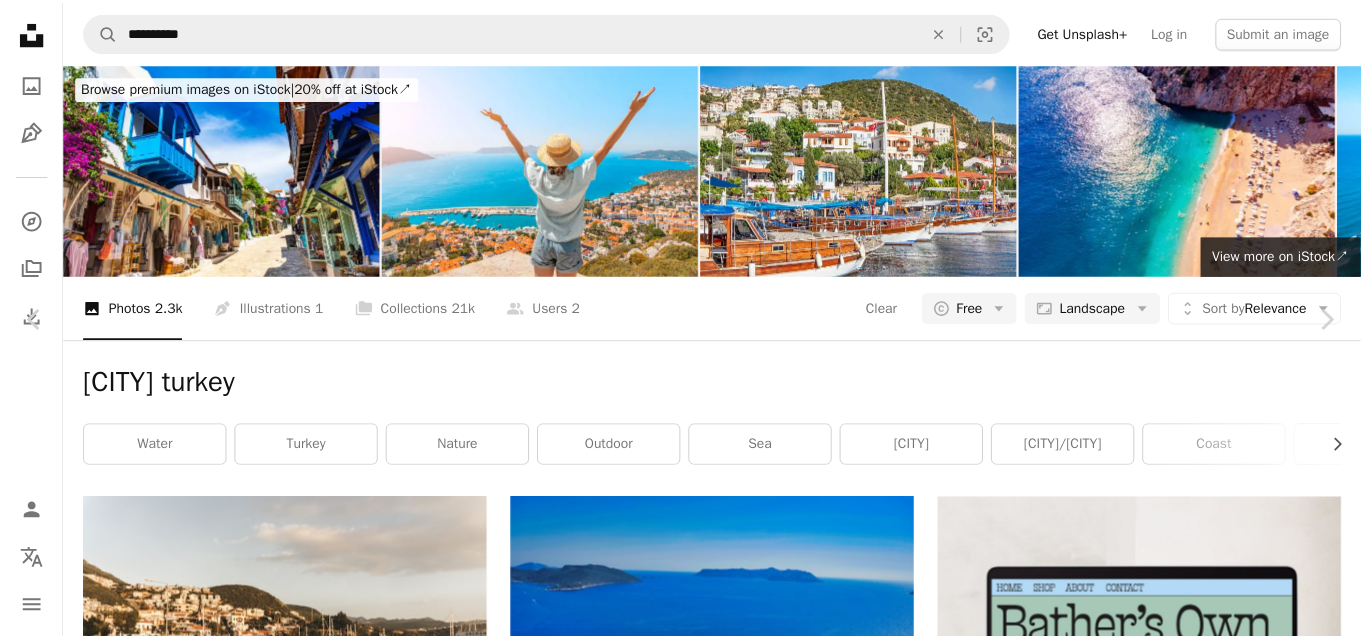 scroll, scrollTop: 0, scrollLeft: 0, axis: both 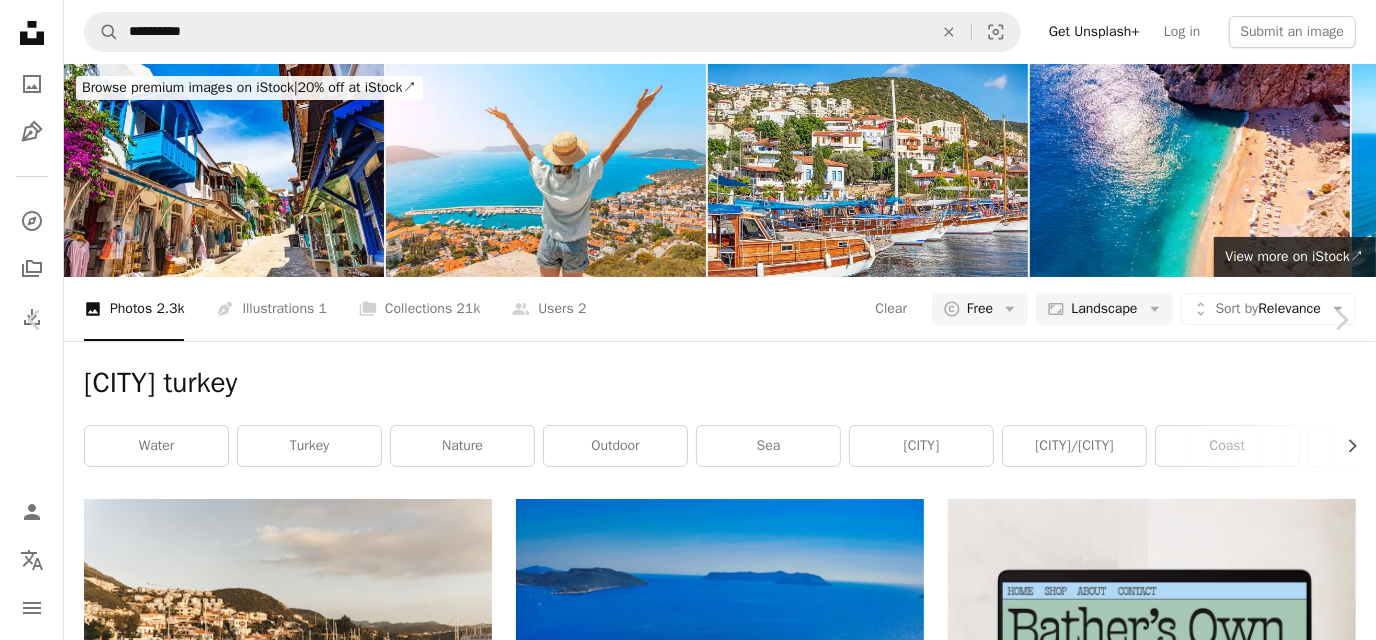 click on "An X shape Chevron left Chevron right Etienne Dayer etienneflorent A heart A plus sign Download free Chevron down Zoom in Views 6,441 Downloads 127 A forward-right arrow Share Info icon Info More Actions A map marker [CITY], Andifli, [CITY]/[PROVINCE], Turkey Calendar outlined Published on  August 16, 2022 Camera FUJIFILM, X-S10 Safety Free to use under the  Unsplash License beach land building city sea dog animal blue scenery urban turkey pet island outdoors town coast mammal port panoramic aerial view Public domain images Browse premium related images on iStock  |  Save 20% with code UNSPLASH20 View more on iStock  ↗ Related images A heart A plus sign Piotr Musioł Arrow pointing down Plus sign for Unsplash+ A heart A plus sign Getty Images For  Unsplash+ A lock Download Plus sign for Unsplash+ A heart A plus sign Mauricio Muñoz Available for hire A checkmark inside of a circle Arrow pointing down A heart A plus sign Makis Hristaras A heart A heart" at bounding box center [688, 4402] 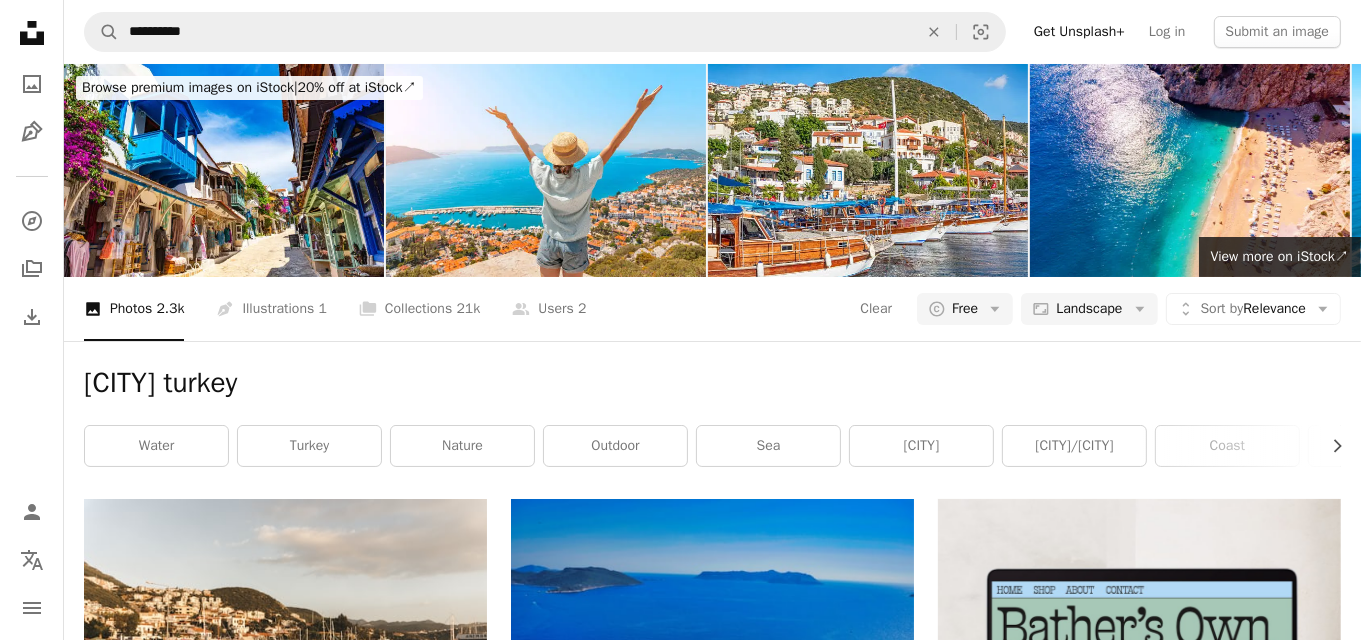 scroll, scrollTop: 0, scrollLeft: 0, axis: both 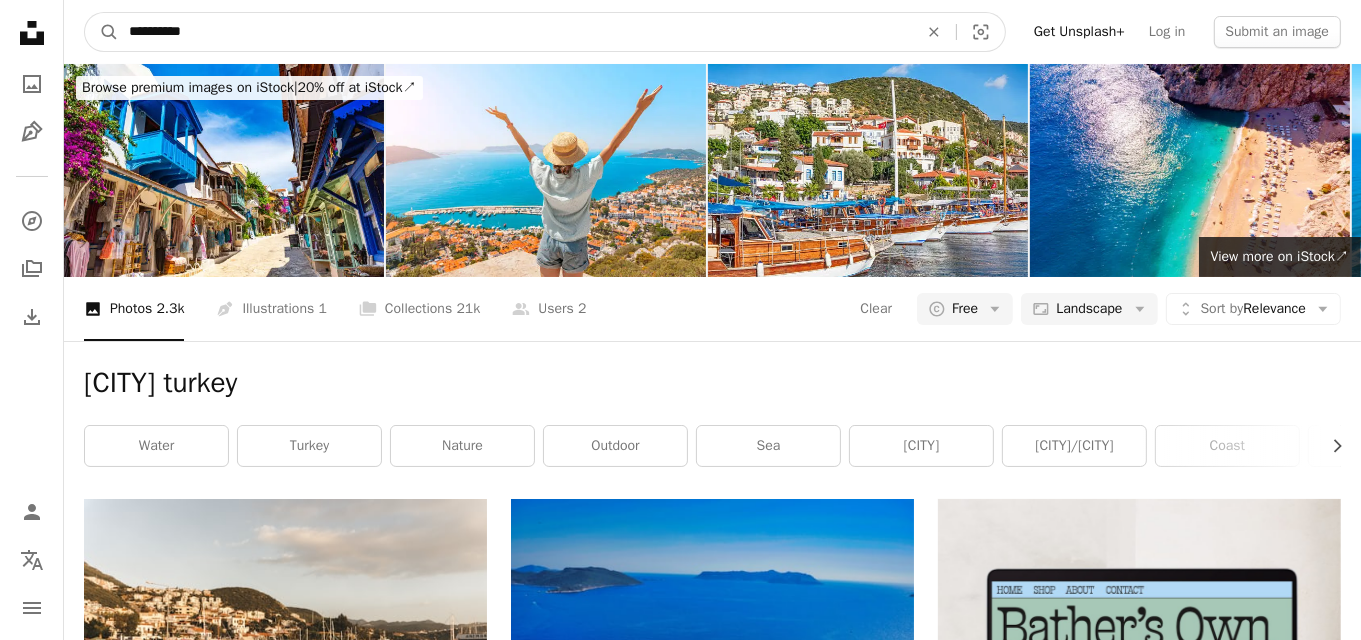 click on "**********" at bounding box center (515, 32) 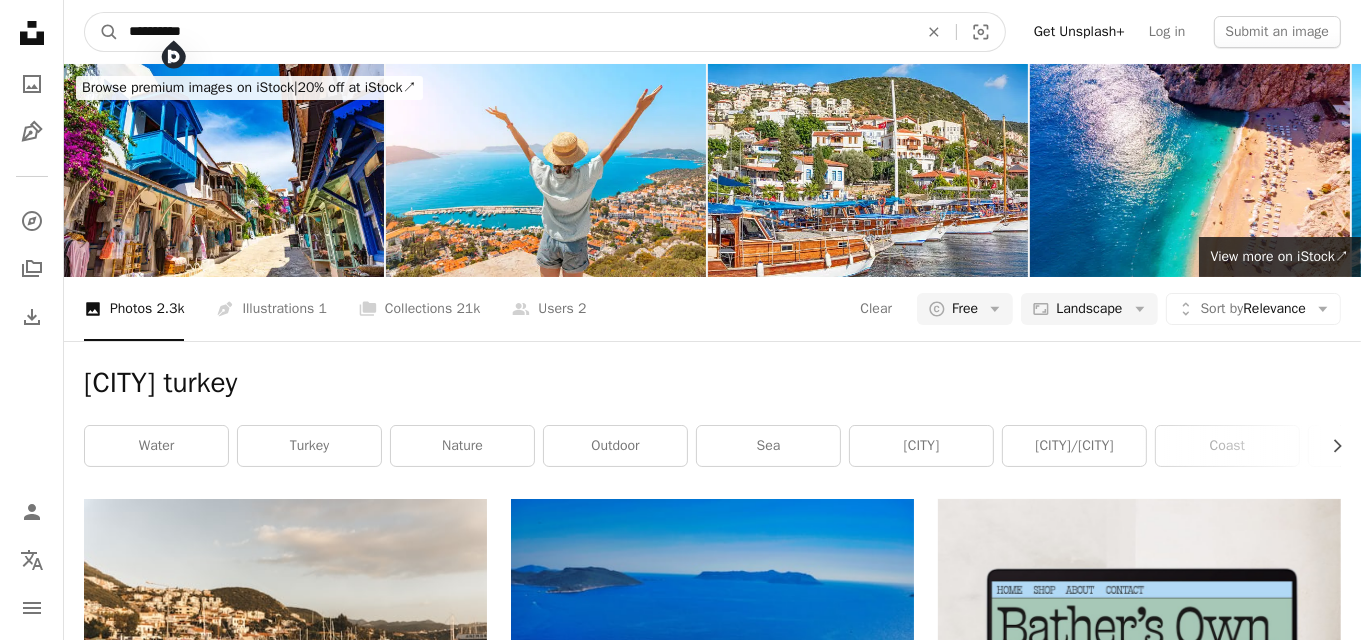 click on "**********" at bounding box center [515, 32] 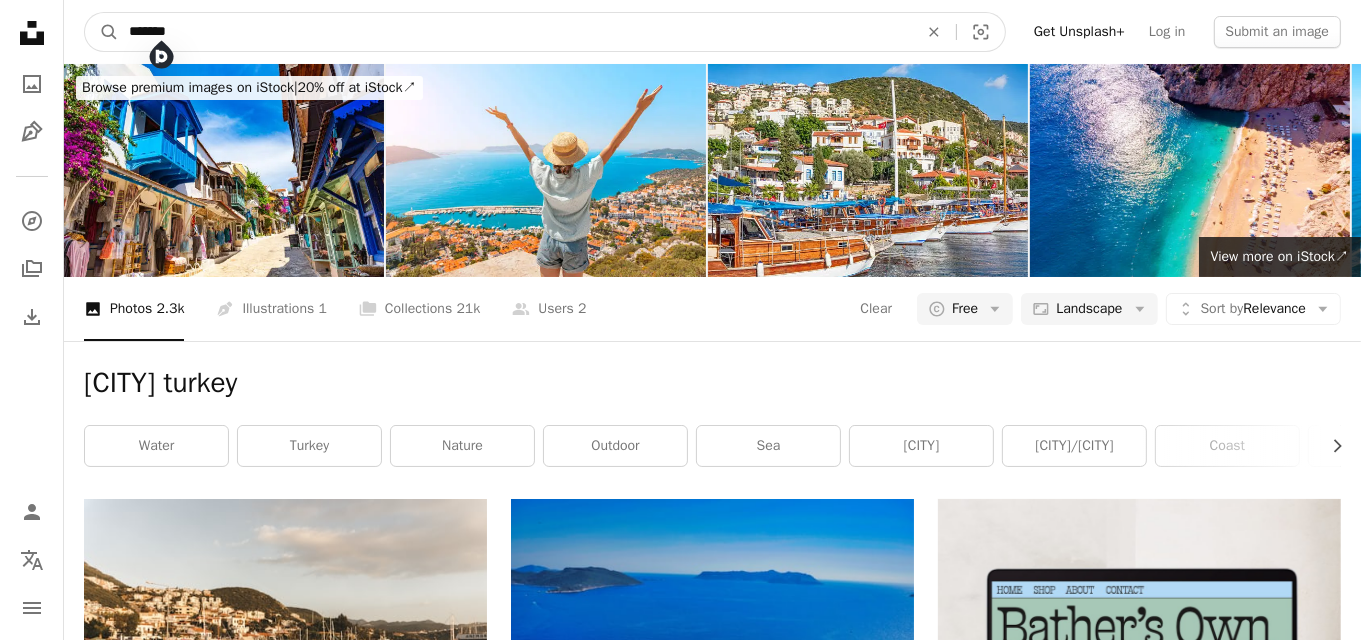 type on "*******" 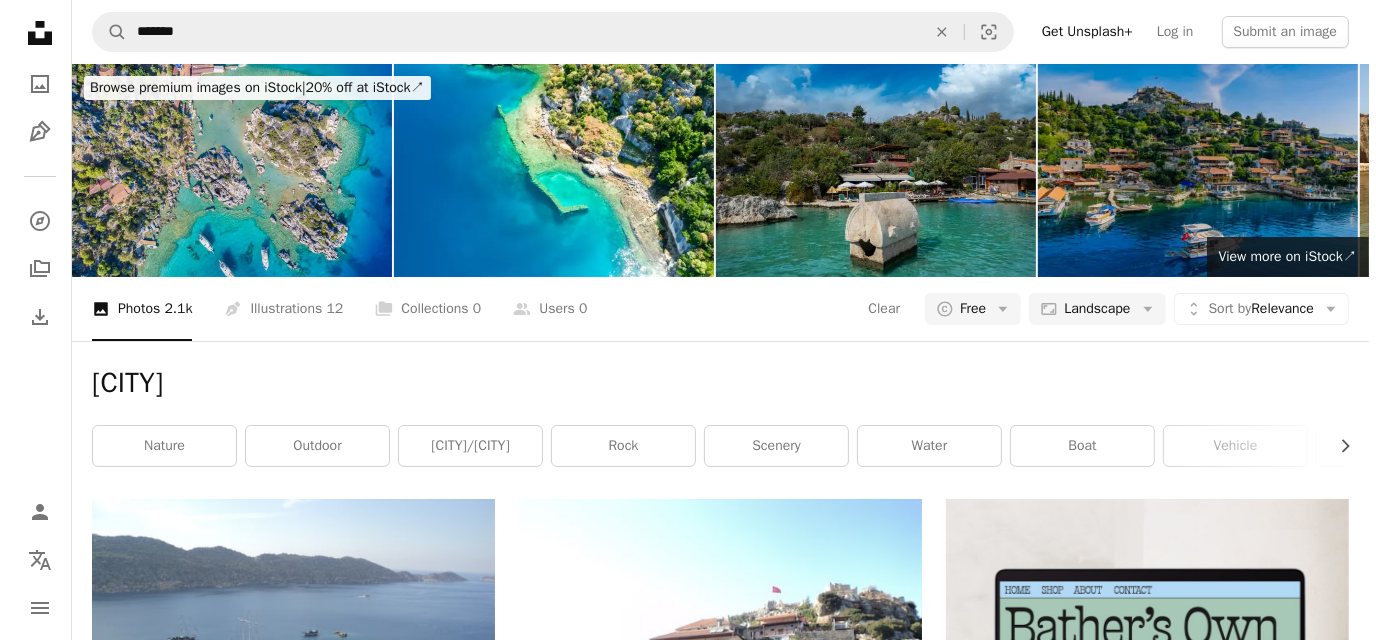 scroll, scrollTop: 1466, scrollLeft: 0, axis: vertical 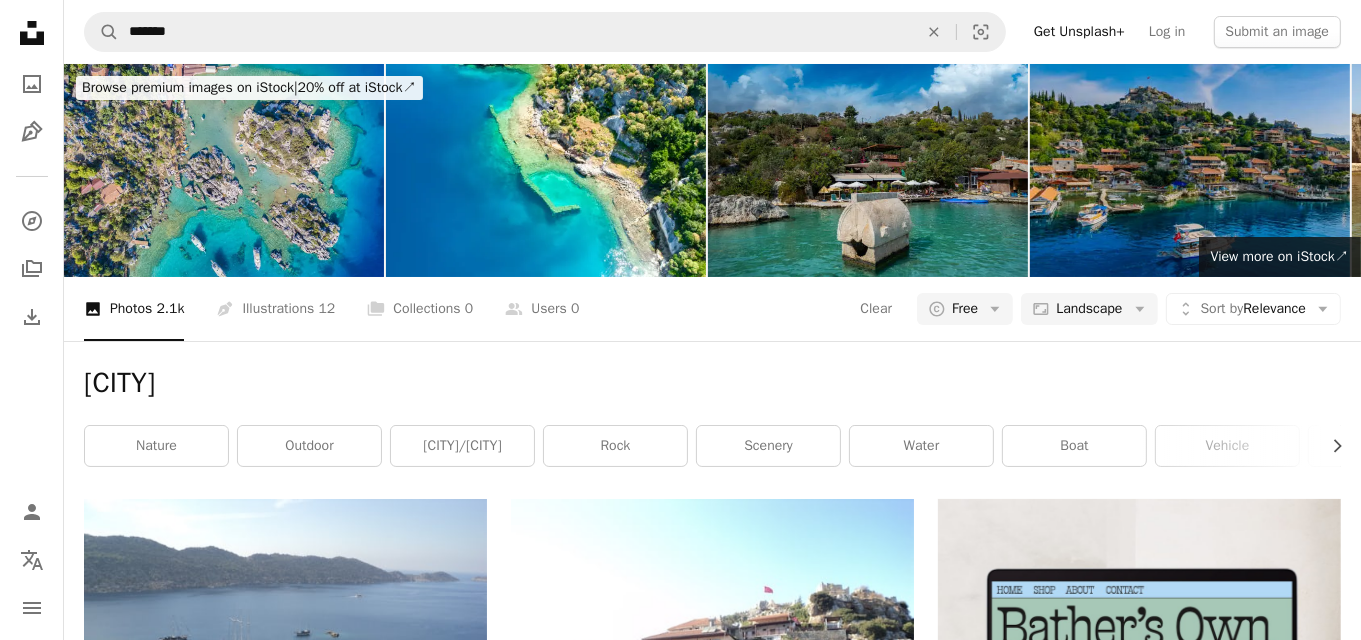 click at bounding box center [1139, 2488] 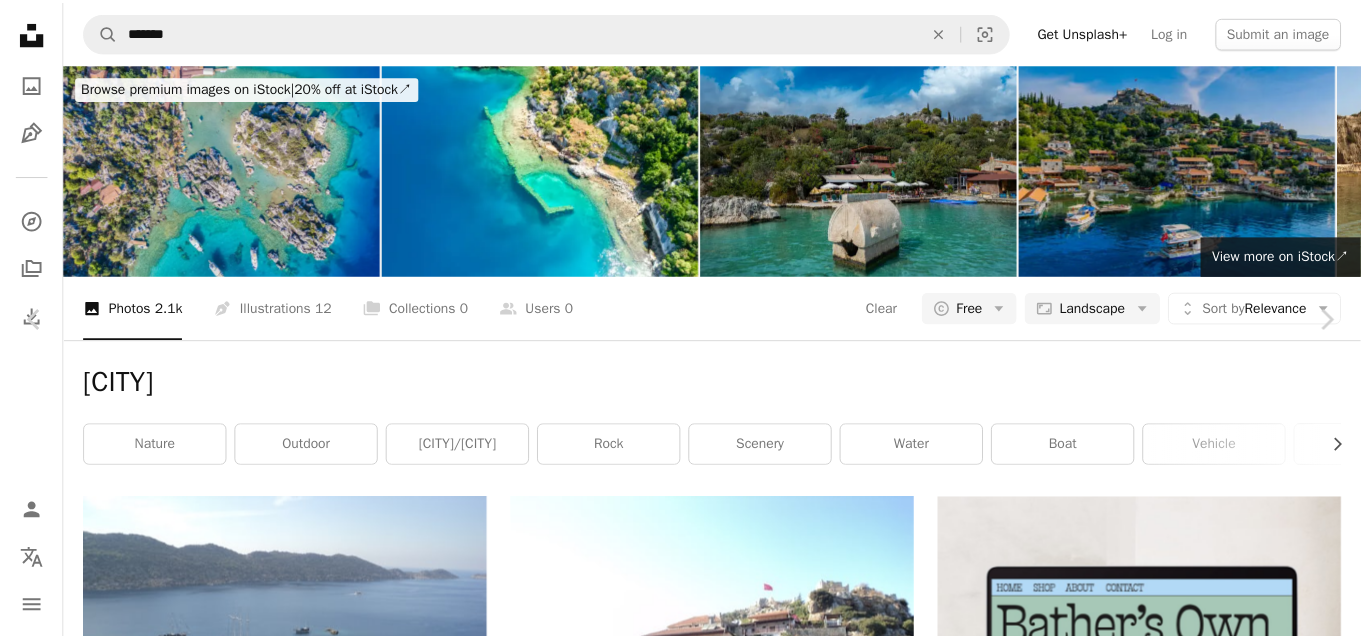 scroll, scrollTop: 0, scrollLeft: 0, axis: both 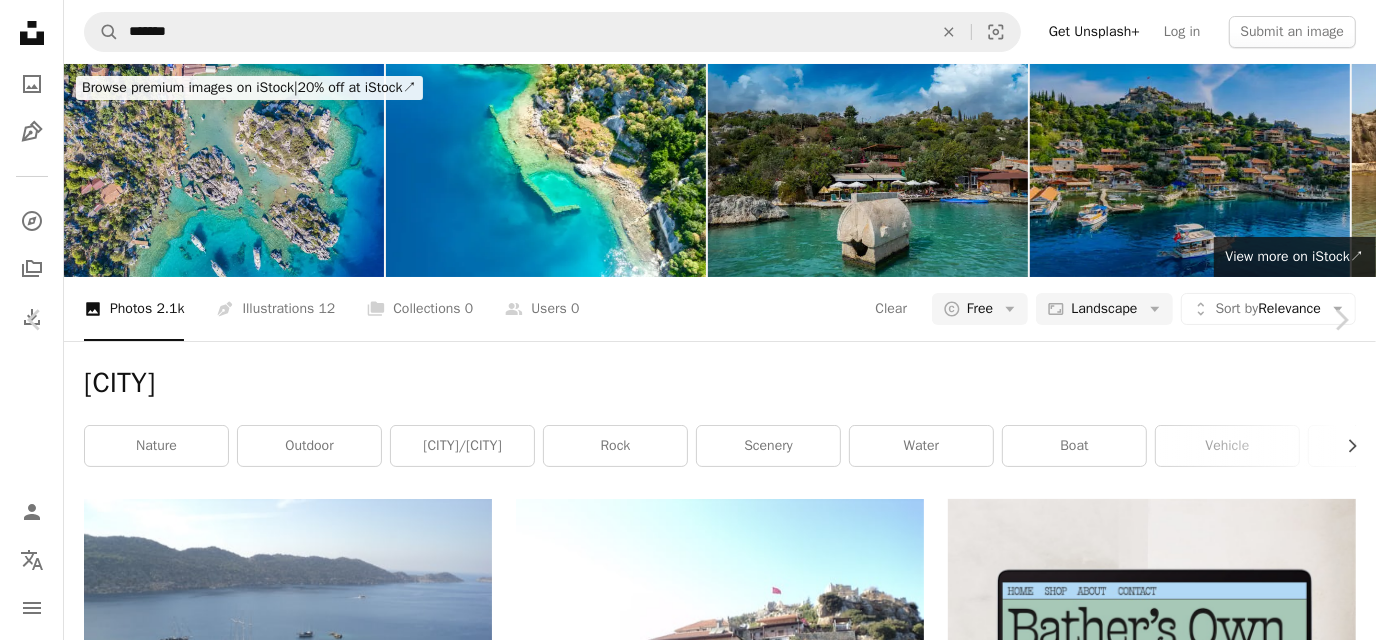 click on "An X shape Chevron left Chevron right Mehmet Talha Onuk Available for hire A checkmark inside of a circle A heart A plus sign Download free Chevron down Zoom in Views 1,774 Downloads 24 A forward-right arrow Share Info icon Info More Actions Calendar outlined Published on  June 22, 2024 Camera FUJIFILM, X-T4 Safety Free to use under the  Unsplash License turkey castle discovery Historical Photos & Images human blue plant table desk boat vehicle chair yacht outdoors flag boating waterfront water sports lakefront Backgrounds Browse premium related images on iStock  |  Save 20% with code UNSPLASH20 View more on iStock  ↗ Related images A heart A plus sign Slobodan Špijunović Arrow pointing down A heart A plus sign Johnyvino Arrow pointing down A heart A plus sign Vladimir Haltakov Arrow pointing down Plus sign for Unsplash+ A heart A plus sign Getty Images For  Unsplash+ A lock Download A heart A plus sign Vandan Patel Arrow pointing down A heart A plus sign Marcos Assis Available for hire A heart" at bounding box center [688, 6433] 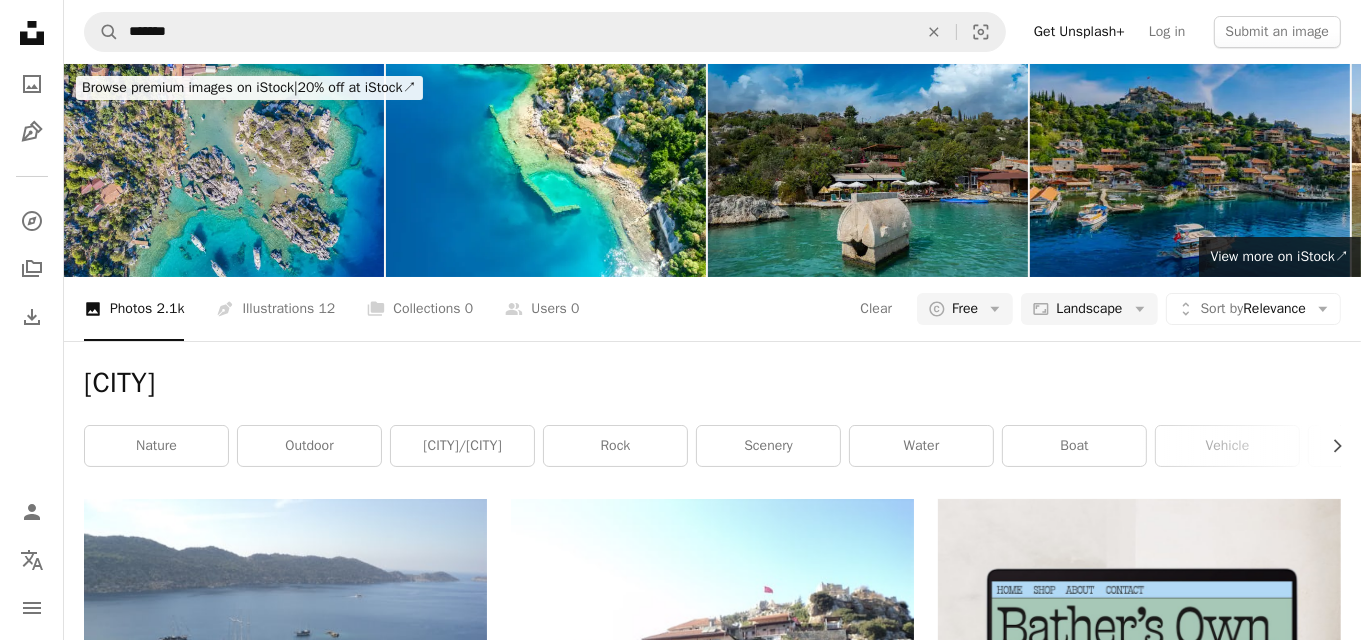 scroll, scrollTop: 2362, scrollLeft: 0, axis: vertical 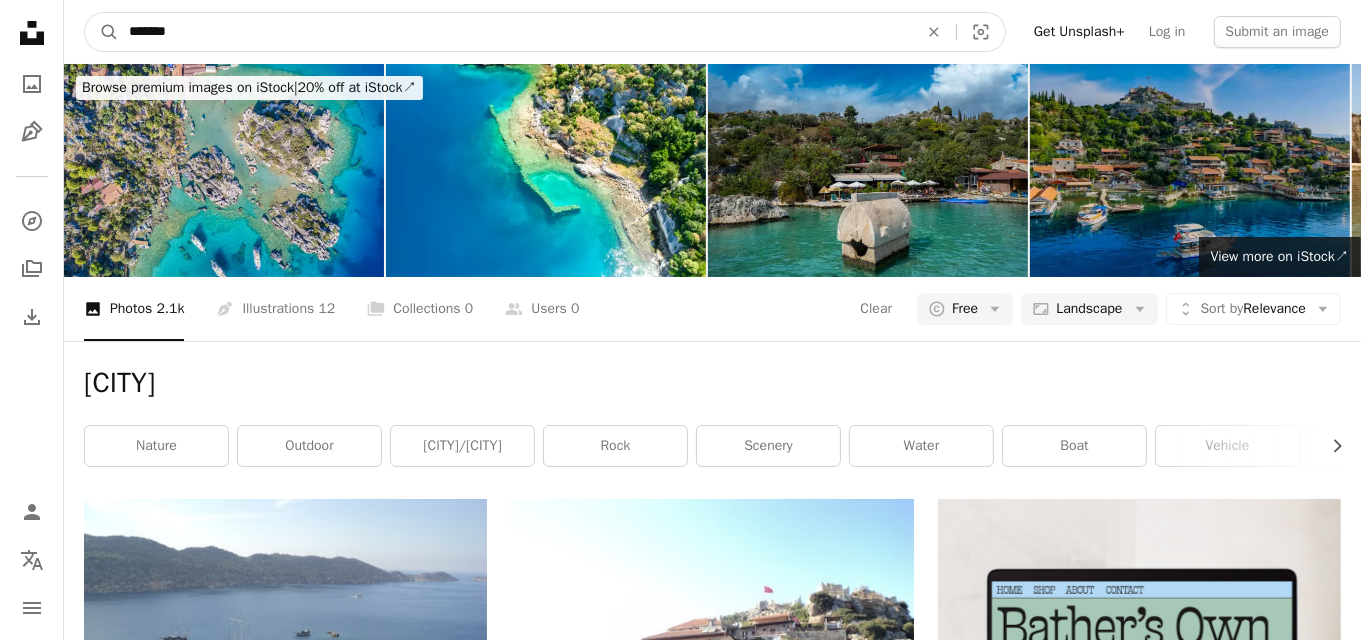 click on "*******" at bounding box center (515, 32) 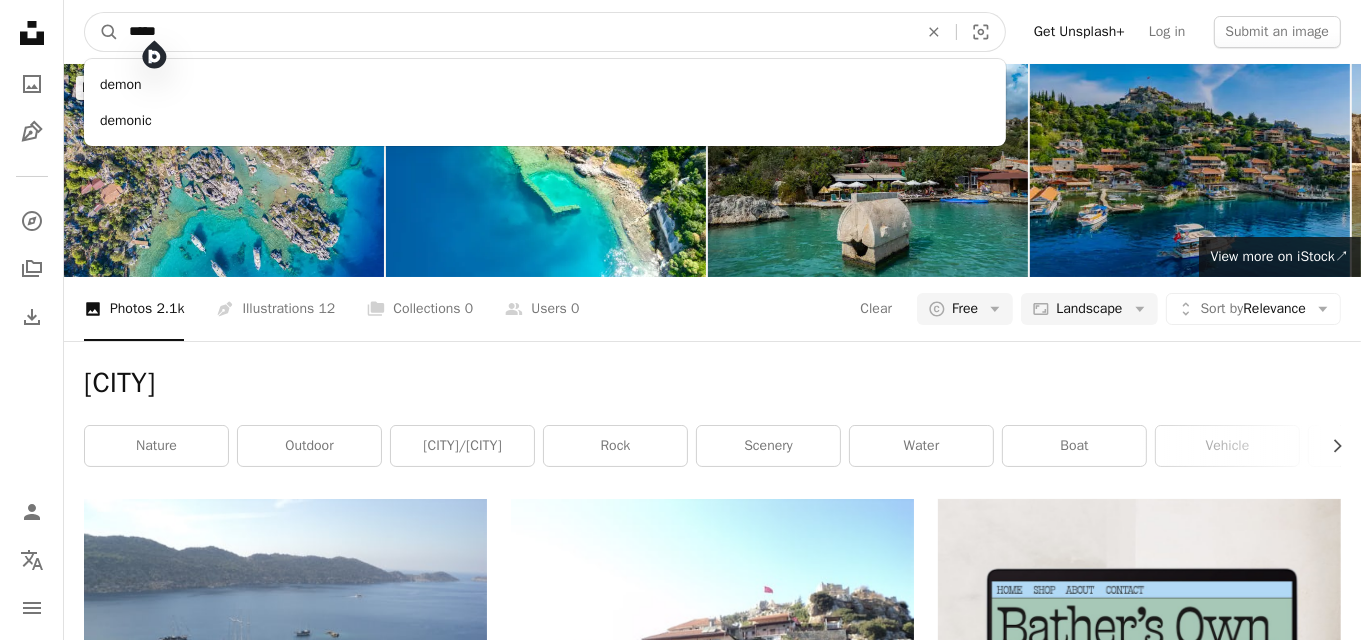 type on "*****" 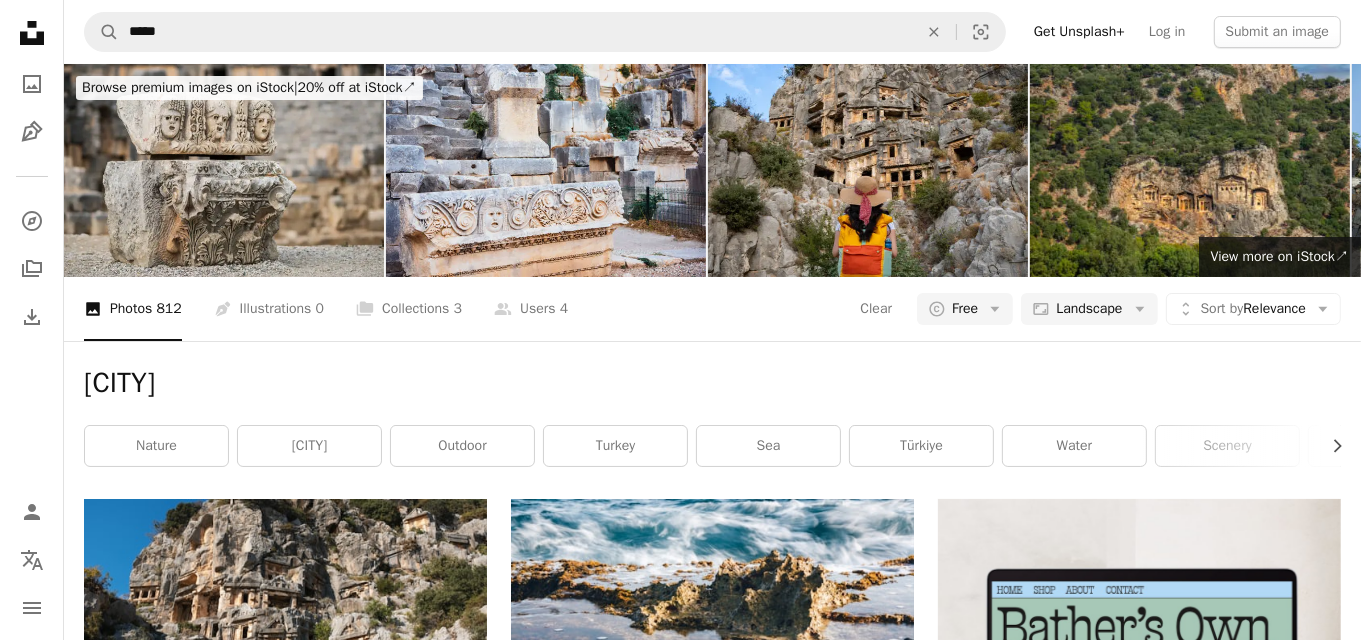 scroll, scrollTop: 399, scrollLeft: 0, axis: vertical 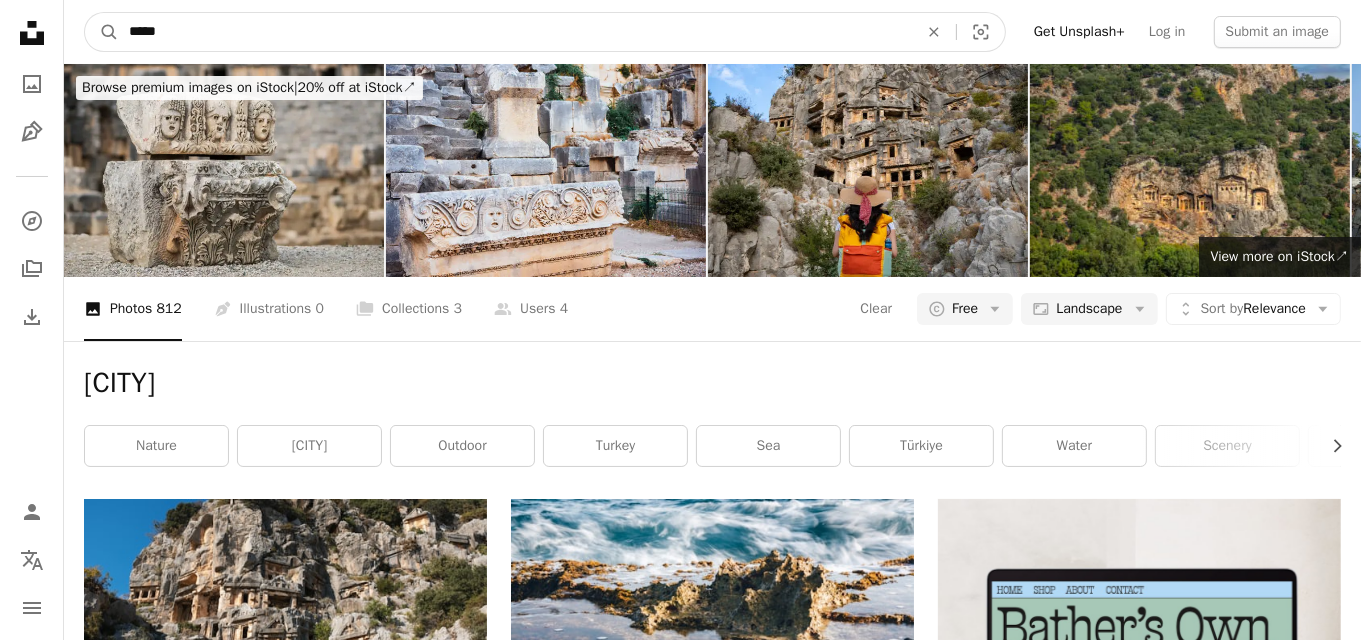 click on "*****" at bounding box center (515, 32) 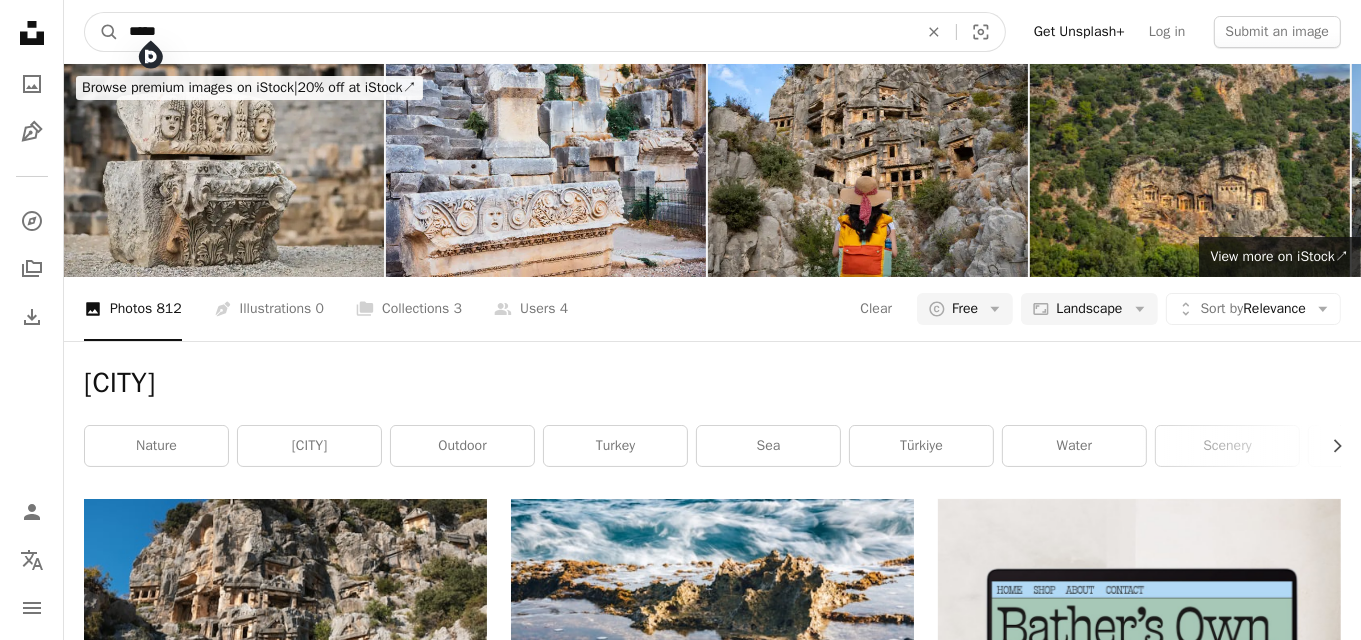 paste on "*" 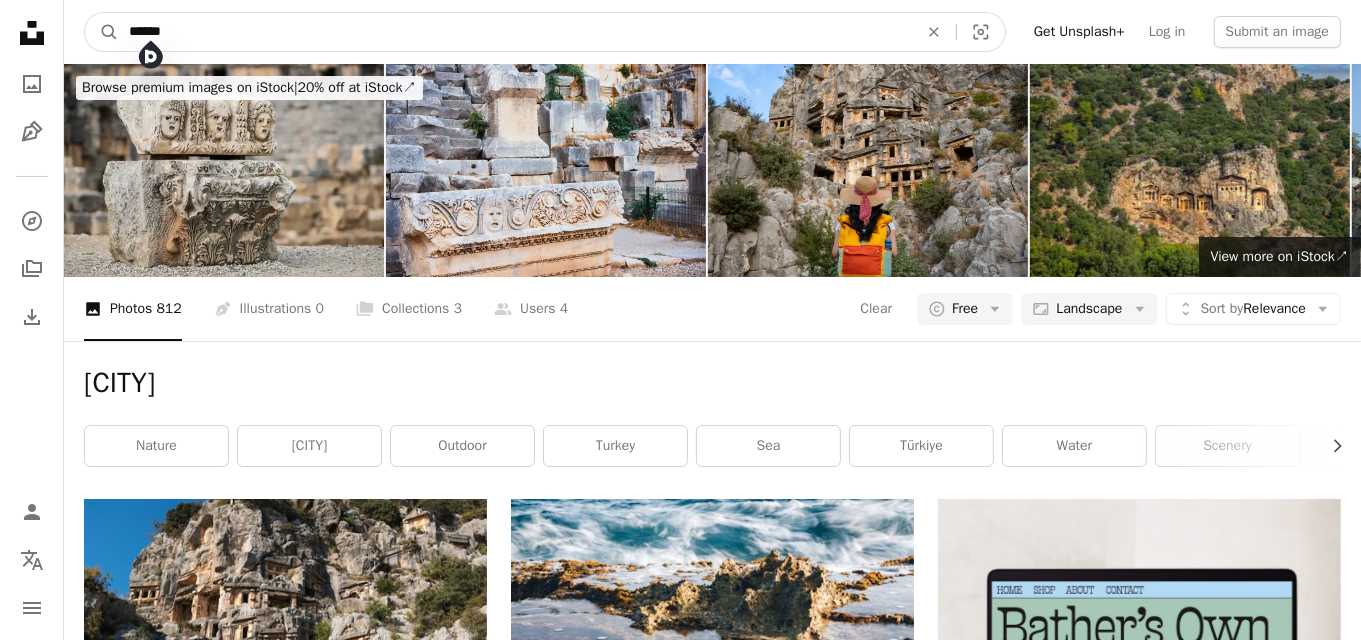 type on "******" 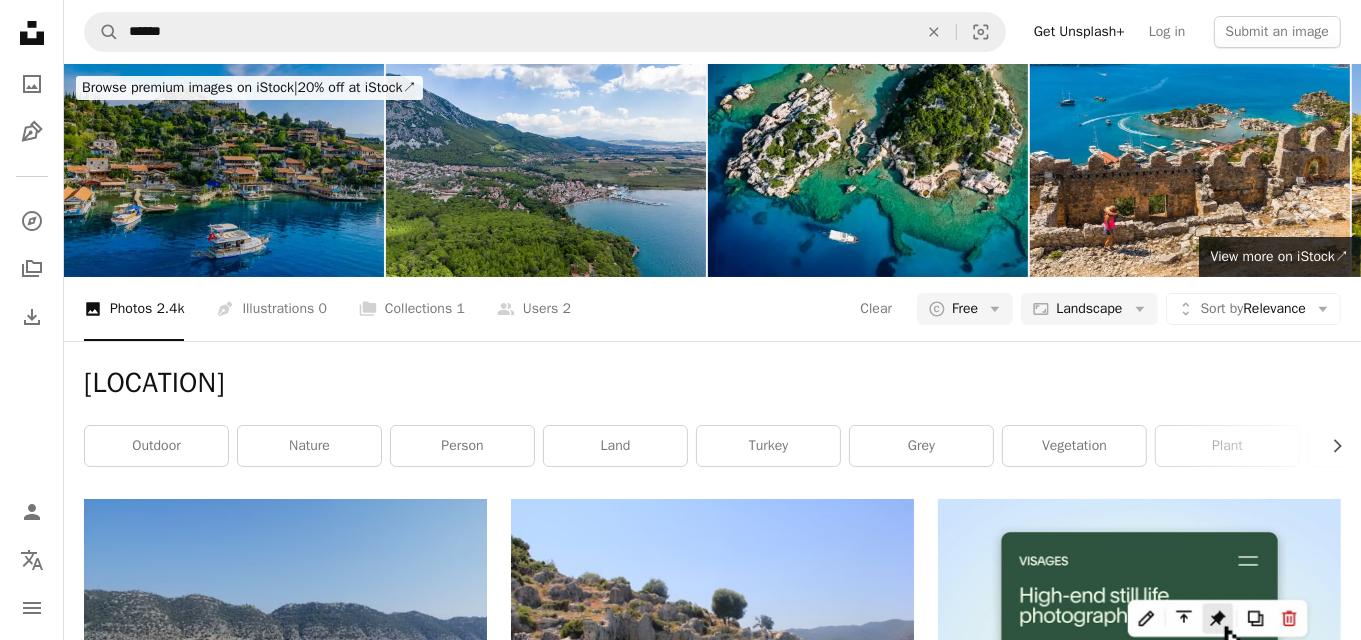 scroll, scrollTop: 800, scrollLeft: 0, axis: vertical 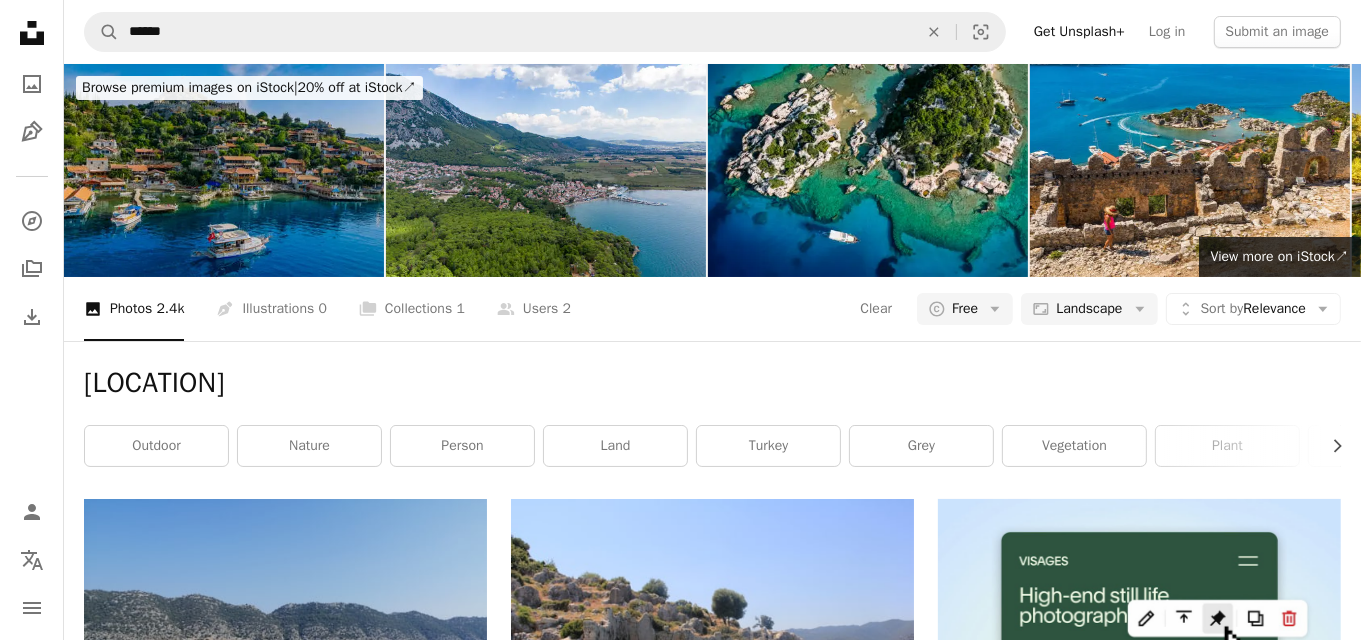 click at bounding box center [1139, 1183] 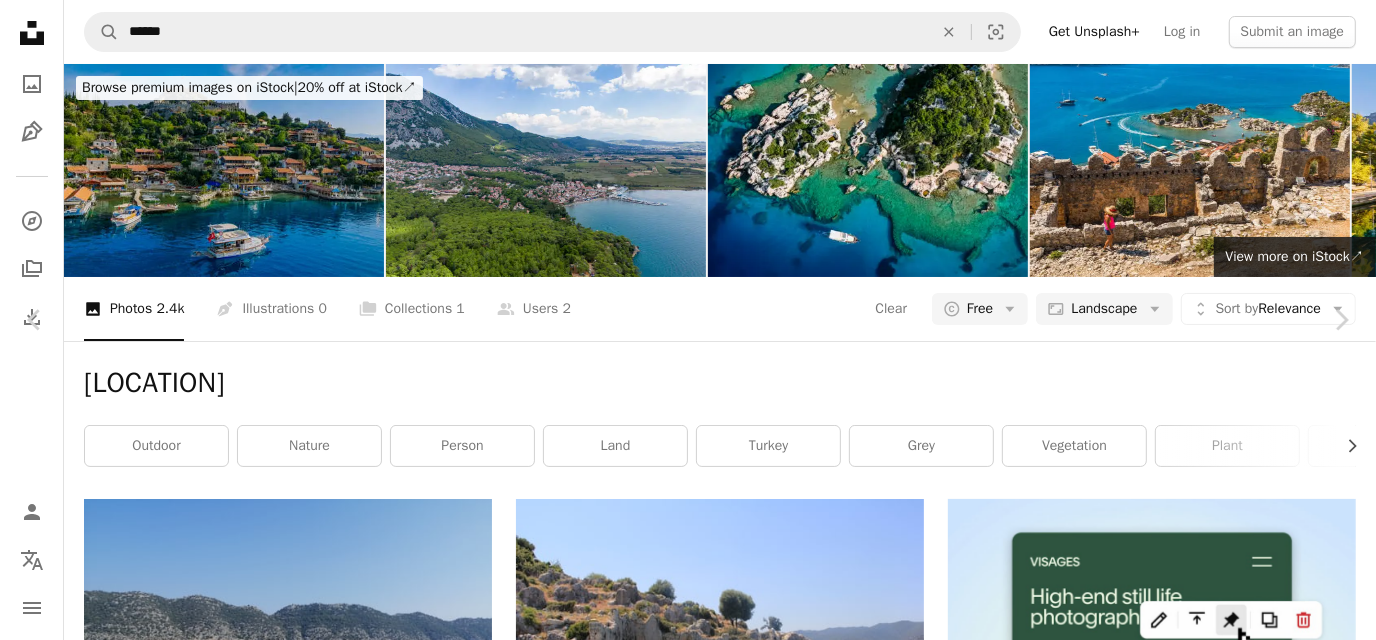 scroll, scrollTop: 2133, scrollLeft: 0, axis: vertical 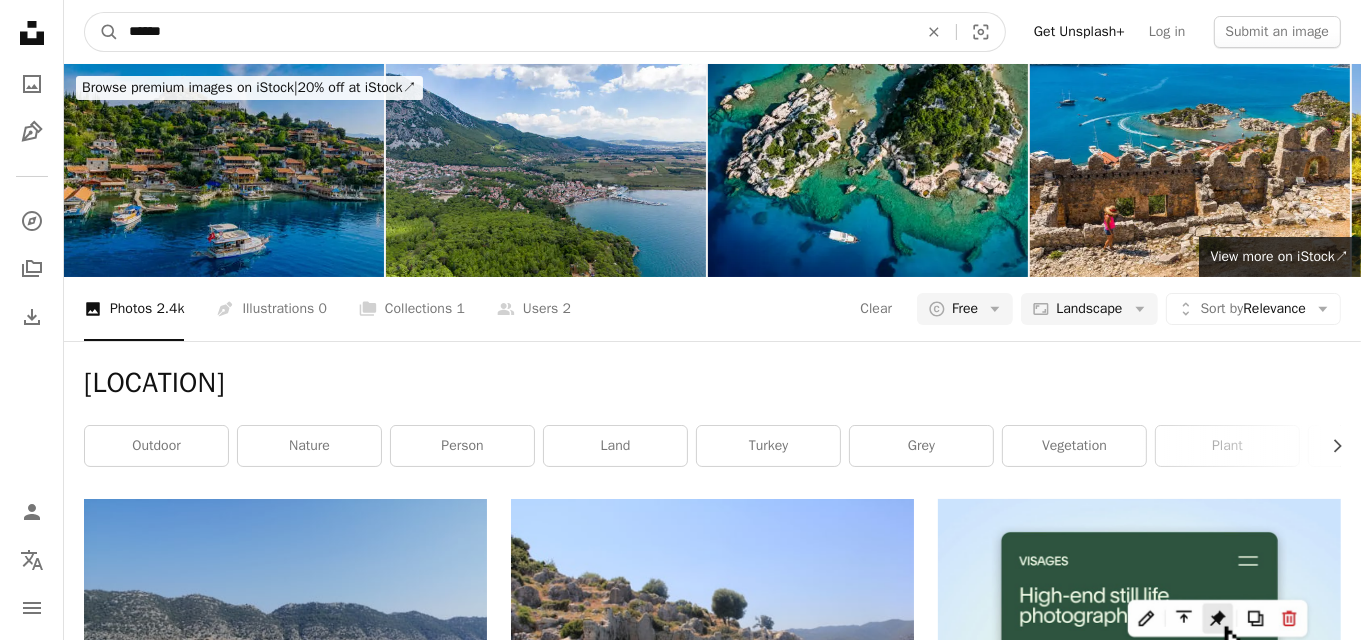 click on "******" at bounding box center [515, 32] 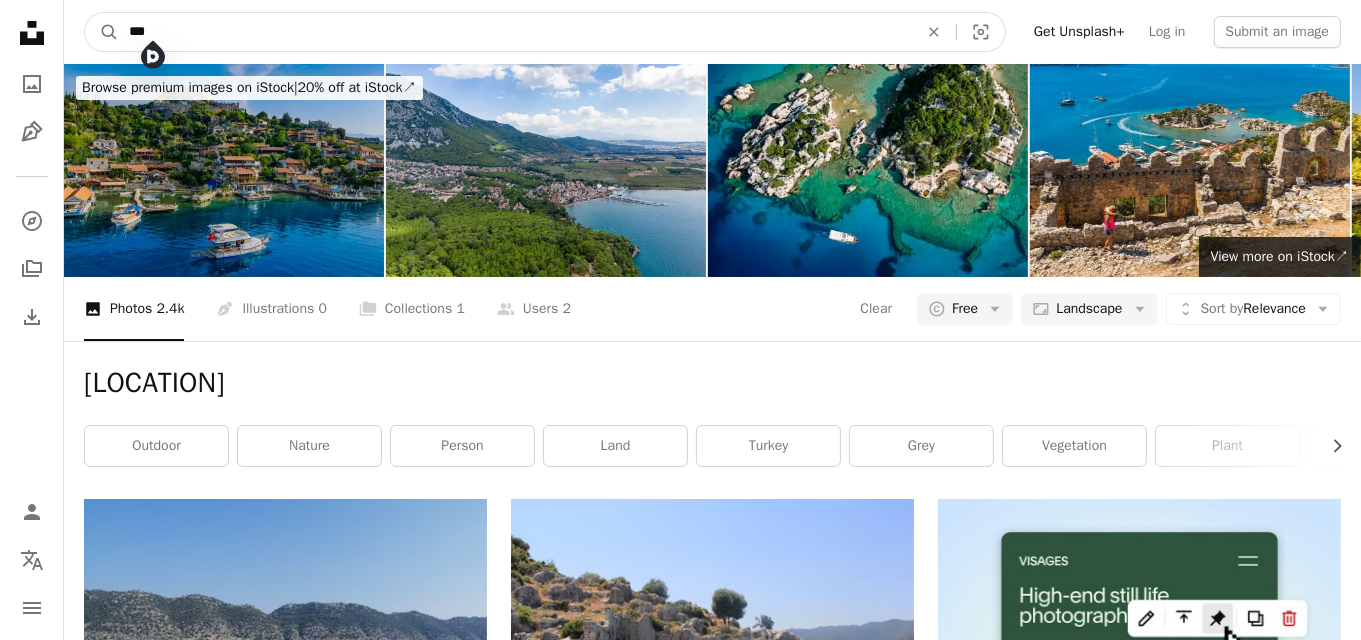 type on "***" 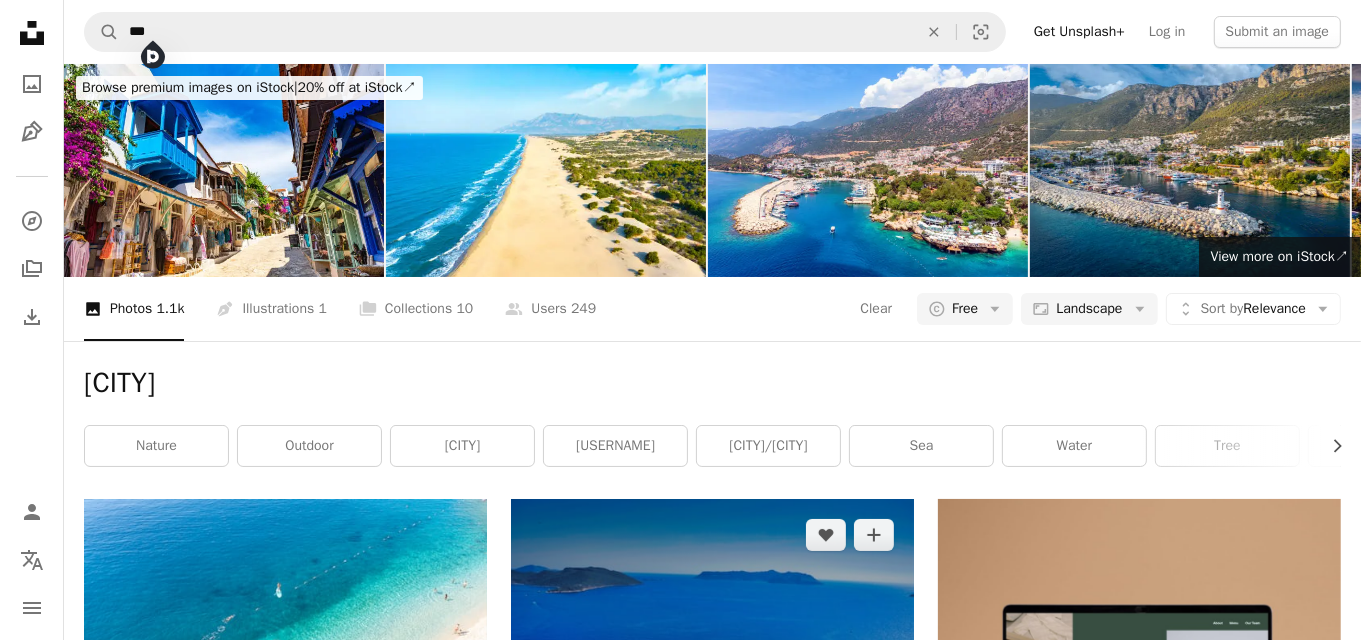 click at bounding box center (712, 633) 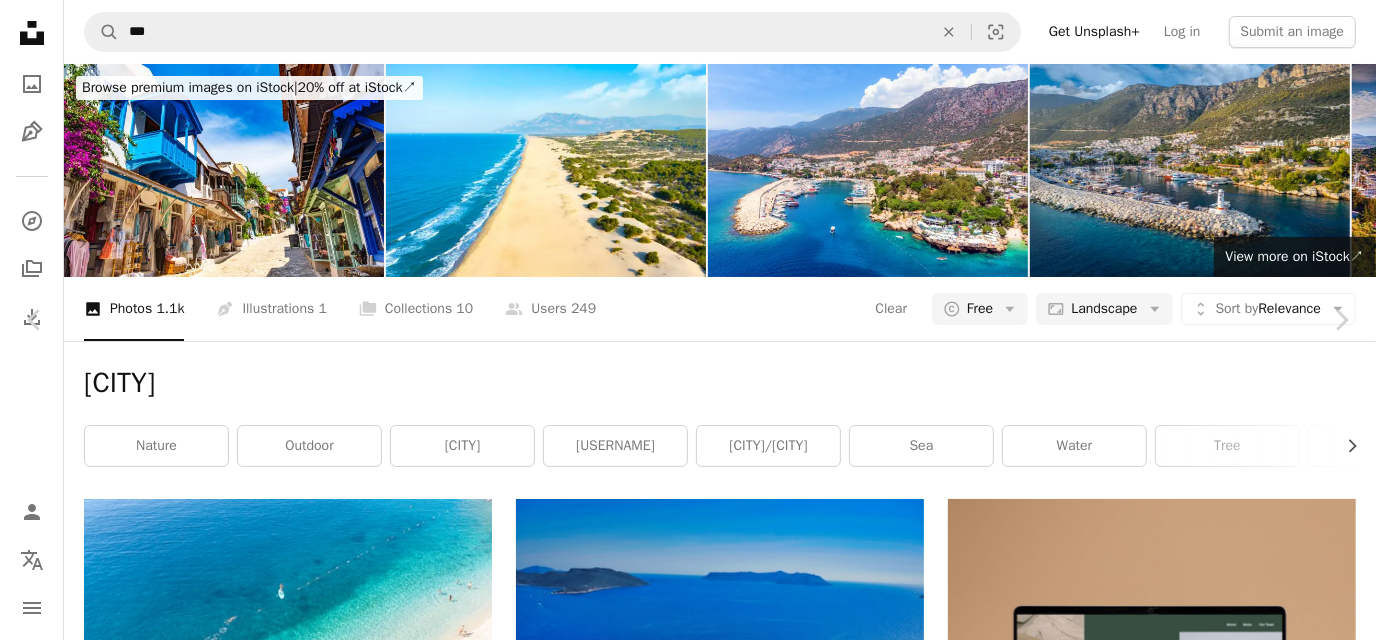 click at bounding box center (681, 4198) 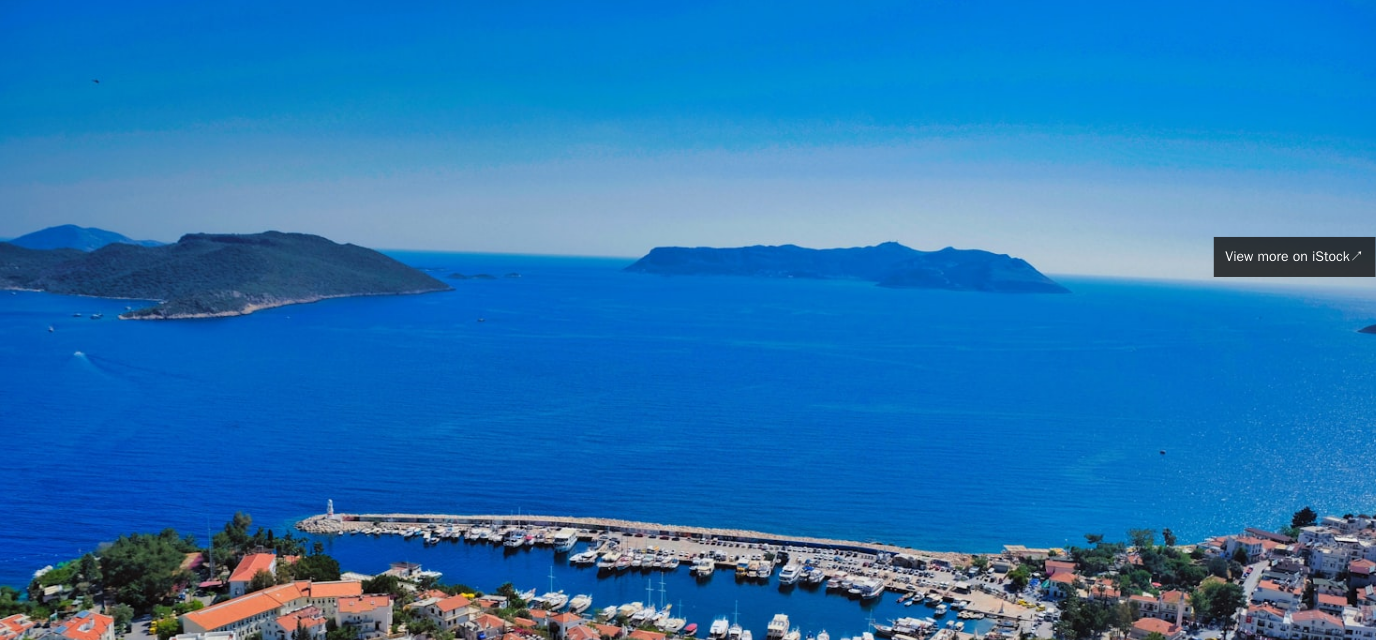 scroll, scrollTop: 129, scrollLeft: 0, axis: vertical 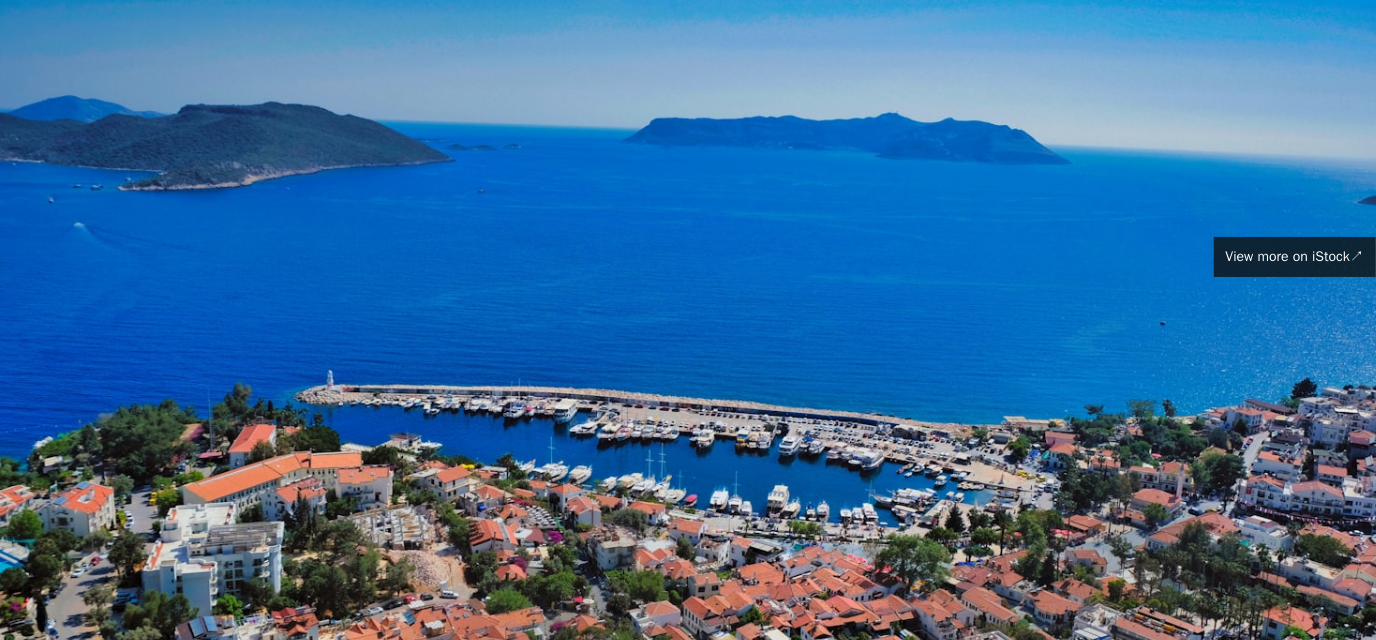 drag, startPoint x: 747, startPoint y: 316, endPoint x: 1177, endPoint y: 268, distance: 432.67078 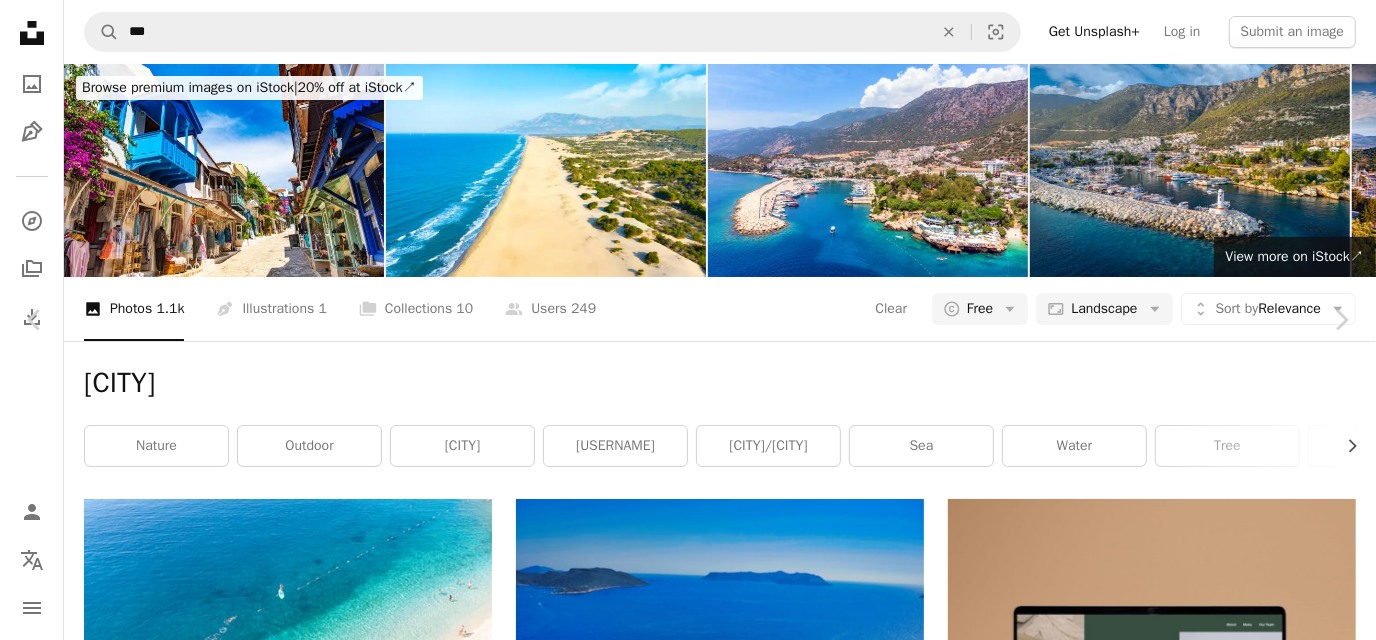 click on "Download free" at bounding box center [1181, 3851] 